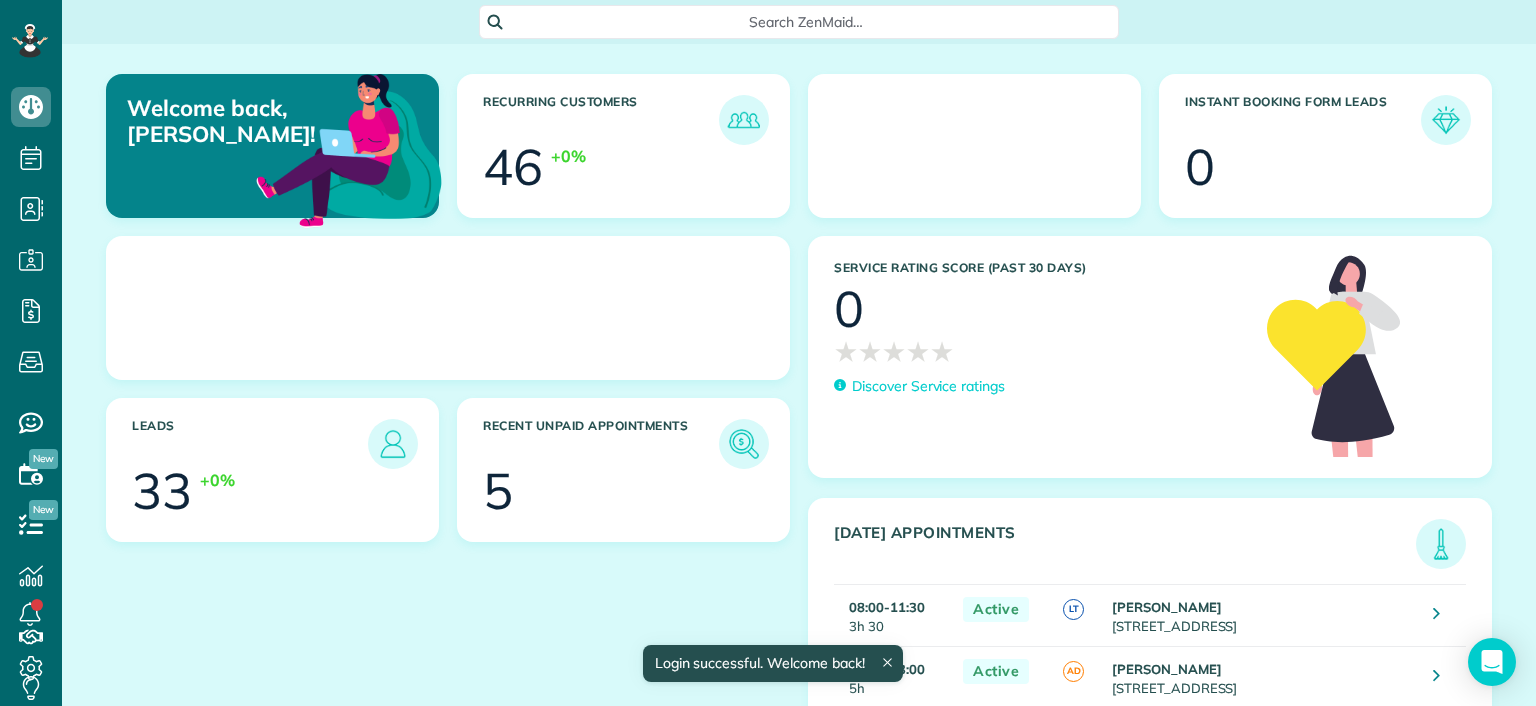 scroll, scrollTop: 0, scrollLeft: 0, axis: both 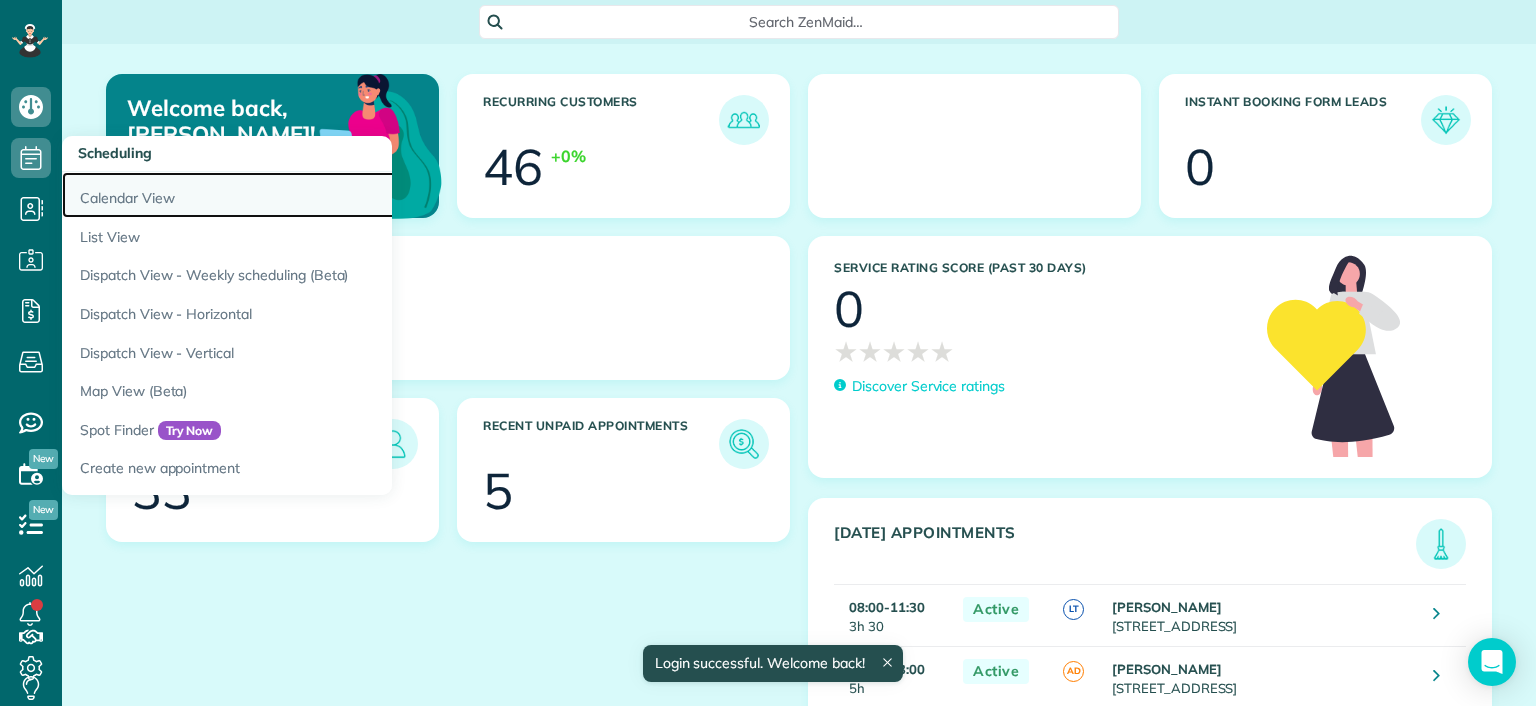click on "Calendar View" at bounding box center (312, 195) 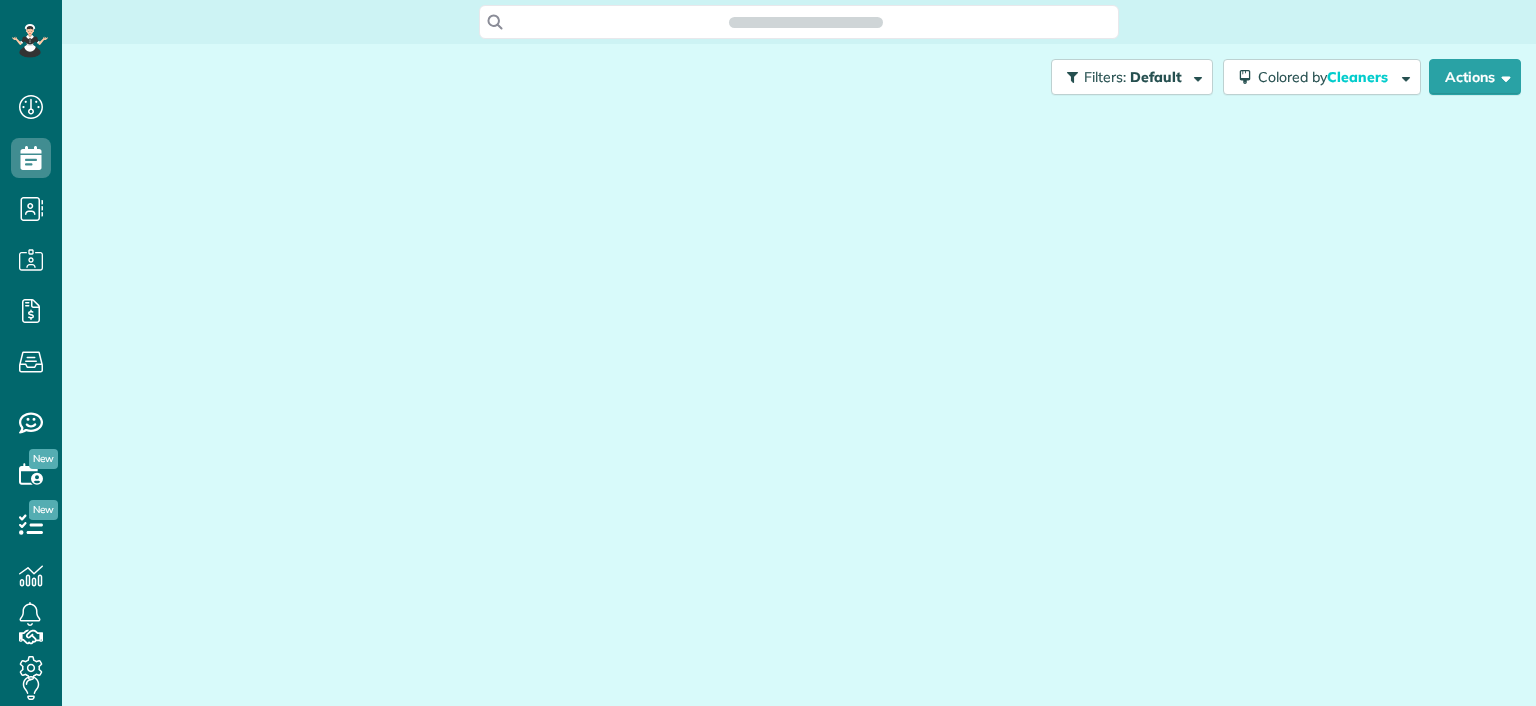 scroll, scrollTop: 0, scrollLeft: 0, axis: both 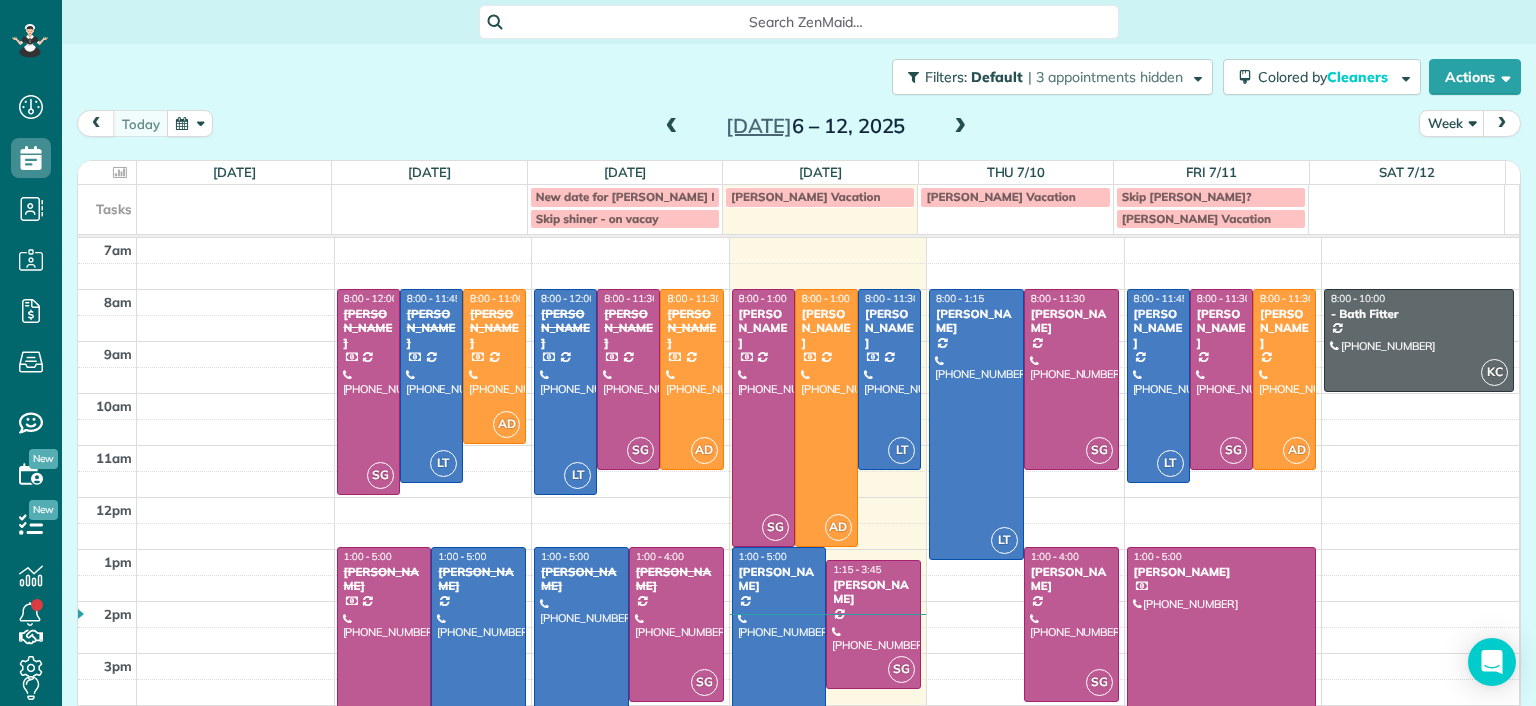 click at bounding box center [672, 127] 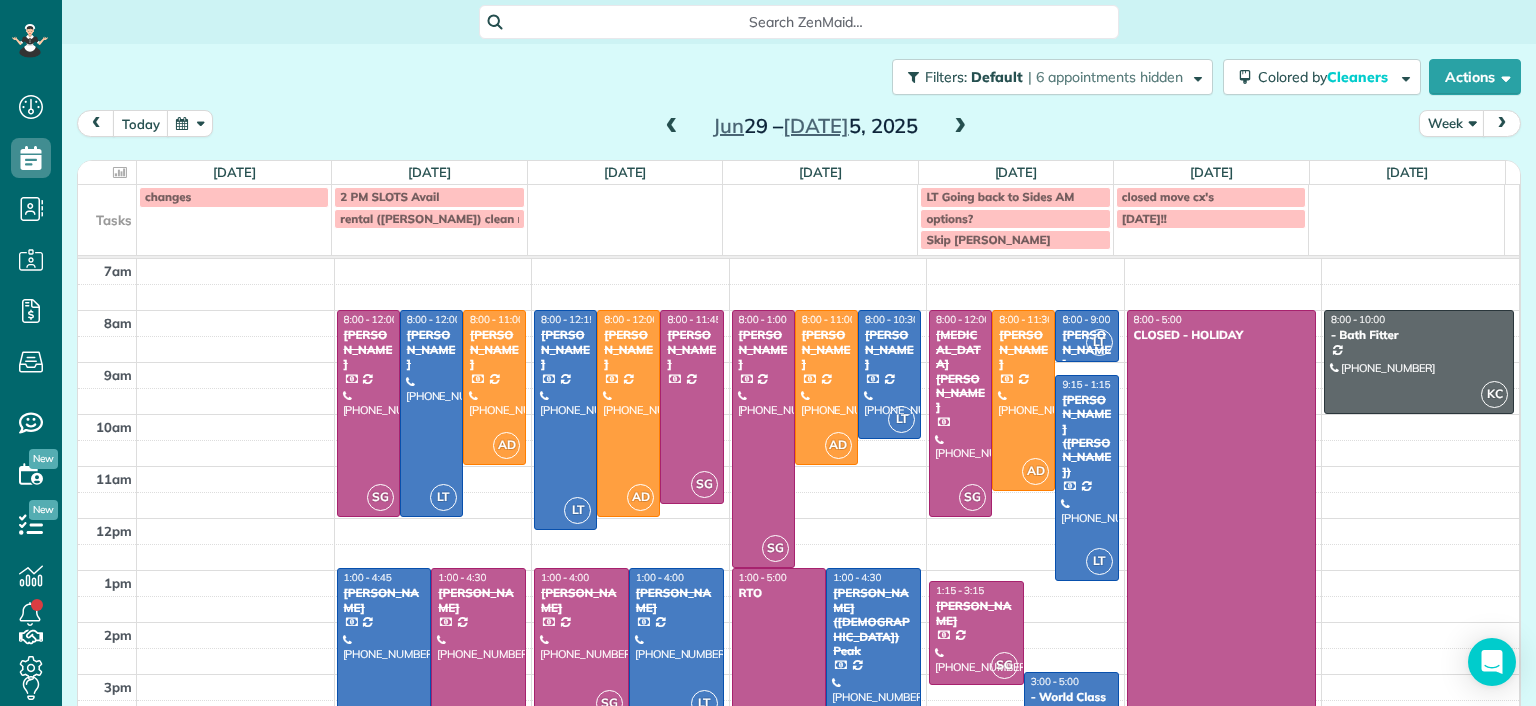 click at bounding box center [960, 127] 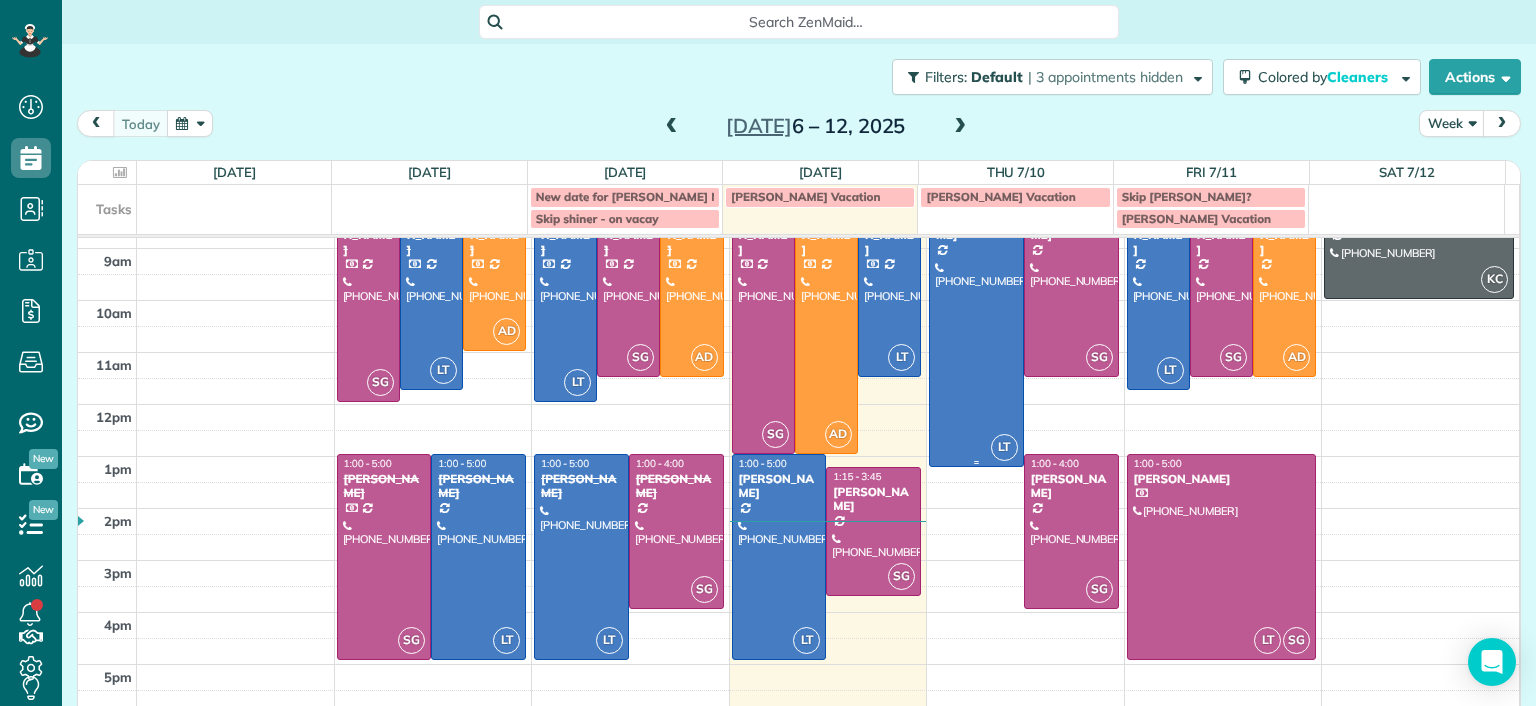 scroll, scrollTop: 0, scrollLeft: 0, axis: both 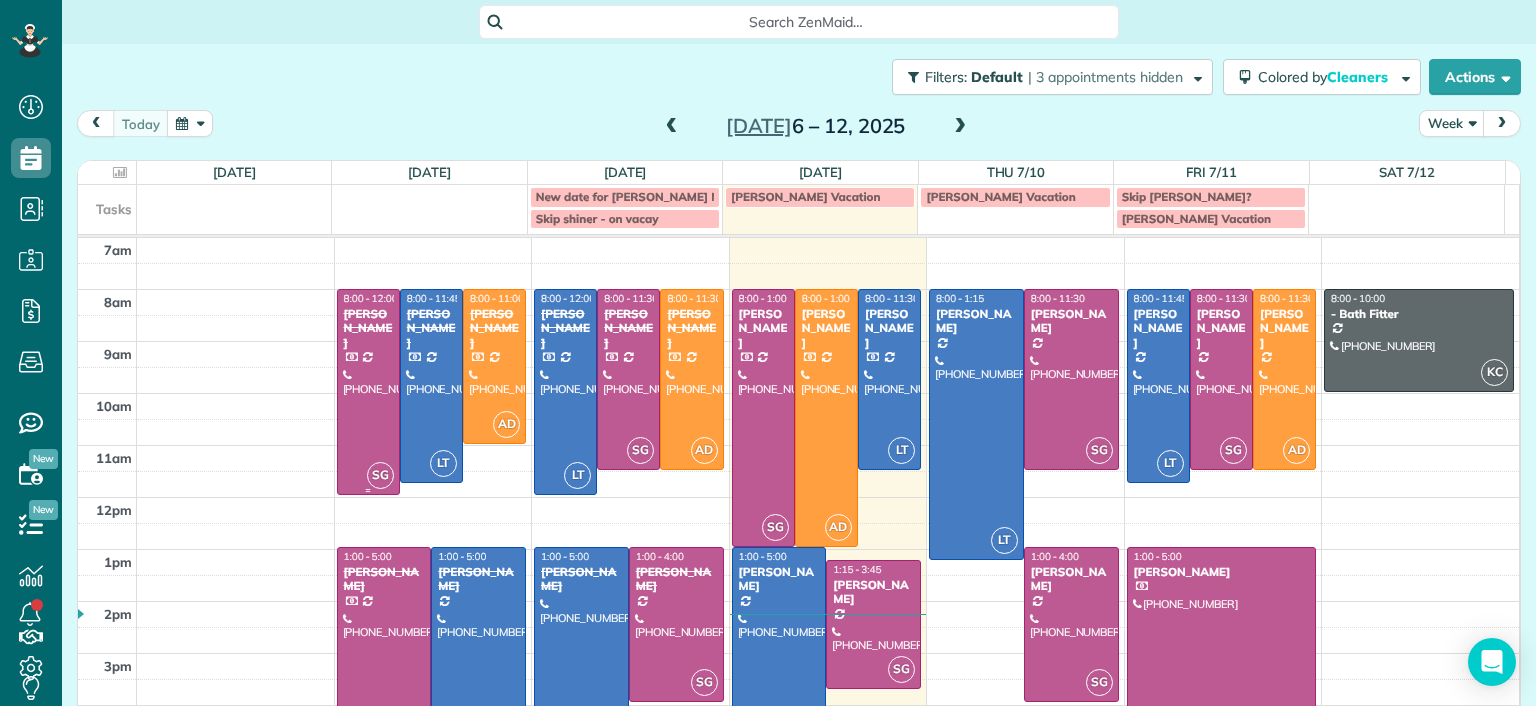 click at bounding box center [368, 392] 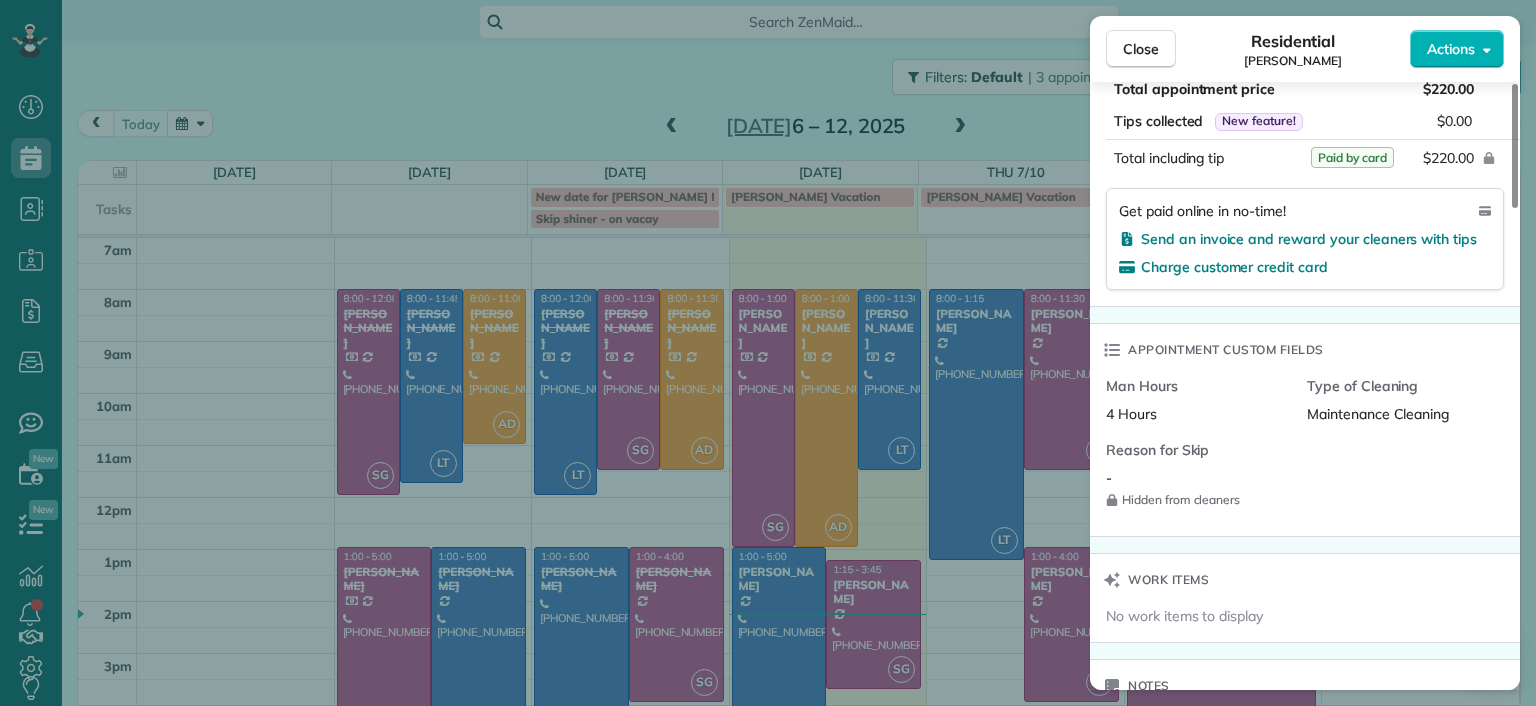 scroll, scrollTop: 1300, scrollLeft: 0, axis: vertical 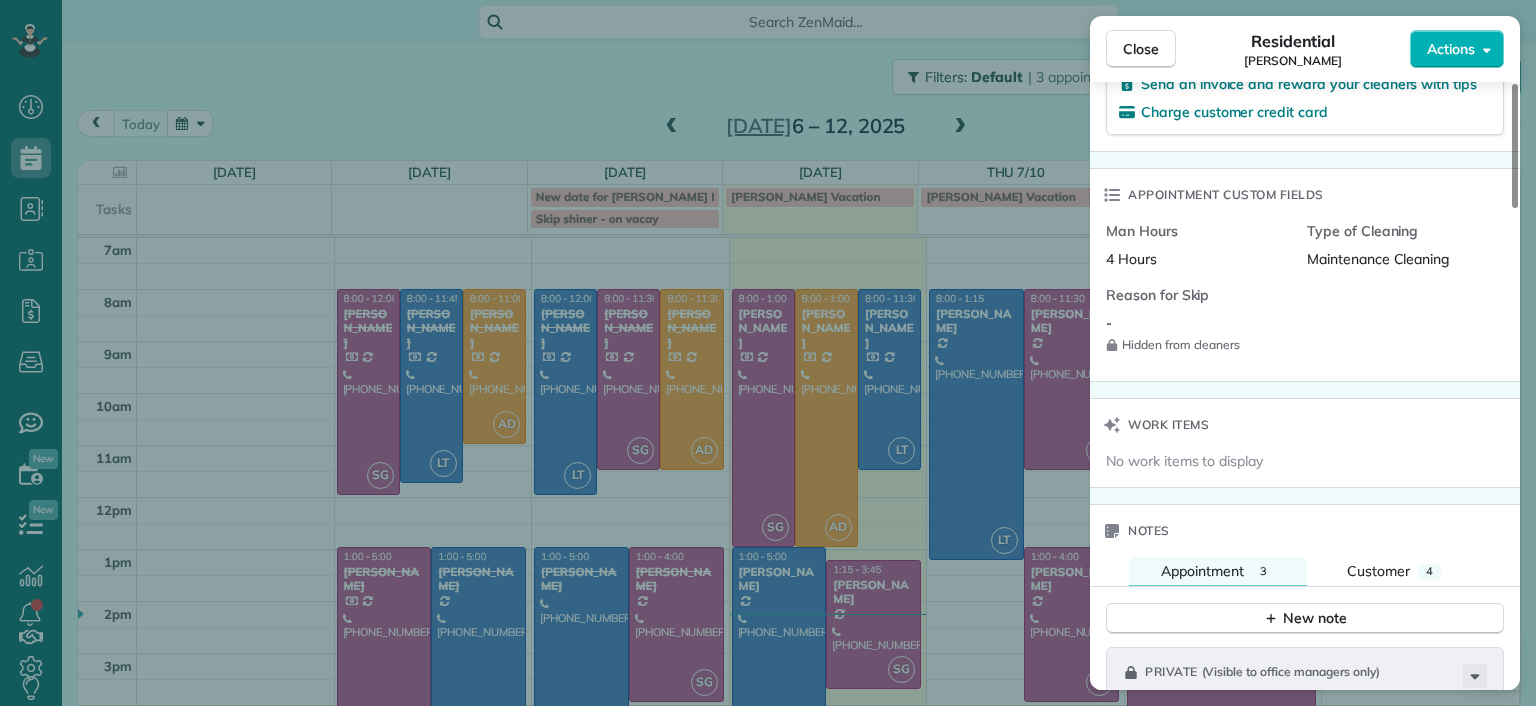 click on "Close Residential Jessica Pizano Actions Status Completed Jessica Pizano · Open profile Mobile (860) 833-0605 Copy jessicapizano@comcast.net Copy View Details Residential Monday, July 07, 2025 ( 2 days ago ) 8:00 AM 12:00 PM 4 hours and 0 minutes Repeats every 2 weeks Edit recurring service Previous (Jun 27) Next (Jul 21) 7867 Hampton Forest Lane Chesterfield VA 23832 Service was not rated yet Setup ratings Cleaners Time in and out Assign Invite Cleaners Sophie   Gibbs 8:00 AM 12:00 PM Checklist Try Now Keep this appointment up to your standards. Stay on top of every detail, keep your cleaners organised, and your client happy. Assign a checklist Watch a 5 min demo Billing Billing actions Price $220.00 Overcharge $0.00 Discount $0.00 Coupon discount - Primary tax - Secondary tax - Total appointment price $220.00 Tips collected New feature! $0.00 Paid by card Total including tip $220.00 Get paid online in no-time! Send an invoice and reward your cleaners with tips Charge customer credit card Man Hours 4 Hours" at bounding box center (768, 353) 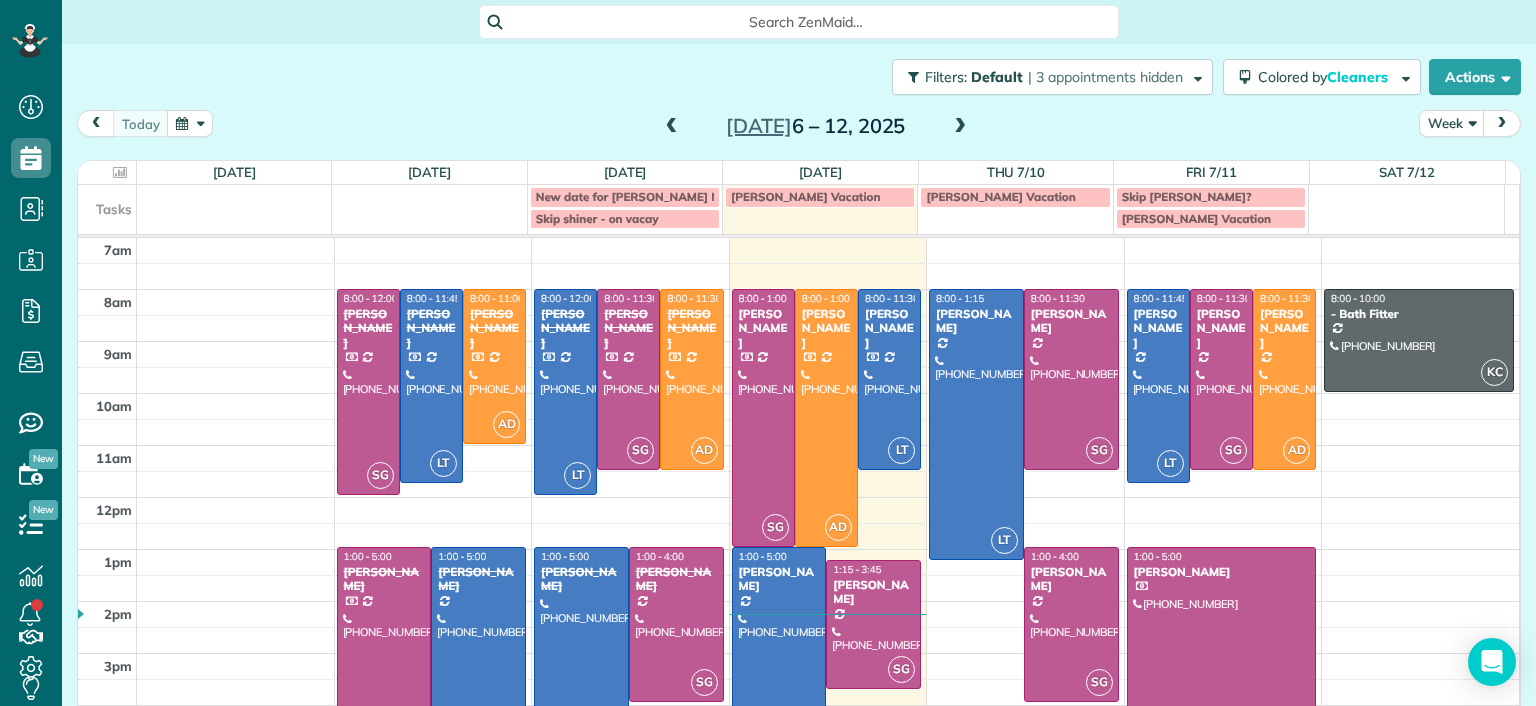 click at bounding box center [478, 650] 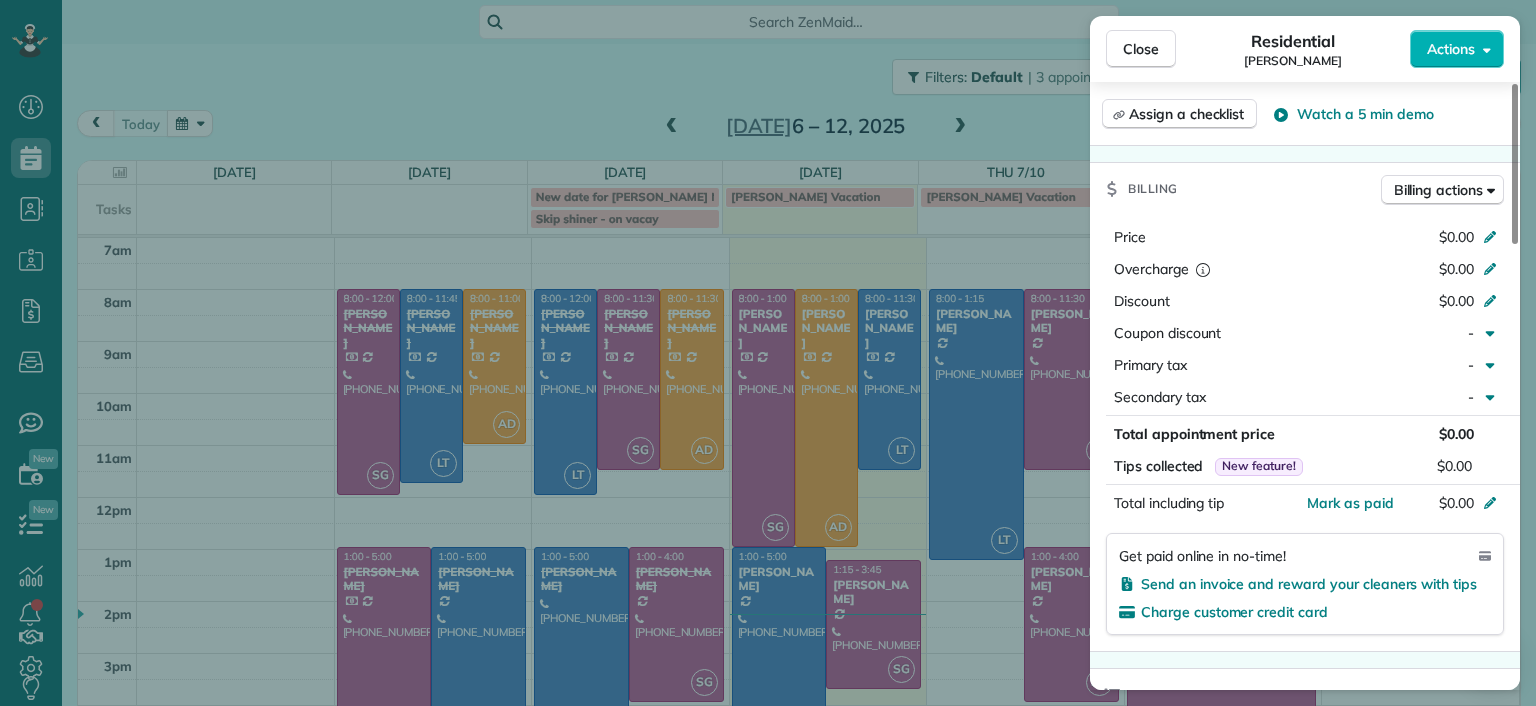 scroll, scrollTop: 1300, scrollLeft: 0, axis: vertical 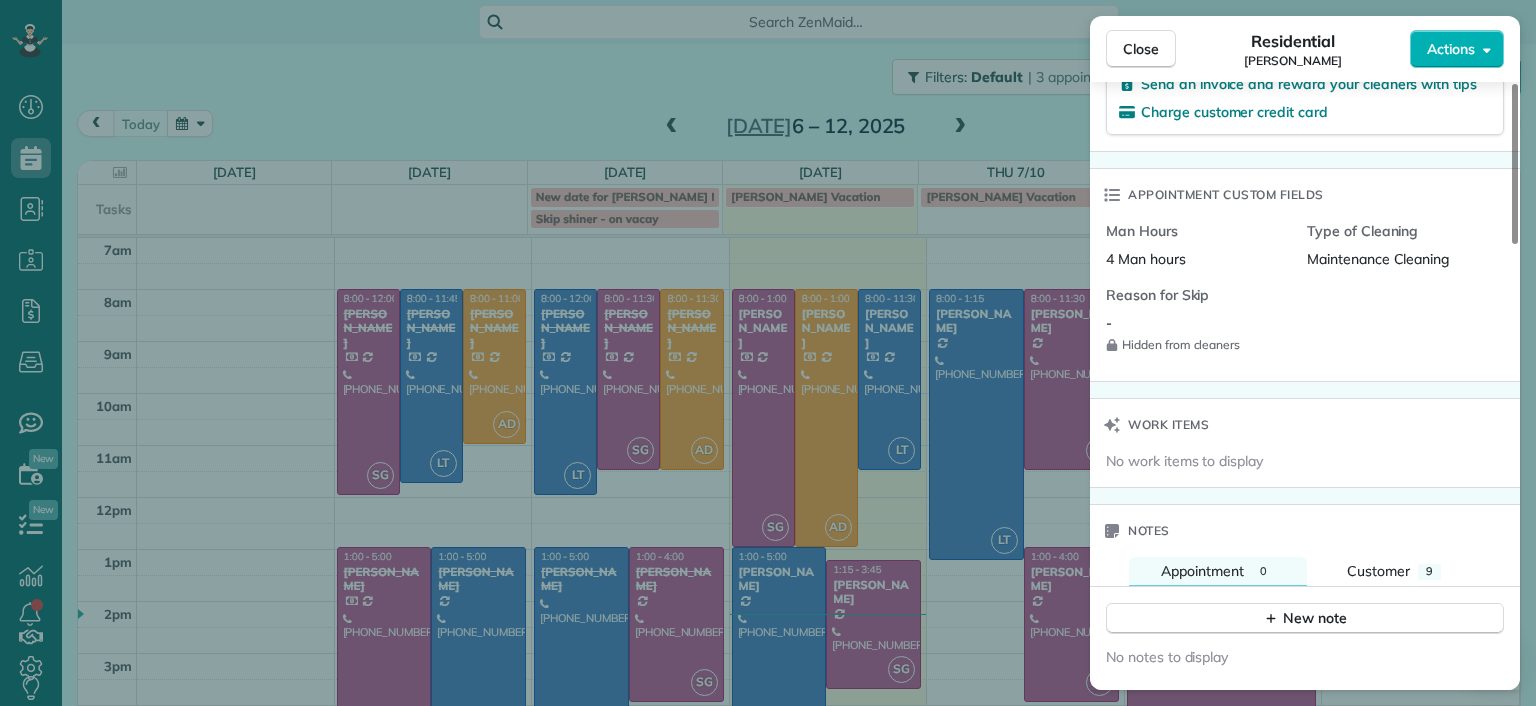click on "Close Residential Julie Sims Actions Status Completed Julie Sims · Open profile Mobile (301) 357-4299 Copy slfloyd07@verizon.net Copy View Details Residential Monday, July 07, 2025 ( 2 days ago ) 1:00 PM 5:00 PM 4 hours and 0 minutes Repeats weekly Edit recurring service Previous (Jul 05) Next (Jul 19) 1212 Grumman Drive Henrico VA 23229 Service was not rated yet Setup ratings Cleaners Time in and out Assign Invite Cleaners Laura   Thaller 1:00 PM 5:00 PM Checklist Try Now Keep this appointment up to your standards. Stay on top of every detail, keep your cleaners organised, and your client happy. Assign a checklist Watch a 5 min demo Billing Billing actions Price $0.00 Overcharge $0.00 Discount $0.00 Coupon discount - Primary tax - Secondary tax - Total appointment price $0.00 Tips collected New feature! $0.00 Mark as paid Total including tip $0.00 Get paid online in no-time! Send an invoice and reward your cleaners with tips Charge customer credit card Appointment custom fields Man Hours 4 Man hours - Notes" at bounding box center (768, 353) 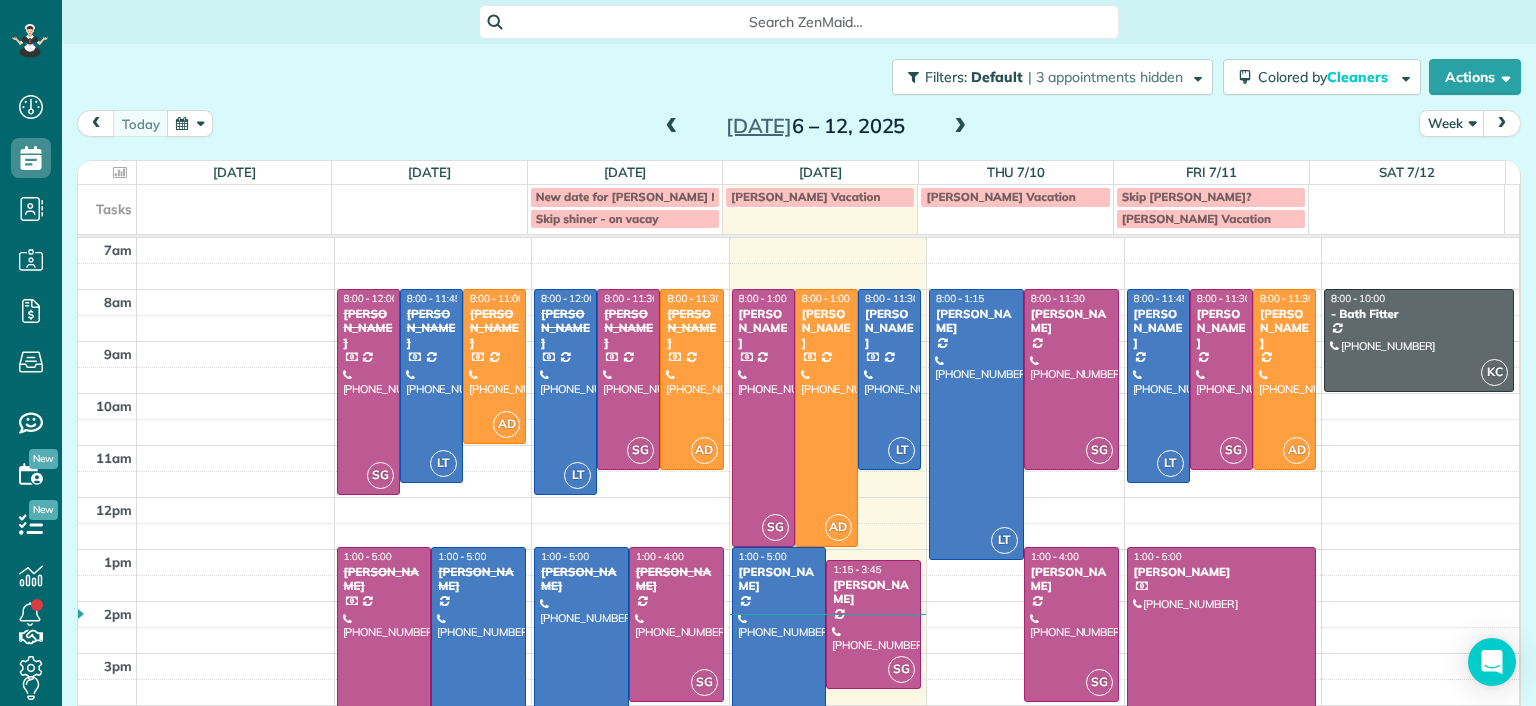 click at bounding box center (384, 650) 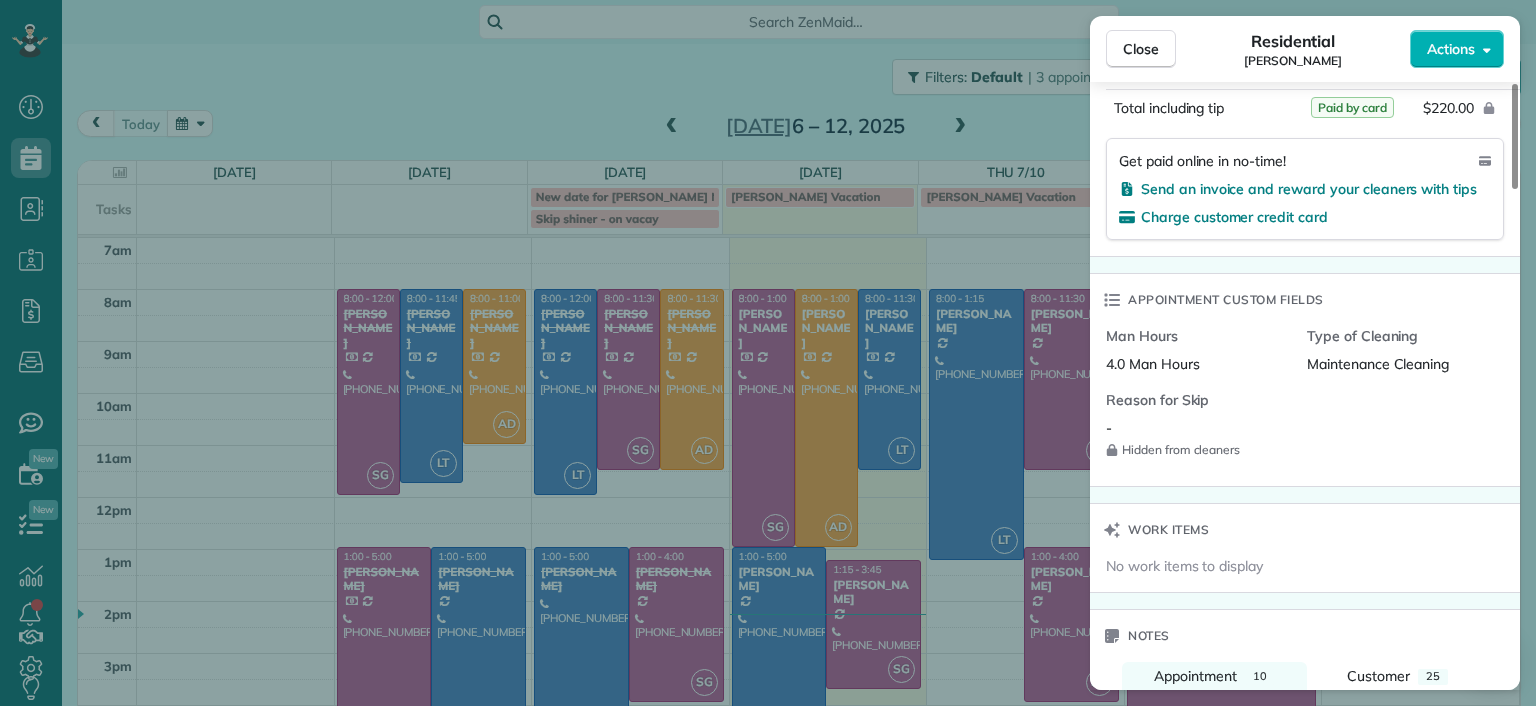 scroll, scrollTop: 1300, scrollLeft: 0, axis: vertical 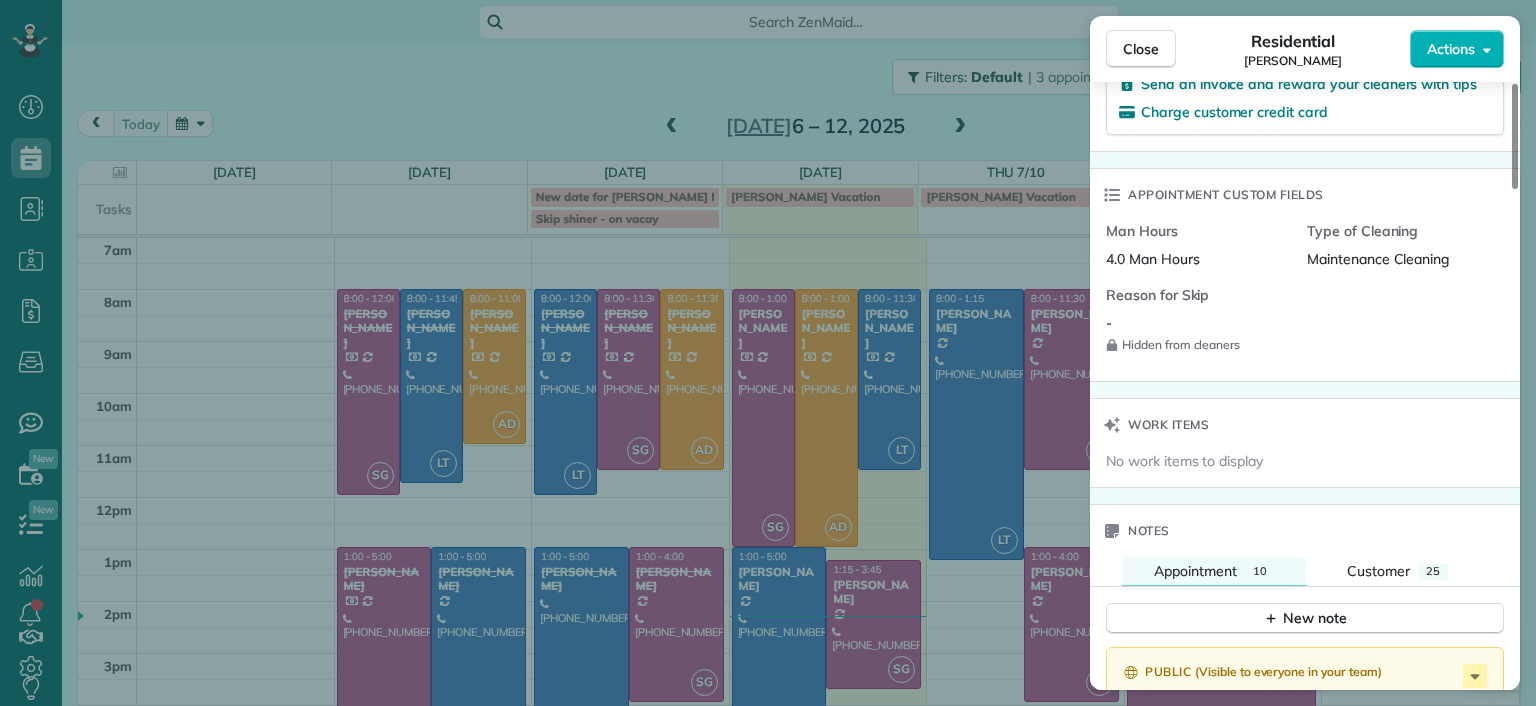 click on "Close Residential Sarah Craig Actions Status Completed Sarah Craig · Open profile Mobile (804) 517-0176 Copy sarahkathryncraig@gmail.com Copy View Details Residential Monday, July 07, 2025 ( 2 days ago ) 1:00 PM 5:00 PM 4 hours and 0 minutes Repeats every 4 weeks Edit recurring service Previous (Jun 13) Next (Aug 04) 4945 Old Main Street Richmond VA 23231 Service was not rated yet Setup ratings Cleaners Time in and out Assign Invite Cleaners Sophie   Gibbs 1:00 PM 5:00 PM Checklist Try Now Keep this appointment up to your standards. Stay on top of every detail, keep your cleaners organised, and your client happy. Assign a checklist Watch a 5 min demo Billing Billing actions Price $220.00 Overcharge $0.00 Discount $0.00 Coupon discount - Primary tax - Secondary tax - Total appointment price $220.00 Tips collected New feature! $0.00 Paid by card Total including tip $220.00 Get paid online in no-time! Send an invoice and reward your cleaners with tips Charge customer credit card Appointment custom fields - 10 (" at bounding box center [768, 353] 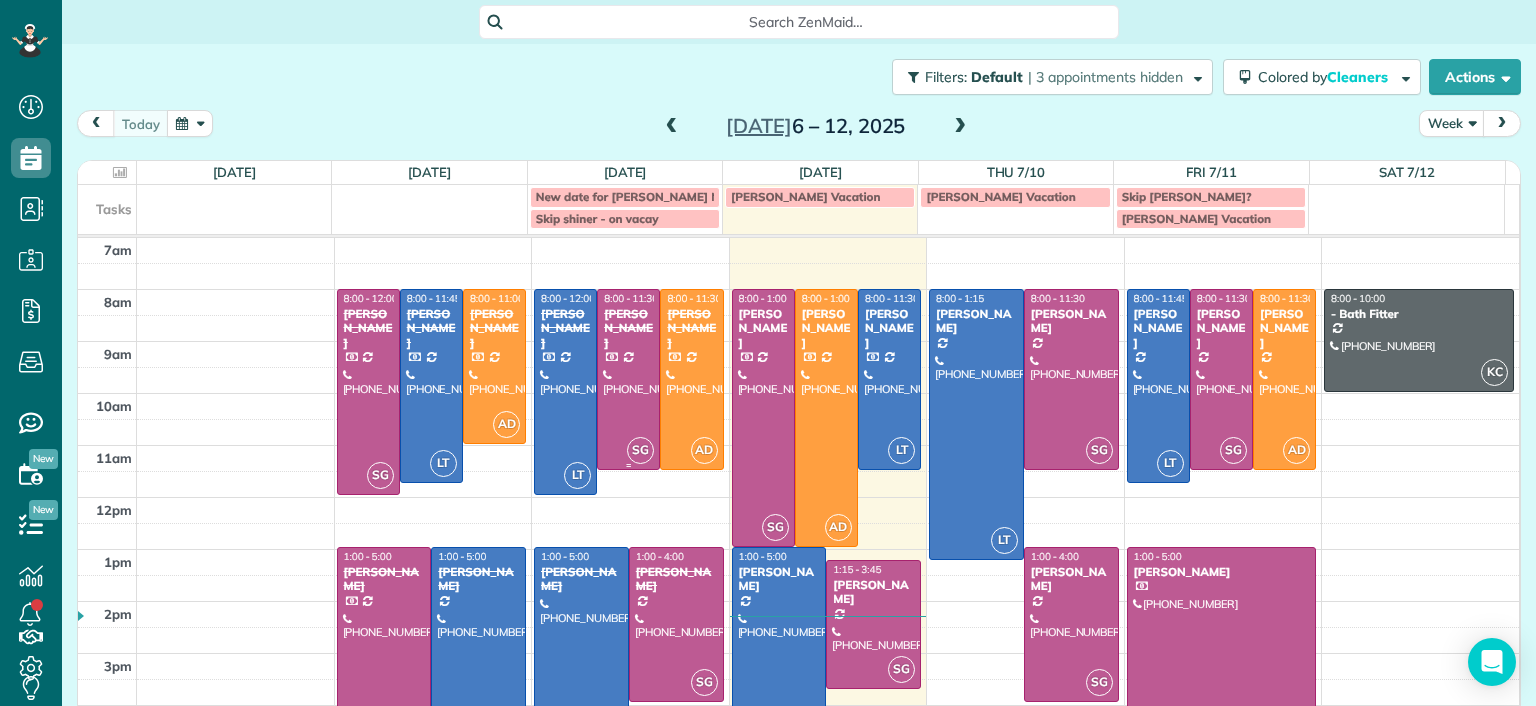 click at bounding box center [628, 379] 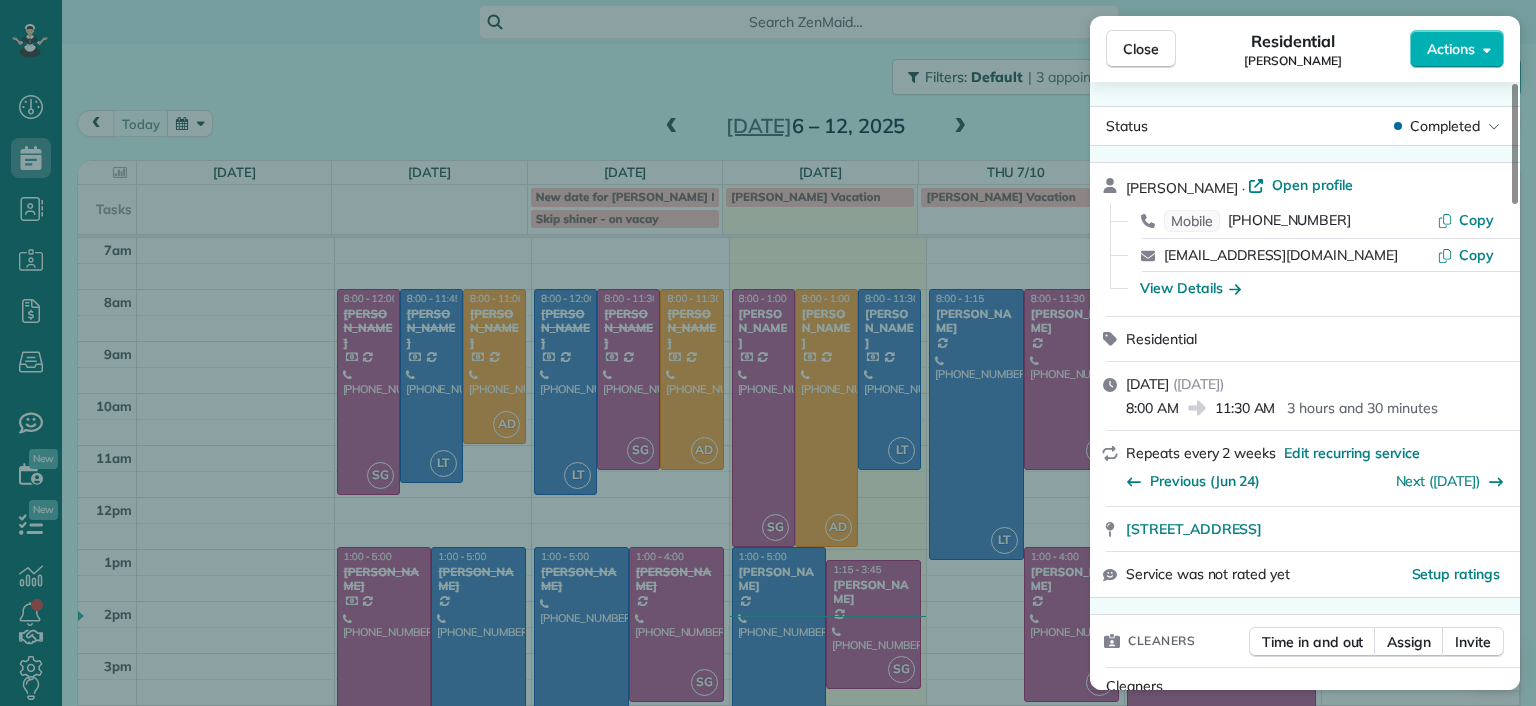 click on "Close Residential Jennifer Johnson Actions Status Completed Jennifer Johnson · Open profile Mobile (804) 357-0697 Copy trippandjenny@verizon.net Copy View Details Residential Tuesday, July 08, 2025 ( yesterday ) 8:00 AM 11:30 AM 3 hours and 30 minutes Repeats every 2 weeks Edit recurring service Previous (Jun 24) Next (Jul 22) 4008 Clinton Avenue Richmond VA 23227 Service was not rated yet Setup ratings Cleaners Time in and out Assign Invite Cleaners Sophie   Gibbs 8:00 AM 11:30 AM Checklist Try Now Keep this appointment up to your standards. Stay on top of every detail, keep your cleaners organised, and your client happy. Assign a checklist Watch a 5 min demo Billing Billing actions Price $179.00 Overcharge $0.00 Discount $0.00 Coupon discount - Primary tax - Secondary tax - Total appointment price $179.00 Tips collected New feature! $0.00 Paid by card Total including tip $179.00 Get paid online in no-time! Send an invoice and reward your cleaners with tips Charge customer credit card Man Hours - Work items" at bounding box center (768, 353) 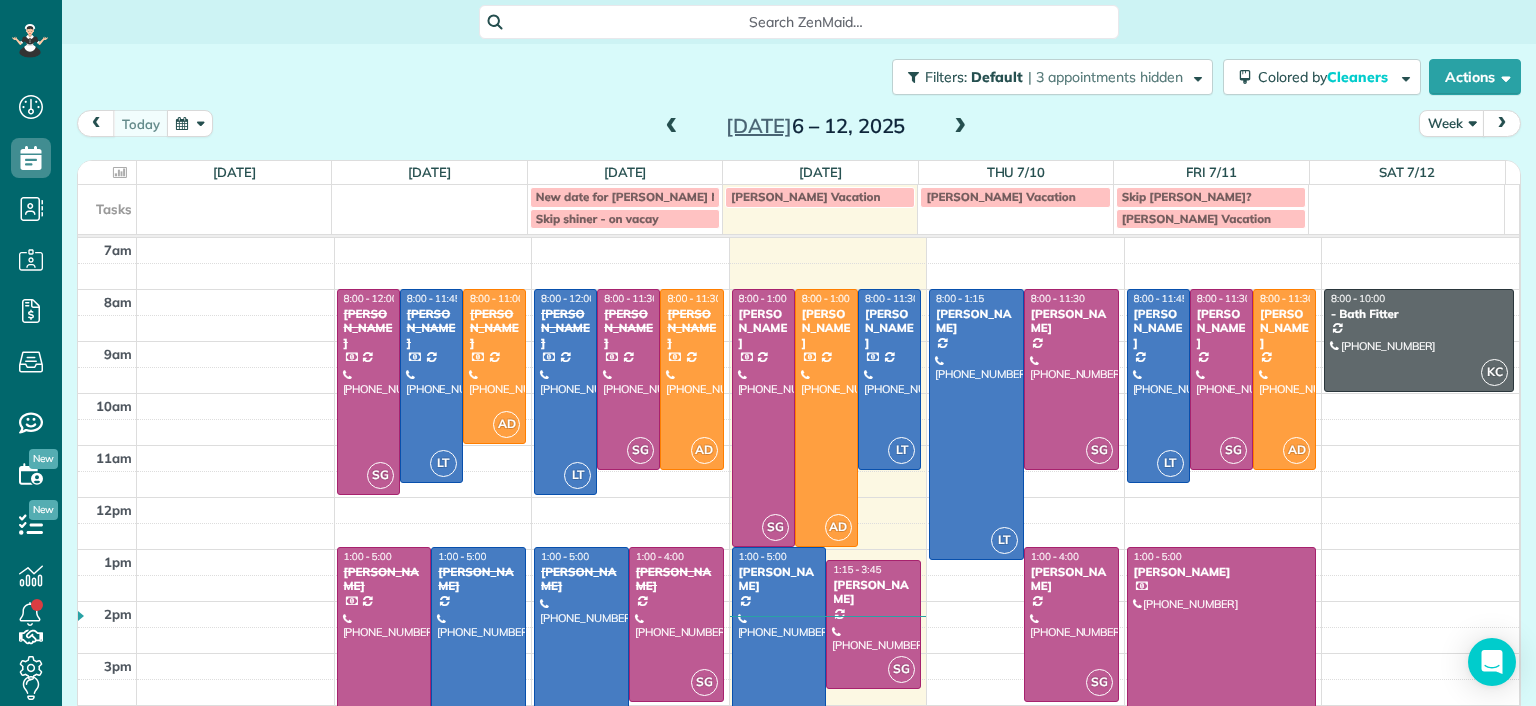 click at bounding box center [628, 379] 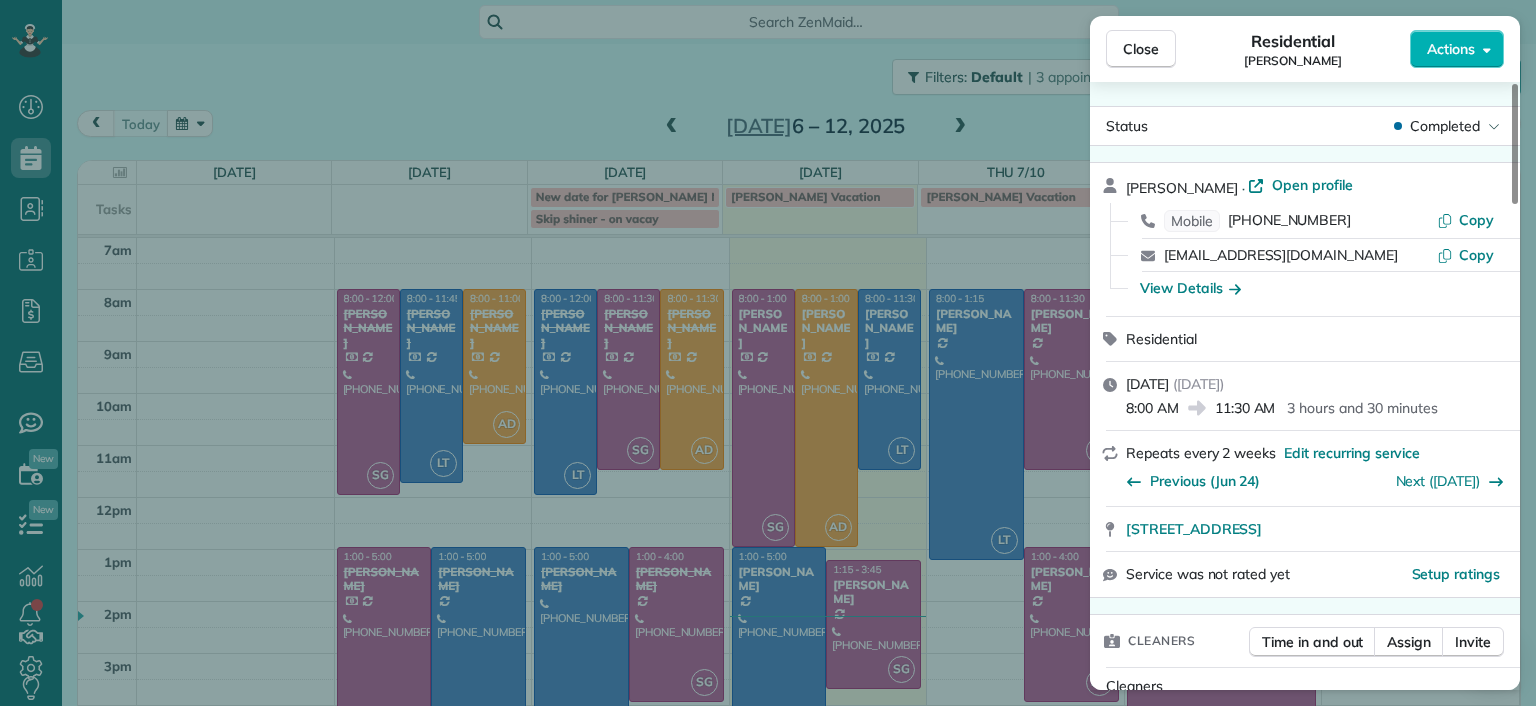 click on "Close Residential Jennifer Johnson Actions Status Completed Jennifer Johnson · Open profile Mobile (804) 357-0697 Copy trippandjenny@verizon.net Copy View Details Residential Tuesday, July 08, 2025 ( yesterday ) 8:00 AM 11:30 AM 3 hours and 30 minutes Repeats every 2 weeks Edit recurring service Previous (Jun 24) Next (Jul 22) 4008 Clinton Avenue Richmond VA 23227 Service was not rated yet Setup ratings Cleaners Time in and out Assign Invite Cleaners Sophie   Gibbs 8:00 AM 11:30 AM Checklist Try Now Keep this appointment up to your standards. Stay on top of every detail, keep your cleaners organised, and your client happy. Assign a checklist Watch a 5 min demo Billing Billing actions Price $179.00 Overcharge $0.00 Discount $0.00 Coupon discount - Primary tax - Secondary tax - Total appointment price $179.00 Tips collected New feature! $0.00 Paid by card Total including tip $179.00 Get paid online in no-time! Send an invoice and reward your cleaners with tips Charge customer credit card Man Hours - Work items" at bounding box center (768, 353) 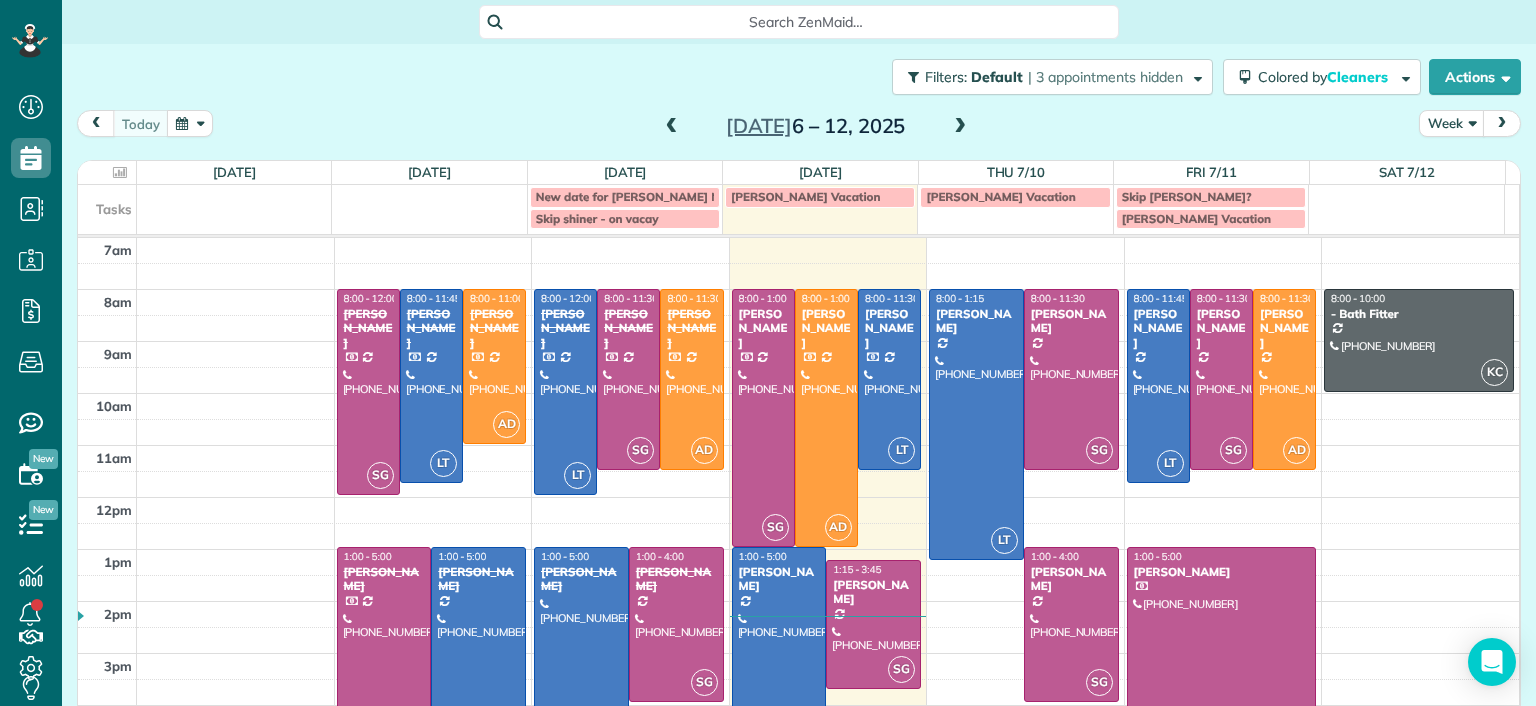 click at bounding box center (676, 624) 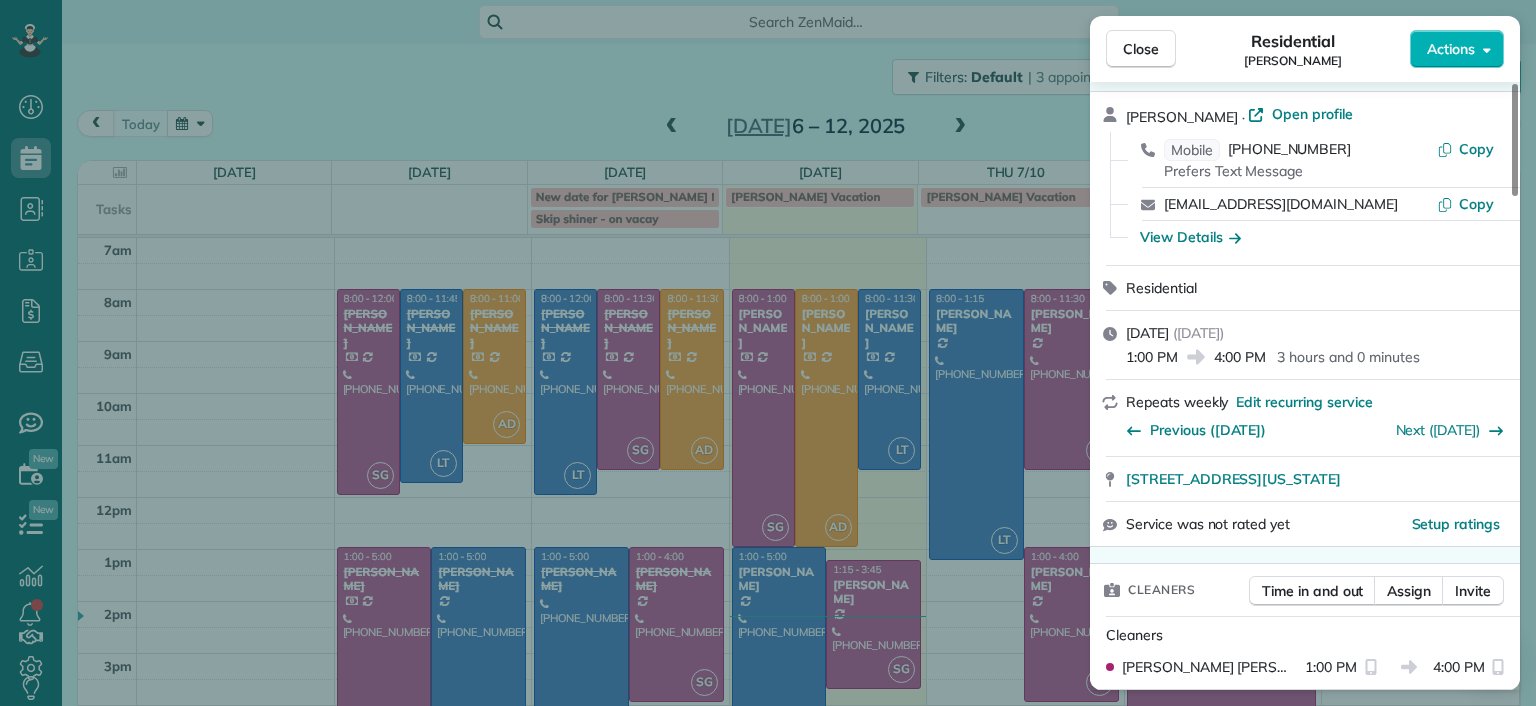 scroll, scrollTop: 100, scrollLeft: 0, axis: vertical 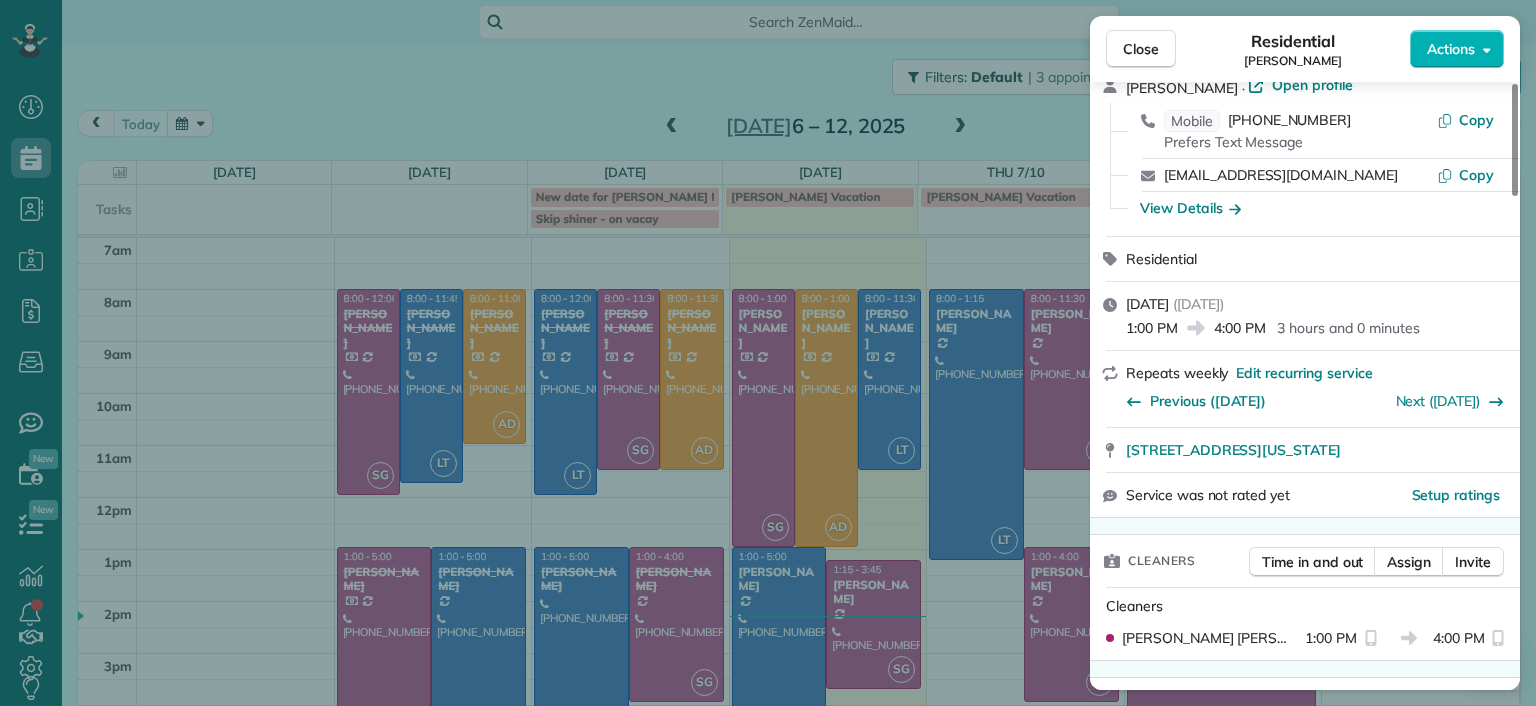 click on "Close Residential Tracy Jones Actions Status Completed Tracy Jones · Open profile Mobile (703) 231-6094 Prefers Text Message  Copy twolfjones@gmail.com Copy View Details Residential Tuesday, July 08, 2025 ( yesterday ) 1:00 PM 4:00 PM 3 hours and 0 minutes Repeats weekly Edit recurring service Previous (Jul 01) Next (Jul 15) 301 Virginia Street Unit 801 Richmond VA 23219 Service was not rated yet Setup ratings Cleaners Time in and out Assign Invite Cleaners Sophie   Gibbs 1:00 PM 4:00 PM Checklist Try Now Keep this appointment up to your standards. Stay on top of every detail, keep your cleaners organised, and your client happy. Assign a checklist Watch a 5 min demo Billing Billing actions Price $165.00 Overcharge $10.00 Discount $0.00 Coupon discount - Primary tax - Secondary tax - Total appointment price $175.00 Tips collected New feature! $0.00 Unpaid Mark as paid Total including tip $175.00 Get paid online in no-time! Send an invoice and reward your cleaners with tips Charge customer credit card 3.0 - 6" at bounding box center (768, 353) 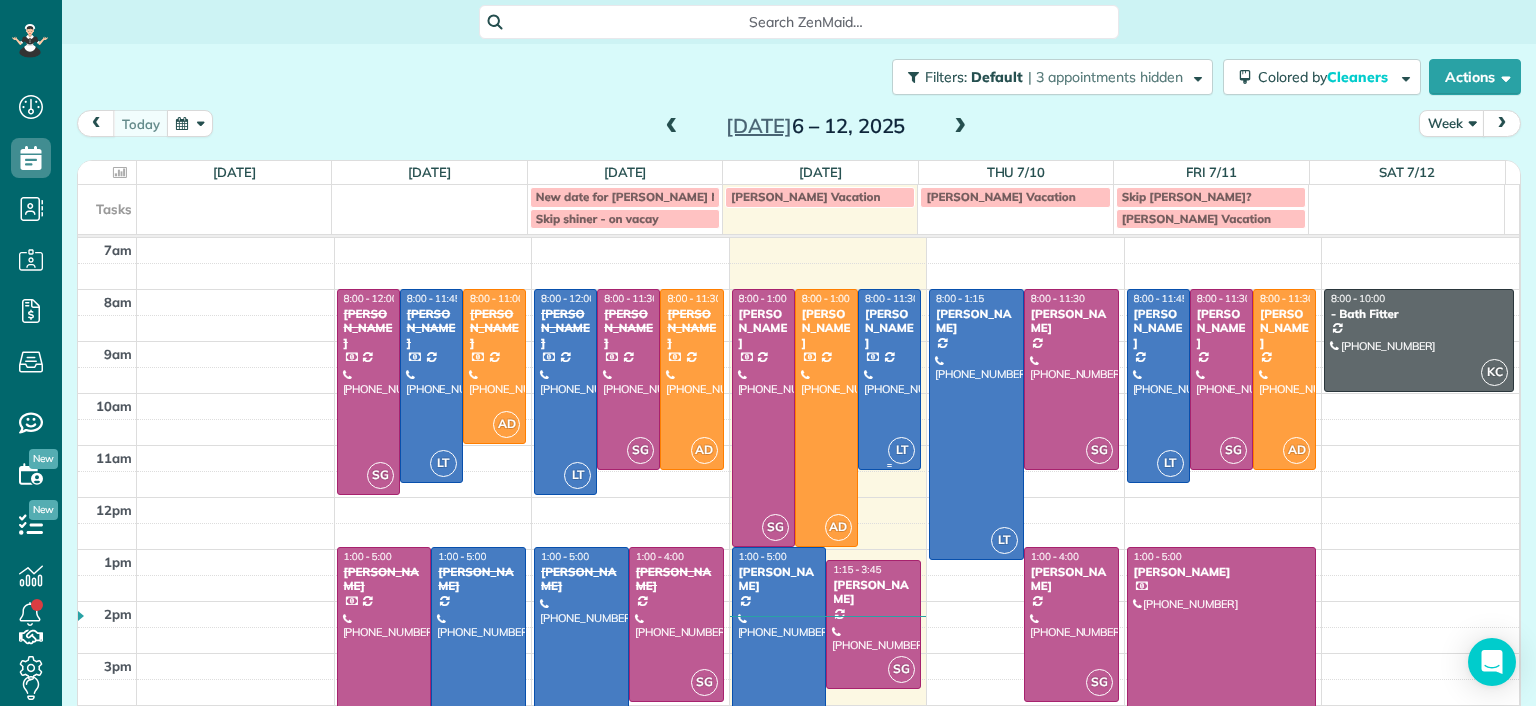 click on "[PERSON_NAME]" at bounding box center [889, 328] 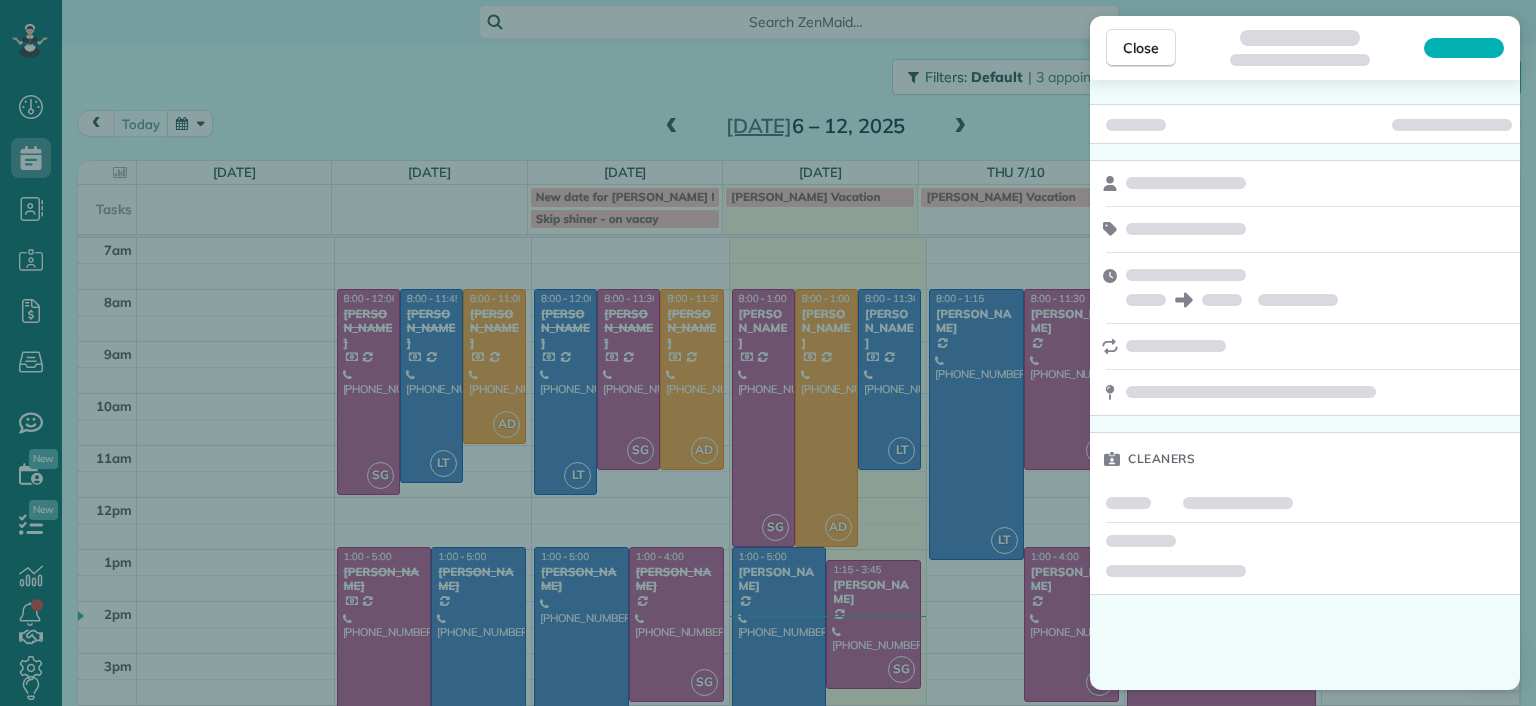 click on "Close   Cleaners" at bounding box center (768, 353) 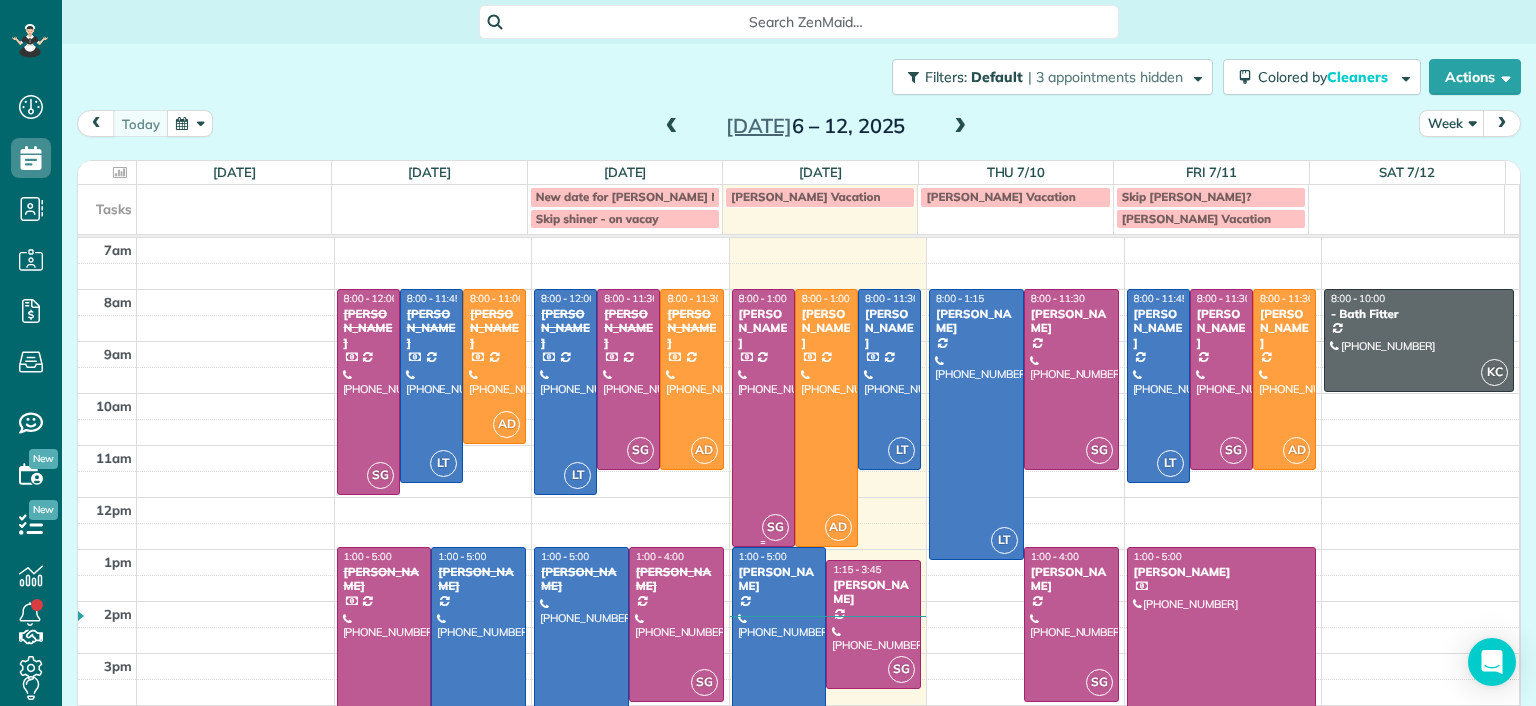 click at bounding box center (763, 418) 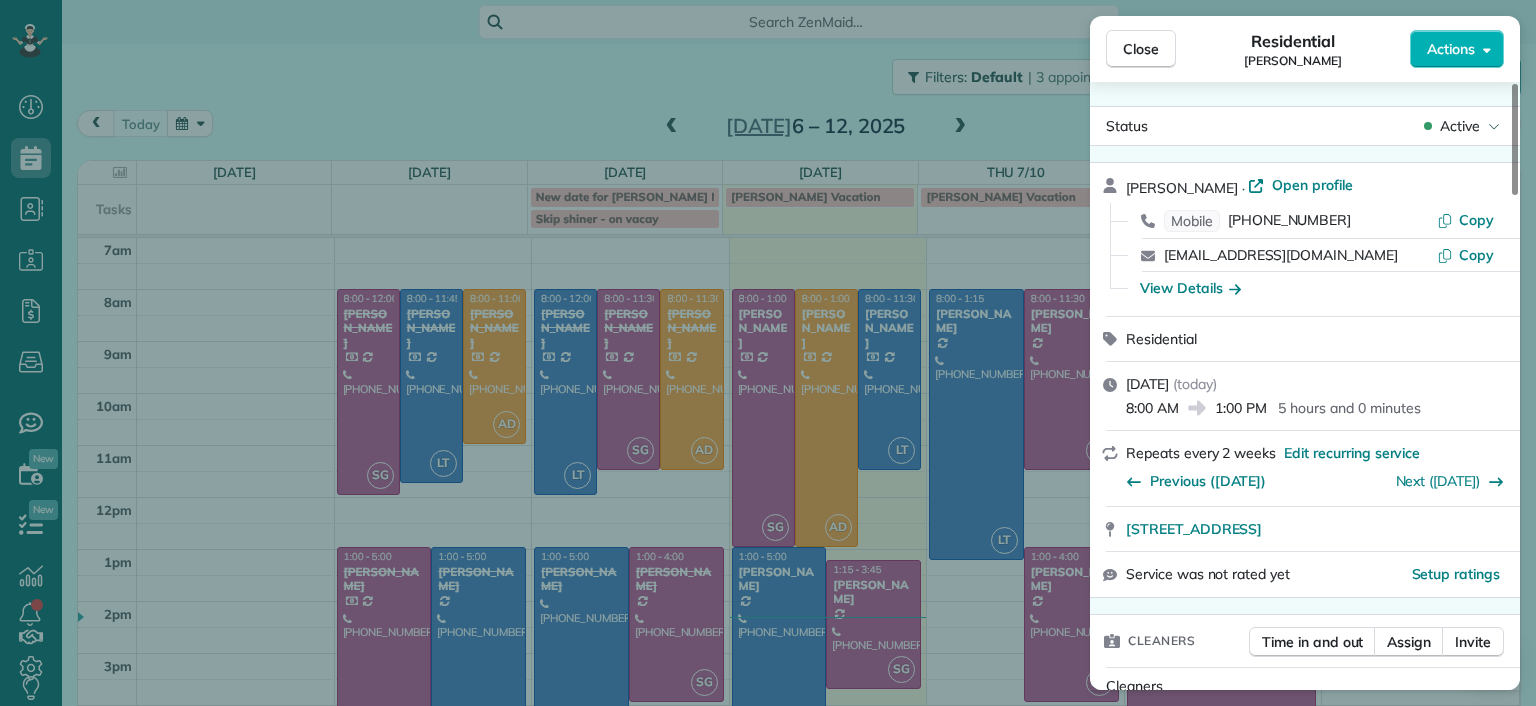 click on "Close Residential Denise Nelson Actions Status Active Denise Nelson · Open profile Mobile (804) 363-7437 Copy denisenelson2005@gmail.com Copy View Details Residential Wednesday, July 09, 2025 ( today ) 8:00 AM 1:00 PM 5 hours and 0 minutes Repeats every 2 weeks Edit recurring service Previous (Jun 25) Next (Jul 23) 9625 Kingussle Lane Richmond VA 23236 Service was not rated yet Setup ratings Cleaners Time in and out Assign Invite Cleaners Sophie   Gibbs 8:00 AM 1:00 PM Checklist Try Now Keep this appointment up to your standards. Stay on top of every detail, keep your cleaners organised, and your client happy. Assign a checklist Watch a 5 min demo Billing Billing actions Price $215.00 Overcharge $0.00 Discount $0.00 Coupon discount - Primary tax - Secondary tax - Total appointment price $215.00 Tips collected New feature! $0.00 Paid by card Total including tip $215.00 Get paid online in no-time! Send an invoice and reward your cleaners with tips Charge customer credit card Appointment custom fields Man Hours" at bounding box center (768, 353) 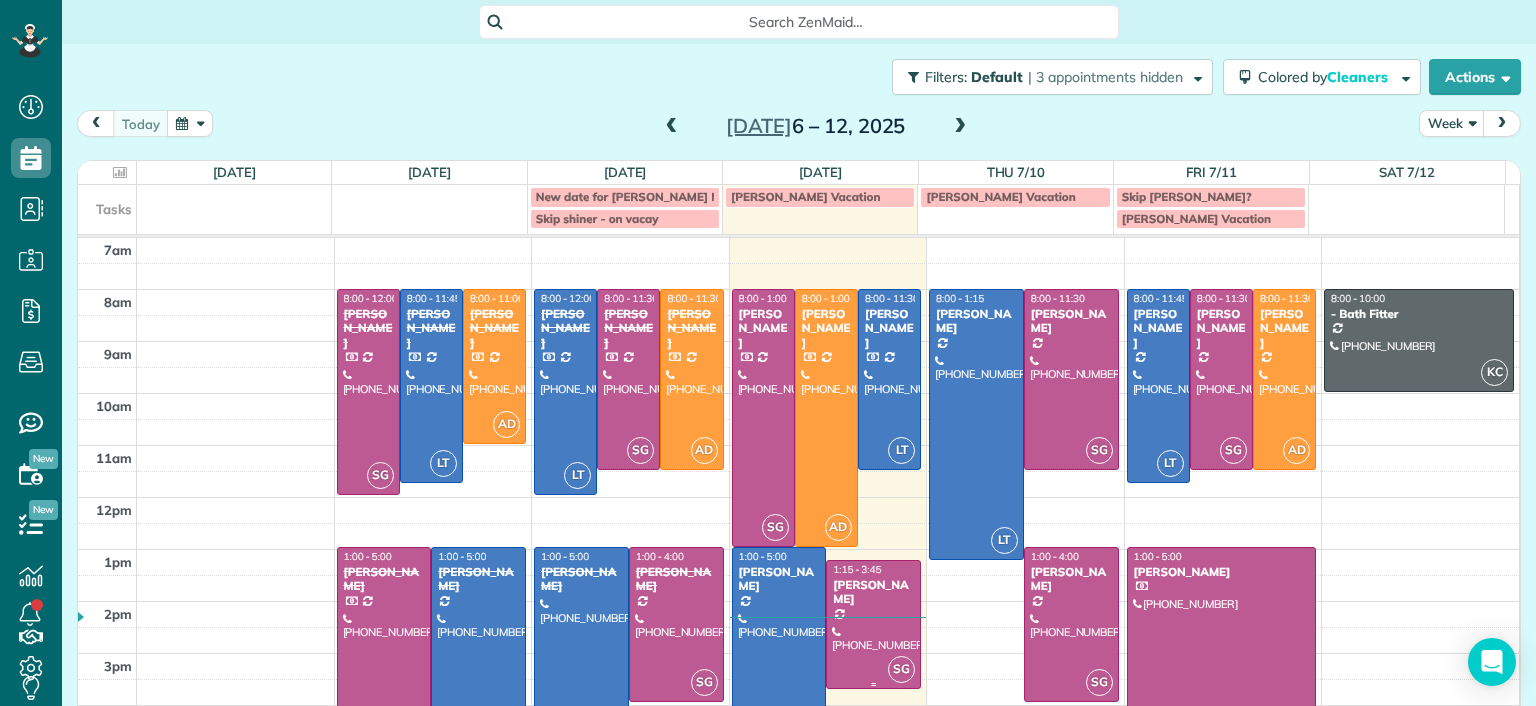click on "[PERSON_NAME]" at bounding box center (873, 592) 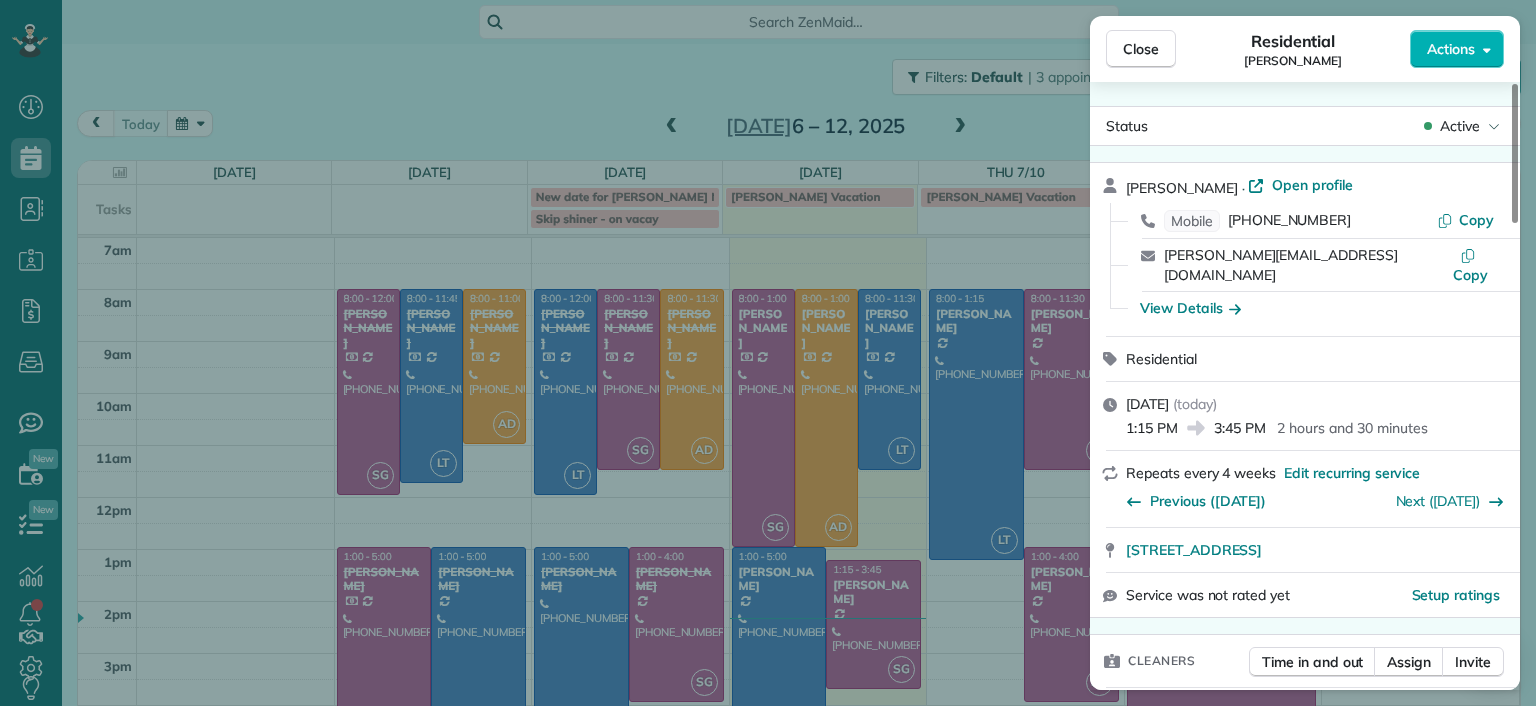 click on "Close Residential Genevieve Malandra Actions Status Active Genevieve Malandra · Open profile Mobile (267) 671-6705 Copy genevieve@basbleupr.com Copy View Details Residential Wednesday, July 09, 2025 ( today ) 1:15 PM 3:45 PM 2 hours and 30 minutes Repeats every 4 weeks Edit recurring service Previous (Jun 12) Next (Aug 06) 301 South 11th Street Apt 2201 Richmond VA 23219 Service was not rated yet Setup ratings Cleaners Time in and out Assign Invite Cleaners Sophie   Gibbs 1:15 PM 3:45 PM Checklist Try Now Keep this appointment up to your standards. Stay on top of every detail, keep your cleaners organised, and your client happy. Assign a checklist Watch a 5 min demo Billing Billing actions Price $145.00 Overcharge $0.00 Discount $0.00 Coupon discount - Primary tax - Secondary tax - Total appointment price $145.00 Tips collected New feature! $0.00 Unpaid Mark as paid Total including tip $145.00 Get paid online in no-time! Send an invoice and reward your cleaners with tips Charge customer credit card Man Hours" at bounding box center [768, 353] 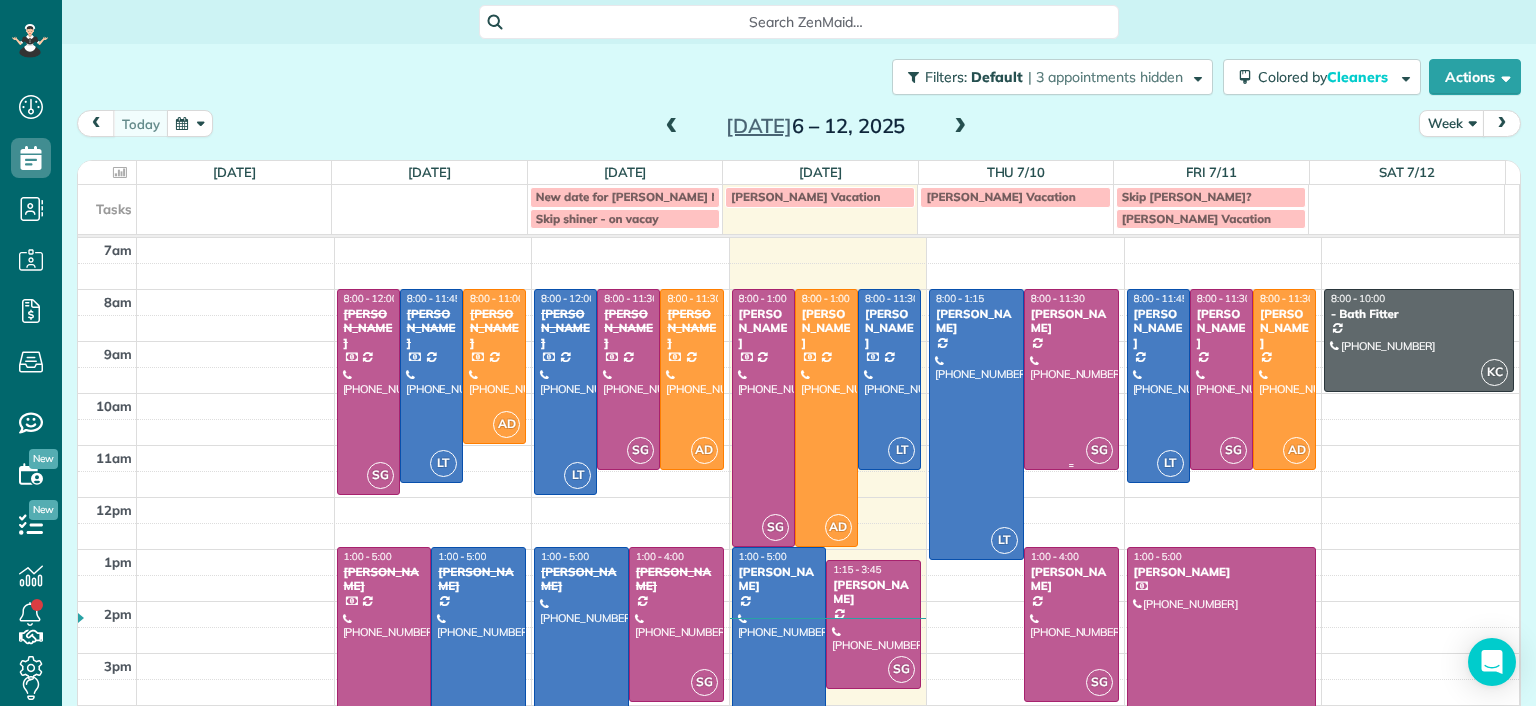 click at bounding box center (1071, 379) 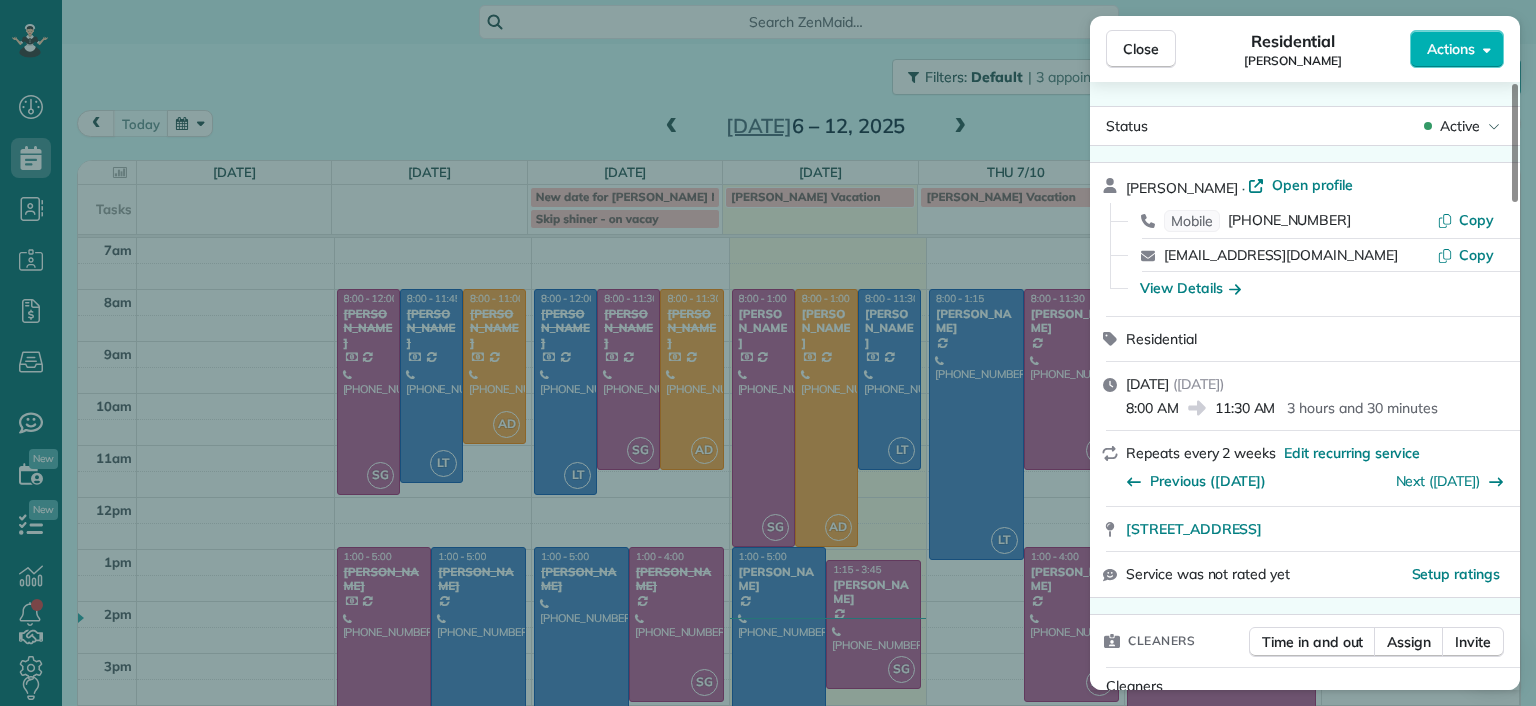 click on "Close Residential Madeline Brown Actions Status Active Madeline Brown · Open profile Mobile (609) 904-3776 Copy dtbsrva@gmail.com Copy View Details Residential Thursday, July 10, 2025 ( tomorrow ) 8:00 AM 11:30 AM 3 hours and 30 minutes Repeats every 2 weeks Edit recurring service Previous (Jun 26) Next (Jul 24) 9900 Oldfield Drive Richmond VA 23235 Service was not rated yet Setup ratings Cleaners Time in and out Assign Invite Cleaners Sophie   Gibbs 8:00 AM 11:30 AM Checklist Try Now Keep this appointment up to your standards. Stay on top of every detail, keep your cleaners organised, and your client happy. Assign a checklist Watch a 5 min demo Billing Billing actions Price $187.00 Overcharge $0.00 Discount $0.00 Coupon discount - Primary tax - Secondary tax - Total appointment price $187.00 Tips collected New feature! $0.00 Unpaid Mark as paid Total including tip $187.00 Get paid online in no-time! Send an invoice and reward your cleaners with tips Charge customer credit card Appointment custom fields - 1" at bounding box center (768, 353) 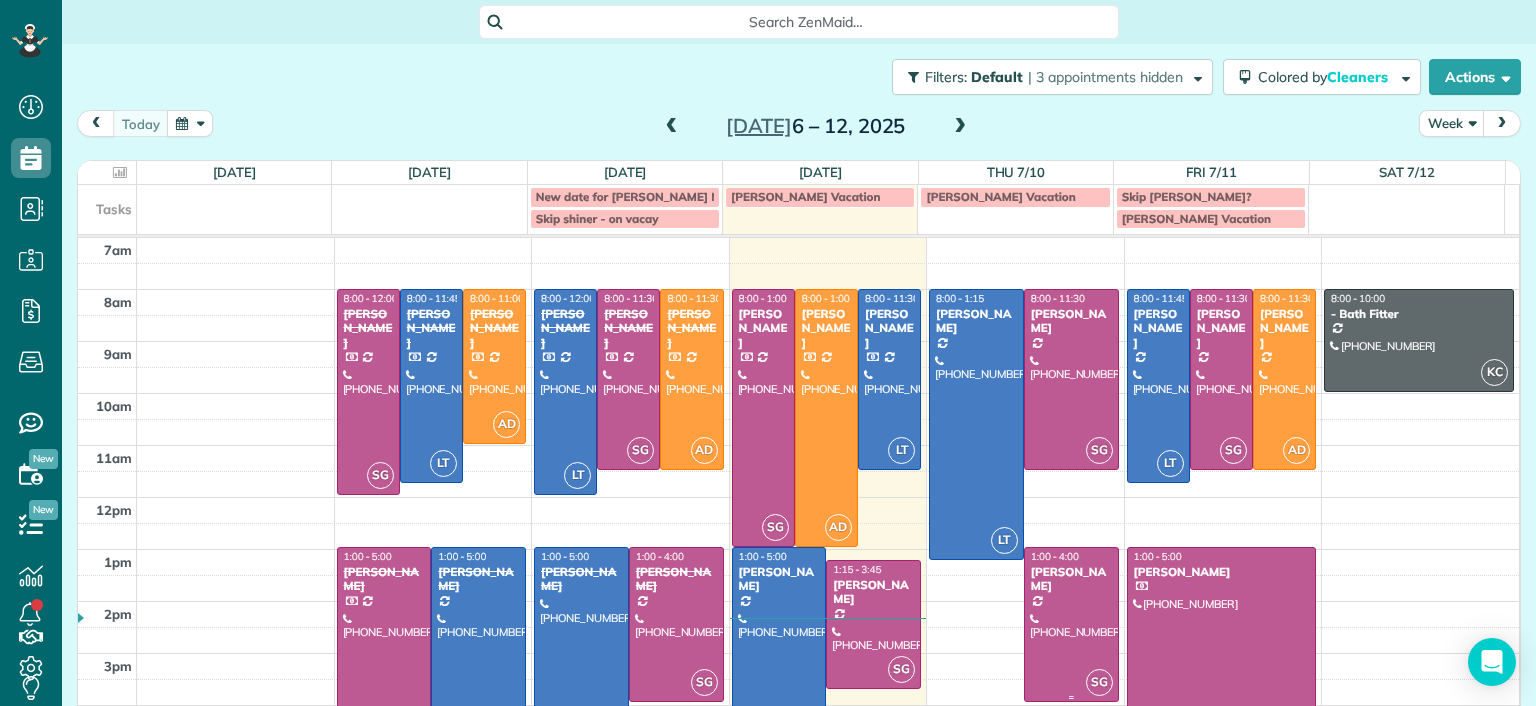 click at bounding box center [1071, 624] 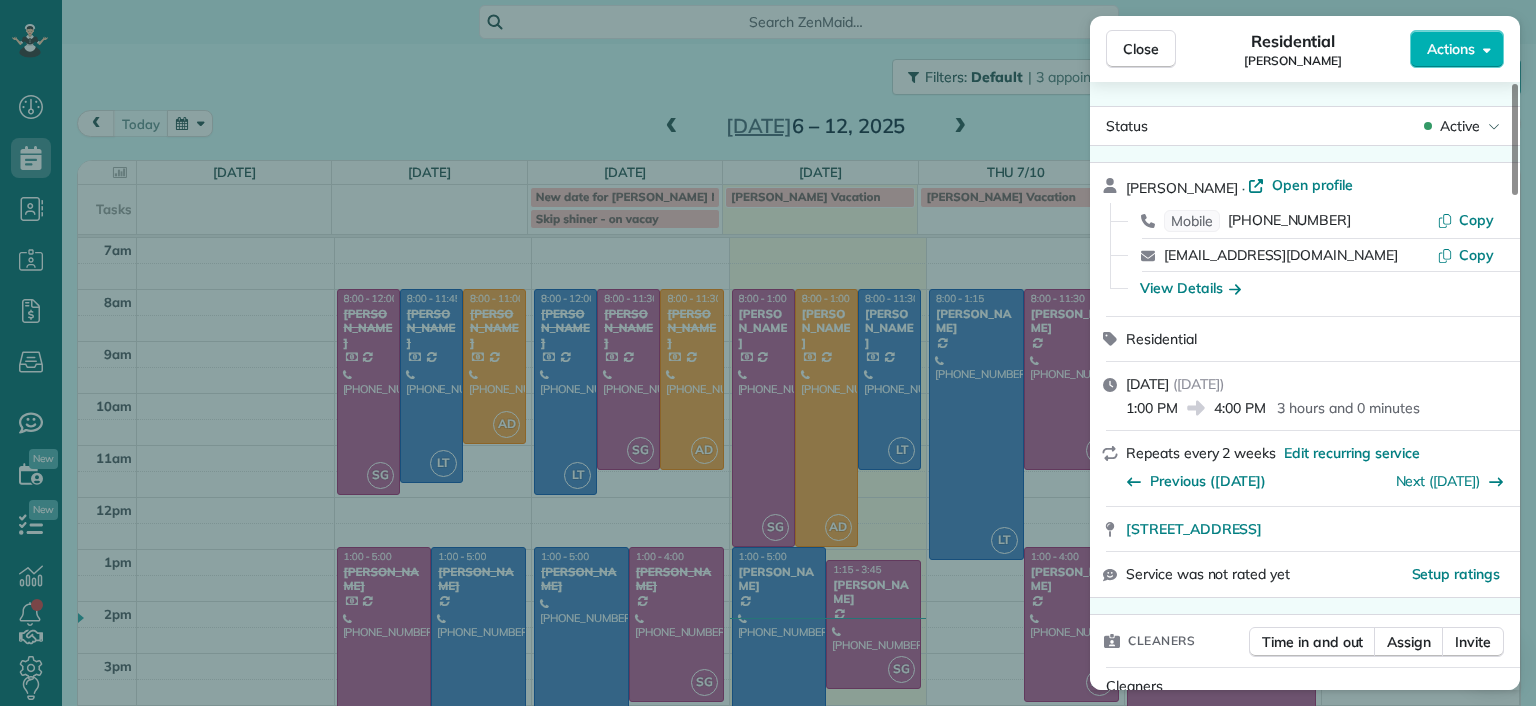click on "Close Residential Hilary Begleiter Actions Status Active Hilary Begleiter · Open profile Mobile (515) 770-5846 Copy hilz621@gmail.com Copy View Details Residential Thursday, July 10, 2025 ( tomorrow ) 1:00 PM 4:00 PM 3 hours and 0 minutes Repeats every 2 weeks Edit recurring service Previous (Jun 26) Next (Jul 24) 5910 Gate House Drive Glen Allen VA 23059 Service was not rated yet Setup ratings Cleaners Time in and out Assign Invite Cleaners Sophie   Gibbs 1:00 PM 4:00 PM Checklist Try Now Keep this appointment up to your standards. Stay on top of every detail, keep your cleaners organised, and your client happy. Assign a checklist Watch a 5 min demo Billing Billing actions Price $153.00 Overcharge $0.00 Discount $0.00 Coupon discount - Primary tax - Secondary tax - Total appointment price $153.00 Tips collected New feature! $0.00 Unpaid Mark as paid Total including tip $153.00 Get paid online in no-time! Send an invoice and reward your cleaners with tips Charge customer credit card Appointment custom fields" at bounding box center [768, 353] 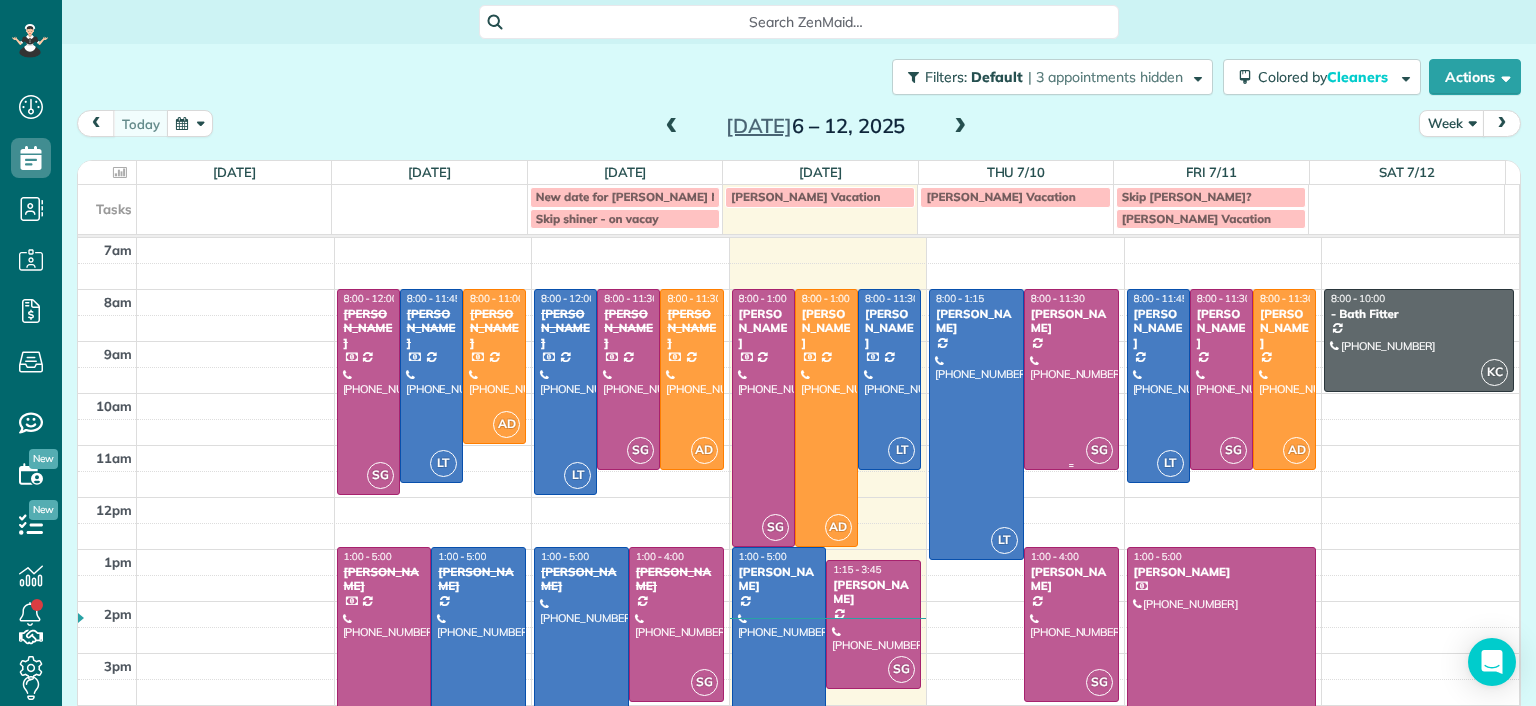 click at bounding box center [1071, 379] 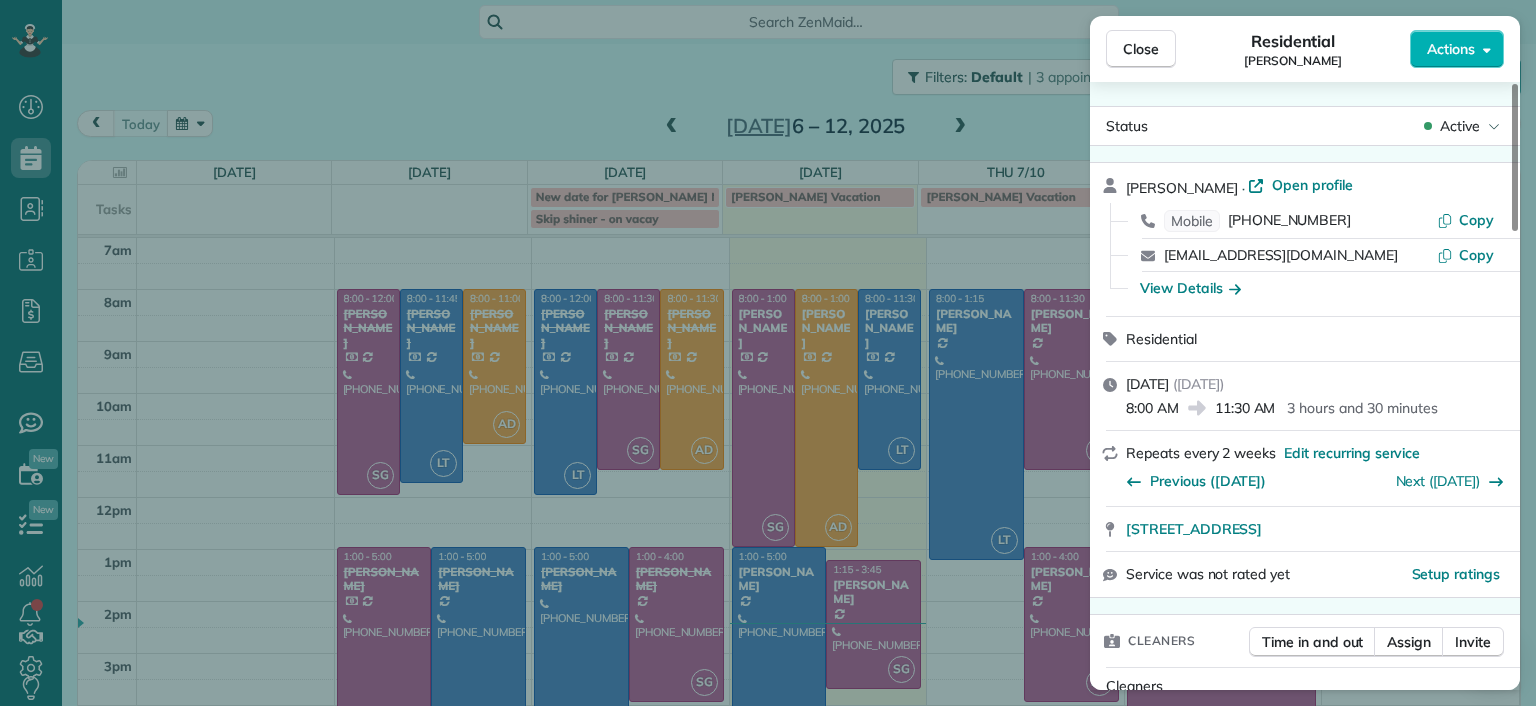 drag, startPoint x: 404, startPoint y: 189, endPoint x: 304, endPoint y: 166, distance: 102.610916 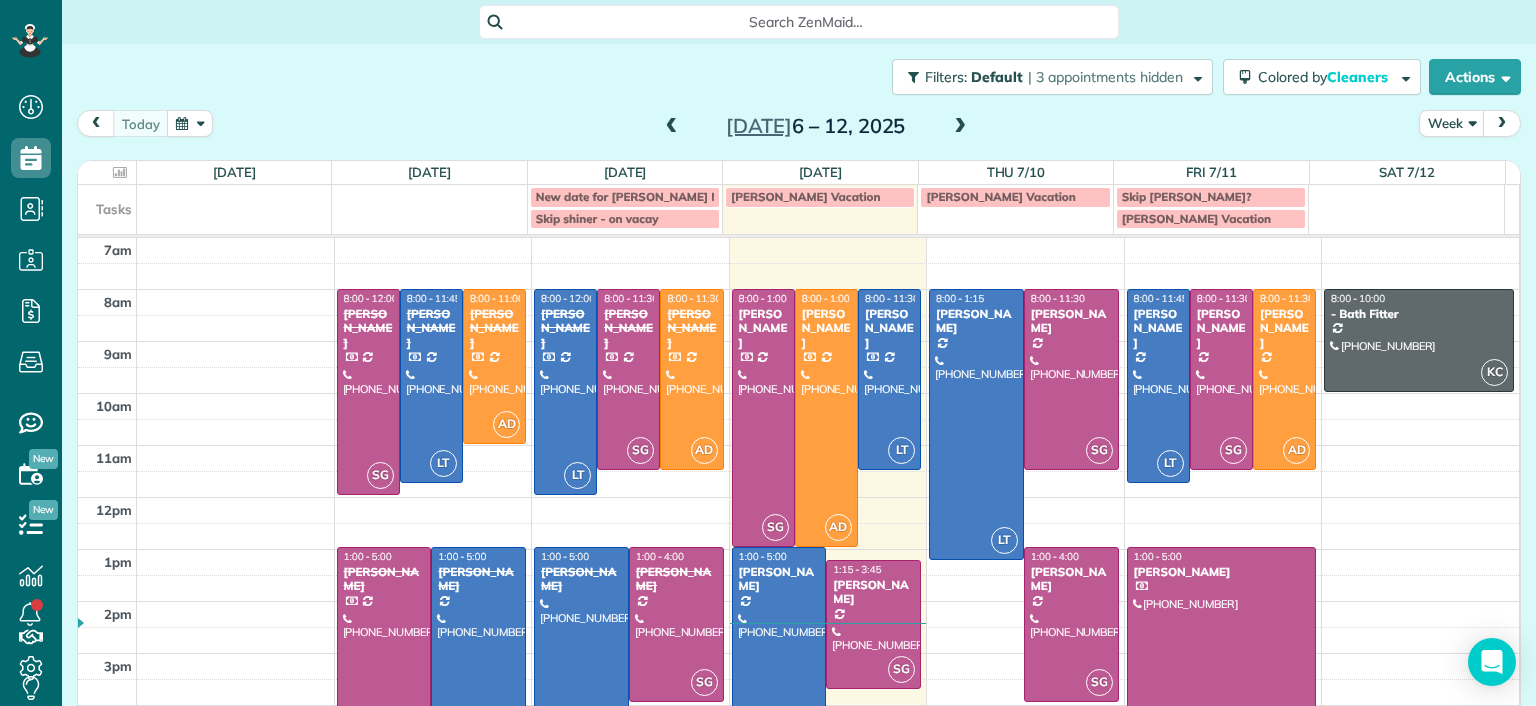 click at bounding box center (672, 127) 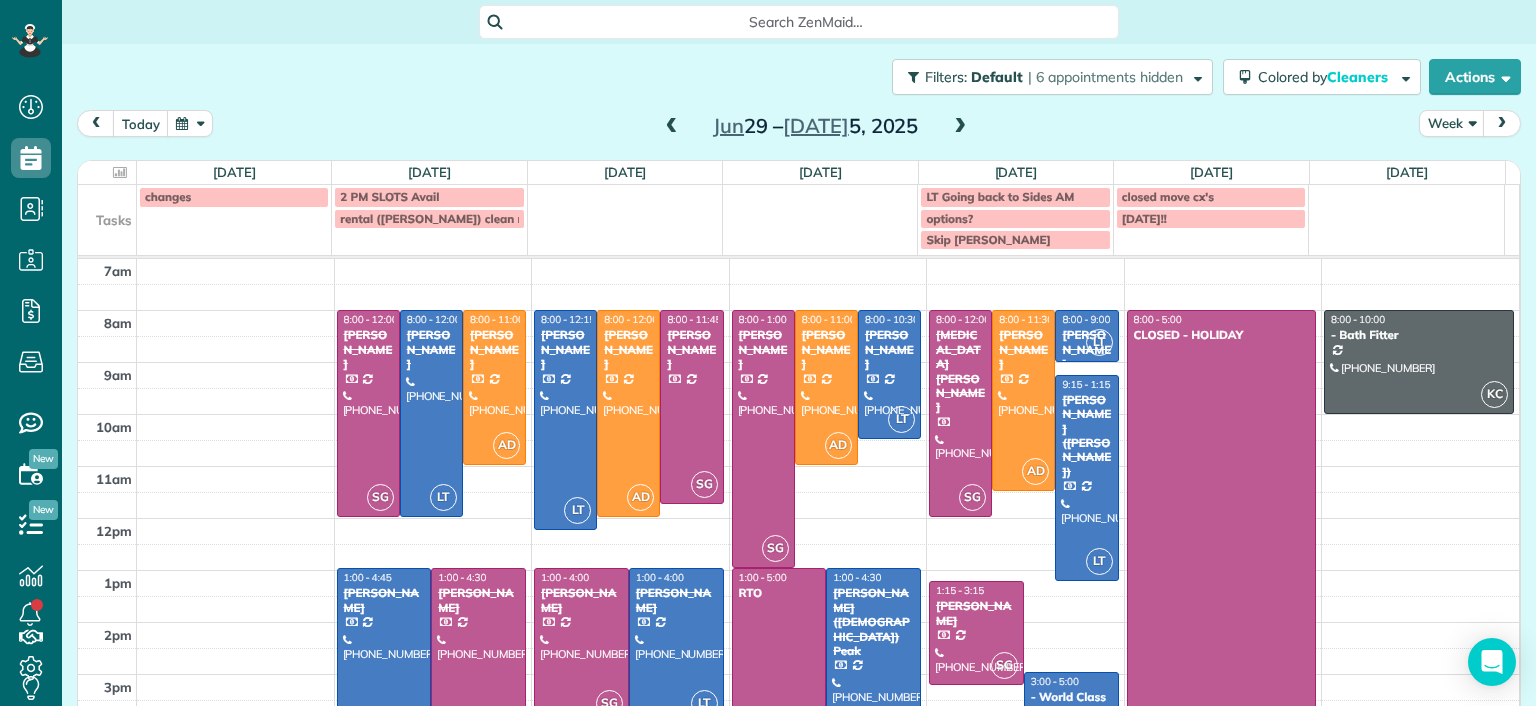 click at bounding box center (960, 127) 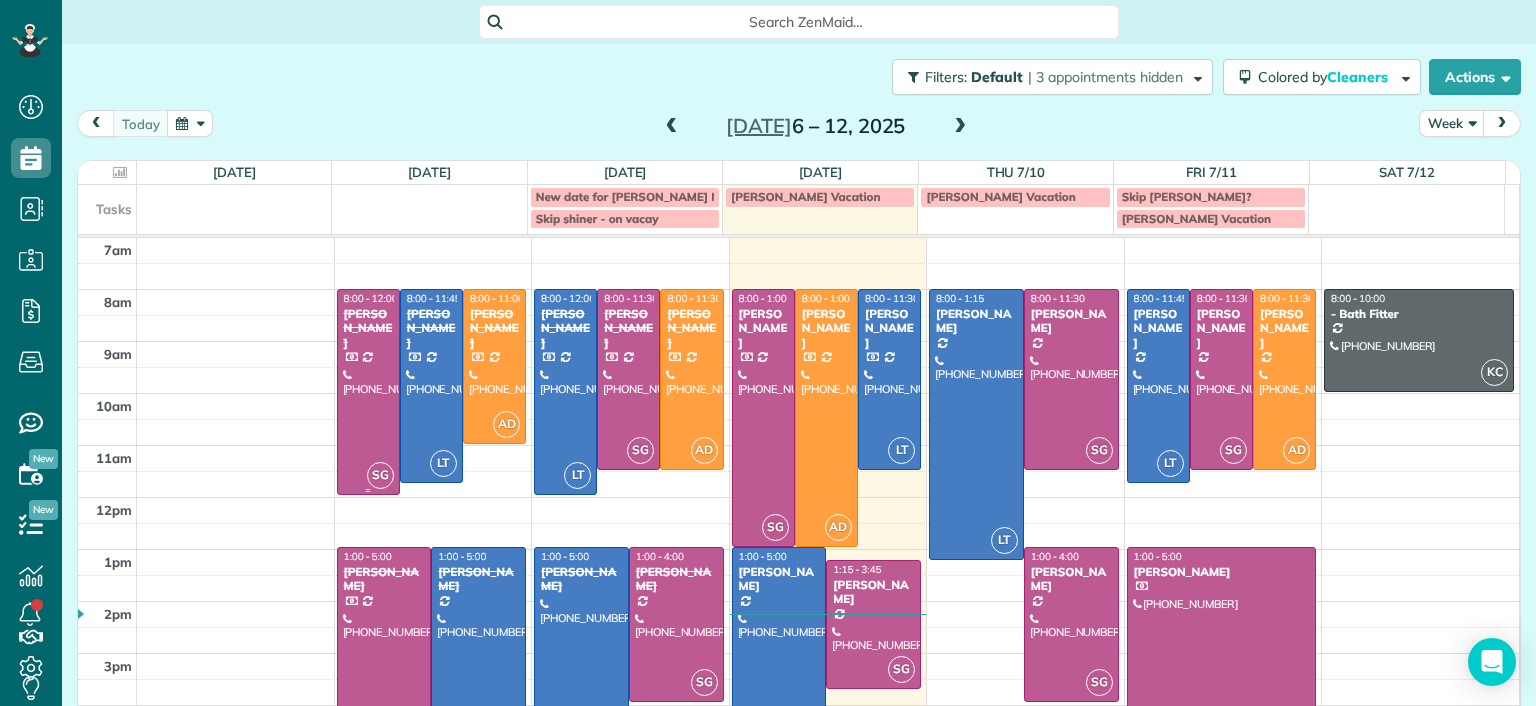 click at bounding box center [368, 392] 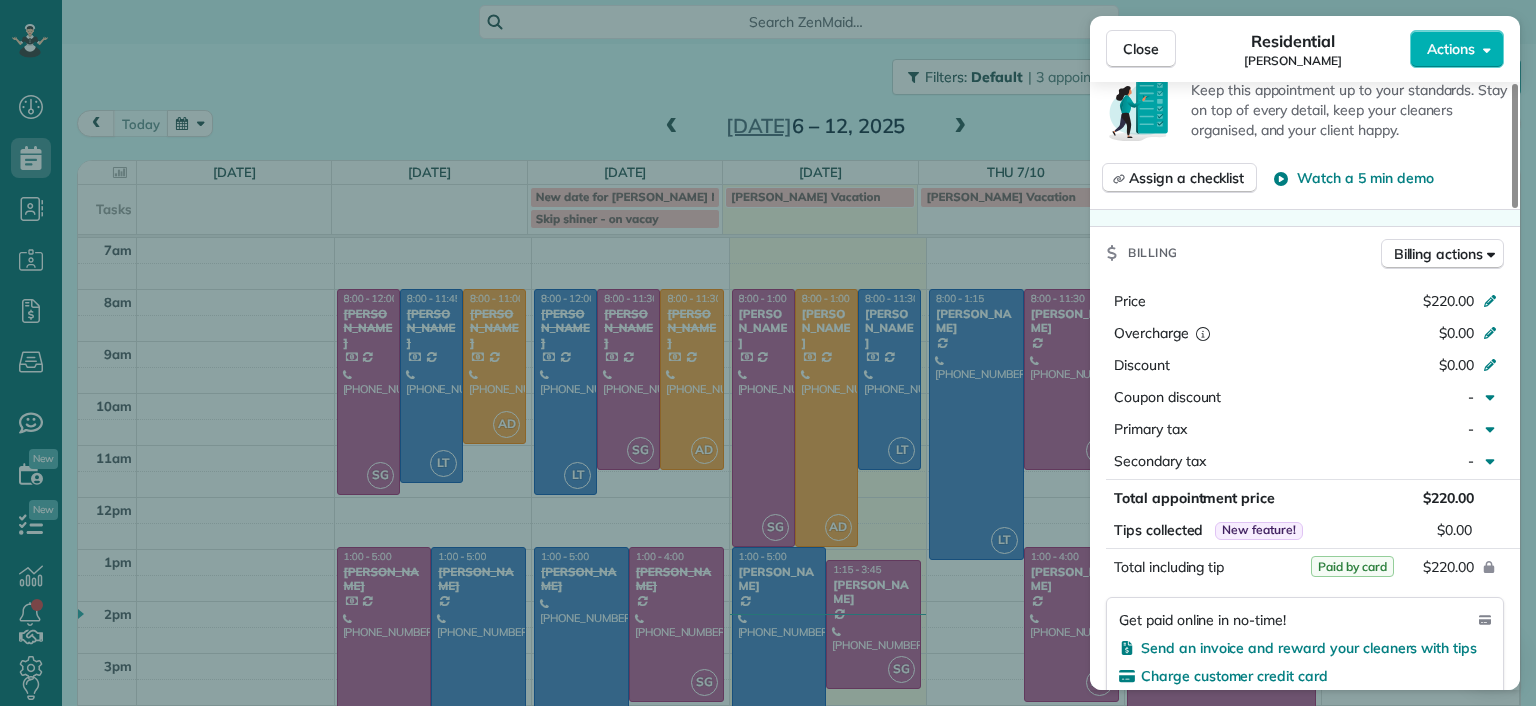 scroll, scrollTop: 800, scrollLeft: 0, axis: vertical 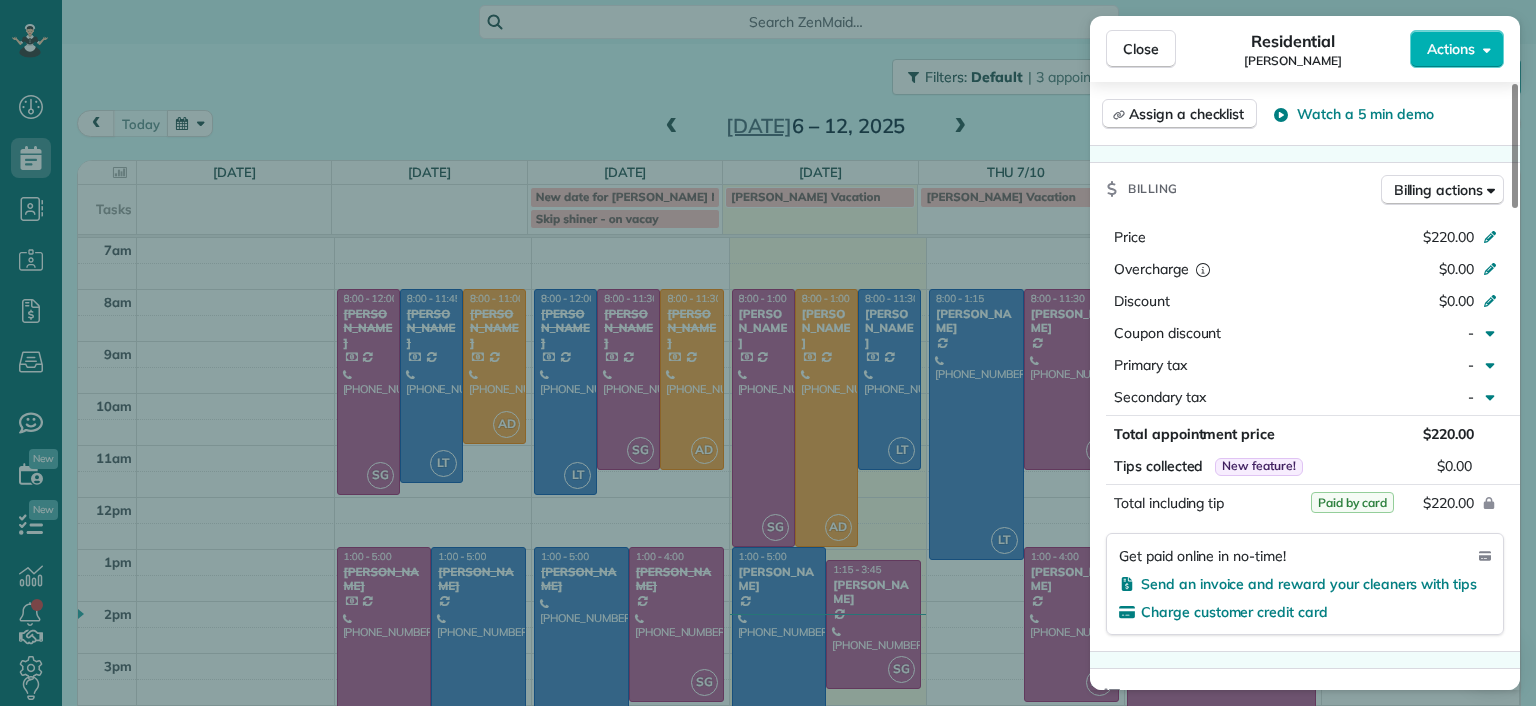 click on "Close Residential Jessica Pizano Actions Status Completed Jessica Pizano · Open profile Mobile (860) 833-0605 Copy jessicapizano@comcast.net Copy View Details Residential Monday, July 07, 2025 ( 2 days ago ) 8:00 AM 12:00 PM 4 hours and 0 minutes Repeats every 2 weeks Edit recurring service Previous (Jun 27) Next (Jul 21) 7867 Hampton Forest Lane Chesterfield VA 23832 Service was not rated yet Setup ratings Cleaners Time in and out Assign Invite Cleaners Sophie   Gibbs 8:00 AM 12:00 PM Checklist Try Now Keep this appointment up to your standards. Stay on top of every detail, keep your cleaners organised, and your client happy. Assign a checklist Watch a 5 min demo Billing Billing actions Price $220.00 Overcharge $0.00 Discount $0.00 Coupon discount - Primary tax - Secondary tax - Total appointment price $220.00 Tips collected New feature! $0.00 Paid by card Total including tip $220.00 Get paid online in no-time! Send an invoice and reward your cleaners with tips Charge customer credit card Man Hours 4 Hours" at bounding box center [768, 353] 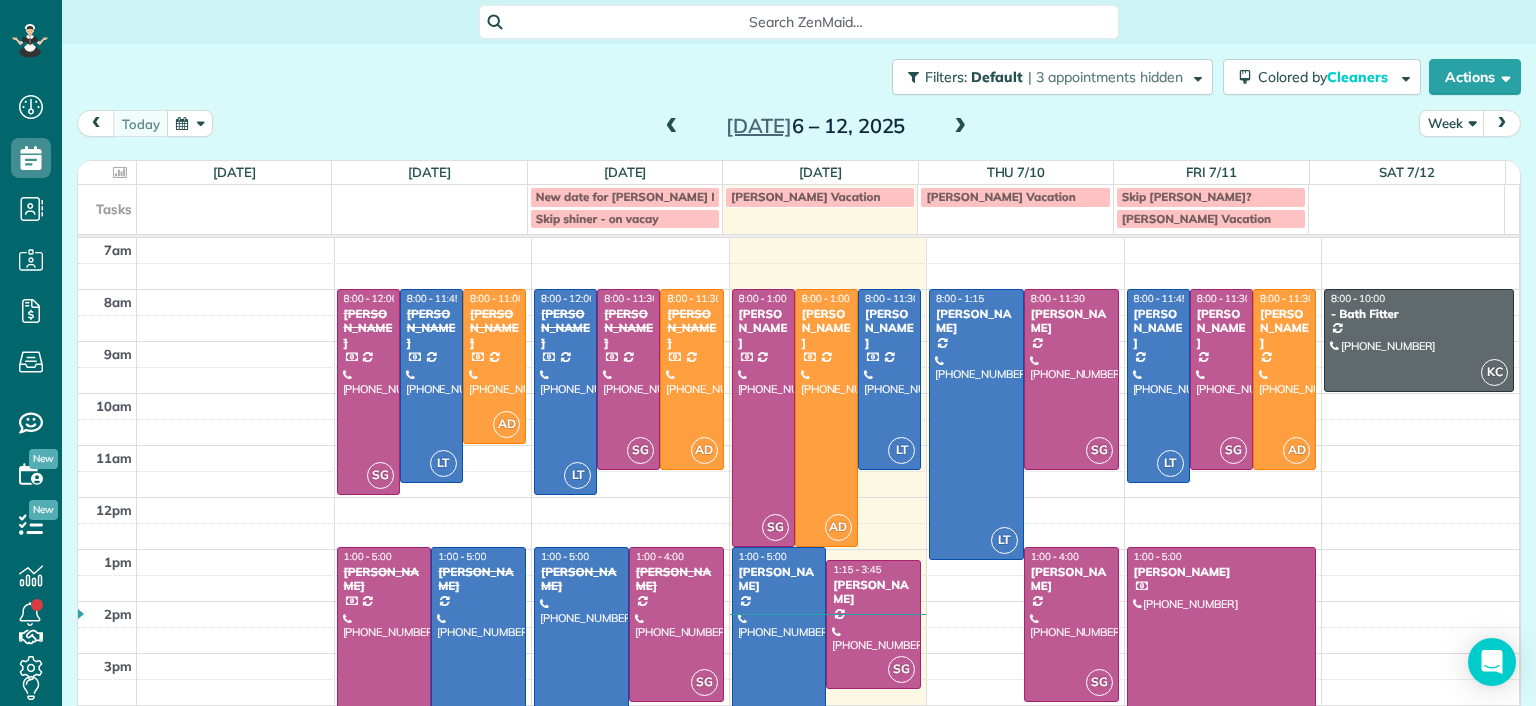 click at bounding box center (384, 650) 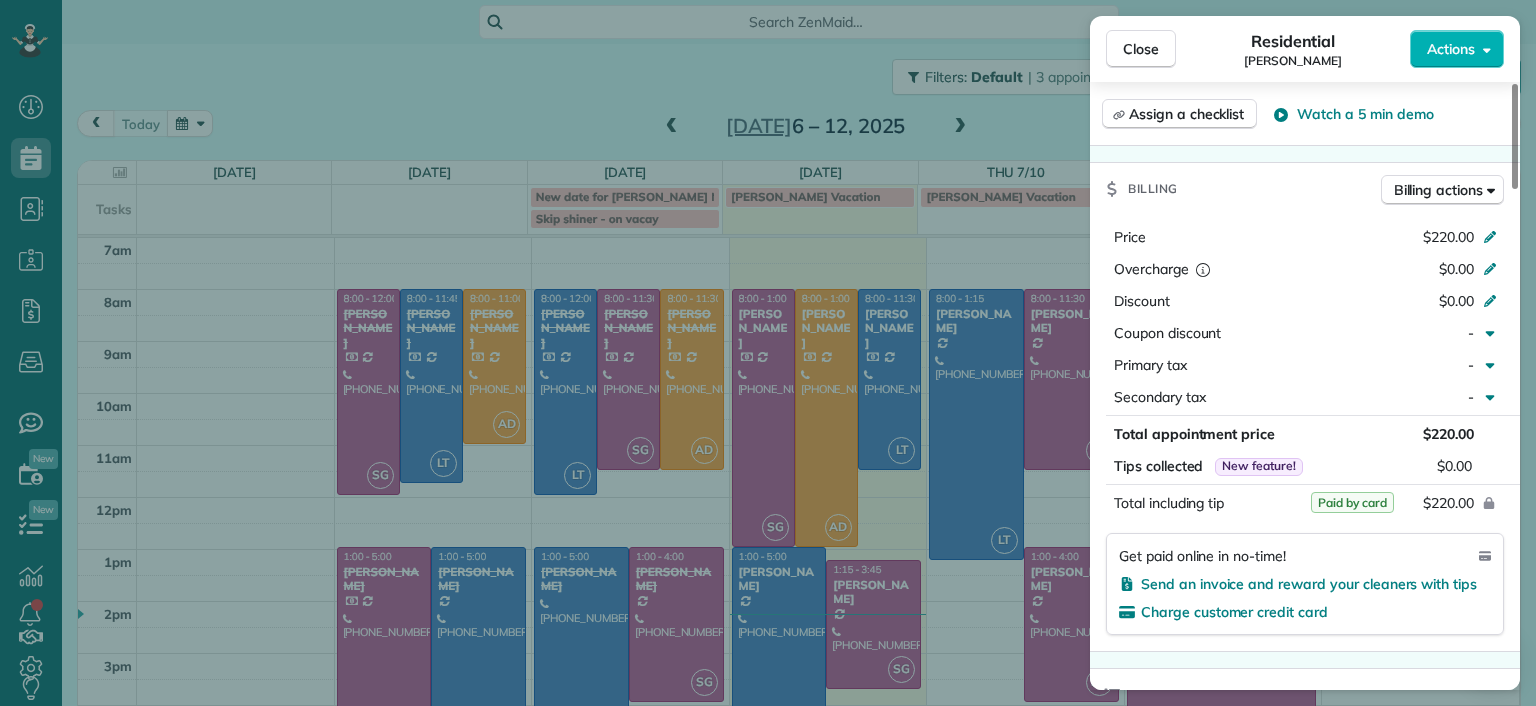 scroll, scrollTop: 200, scrollLeft: 0, axis: vertical 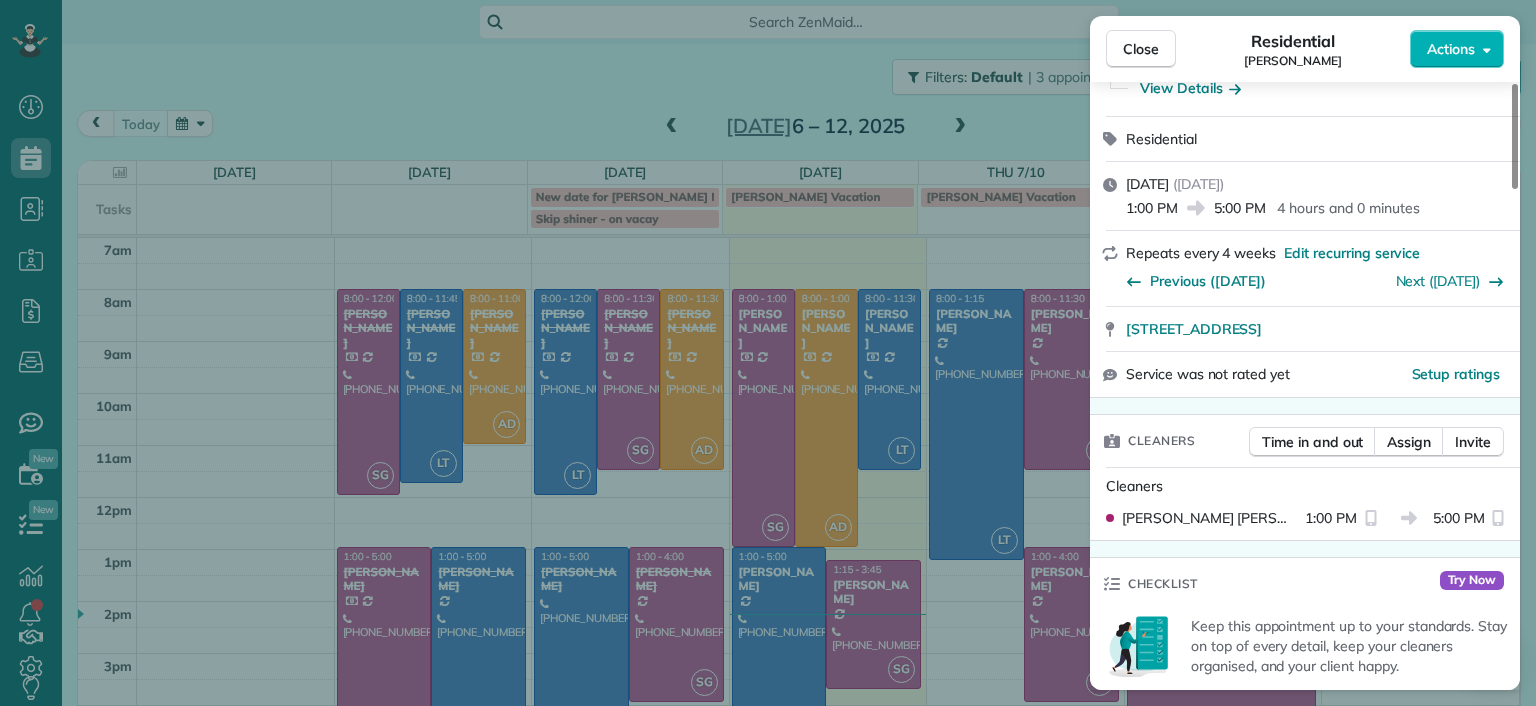 click on "Close Residential Sarah Craig Actions Status Completed Sarah Craig · Open profile Mobile (804) 517-0176 Copy sarahkathryncraig@gmail.com Copy View Details Residential Monday, July 07, 2025 ( 2 days ago ) 1:00 PM 5:00 PM 4 hours and 0 minutes Repeats every 4 weeks Edit recurring service Previous (Jun 13) Next (Aug 04) 4945 Old Main Street Richmond VA 23231 Service was not rated yet Setup ratings Cleaners Time in and out Assign Invite Cleaners Sophie   Gibbs 1:00 PM 5:00 PM Checklist Try Now Keep this appointment up to your standards. Stay on top of every detail, keep your cleaners organised, and your client happy. Assign a checklist Watch a 5 min demo Billing Billing actions Price $220.00 Overcharge $0.00 Discount $0.00 Coupon discount - Primary tax - Secondary tax - Total appointment price $220.00 Tips collected New feature! $0.00 Paid by card Total including tip $220.00 Get paid online in no-time! Send an invoice and reward your cleaners with tips Charge customer credit card Appointment custom fields - 10 (" at bounding box center (768, 353) 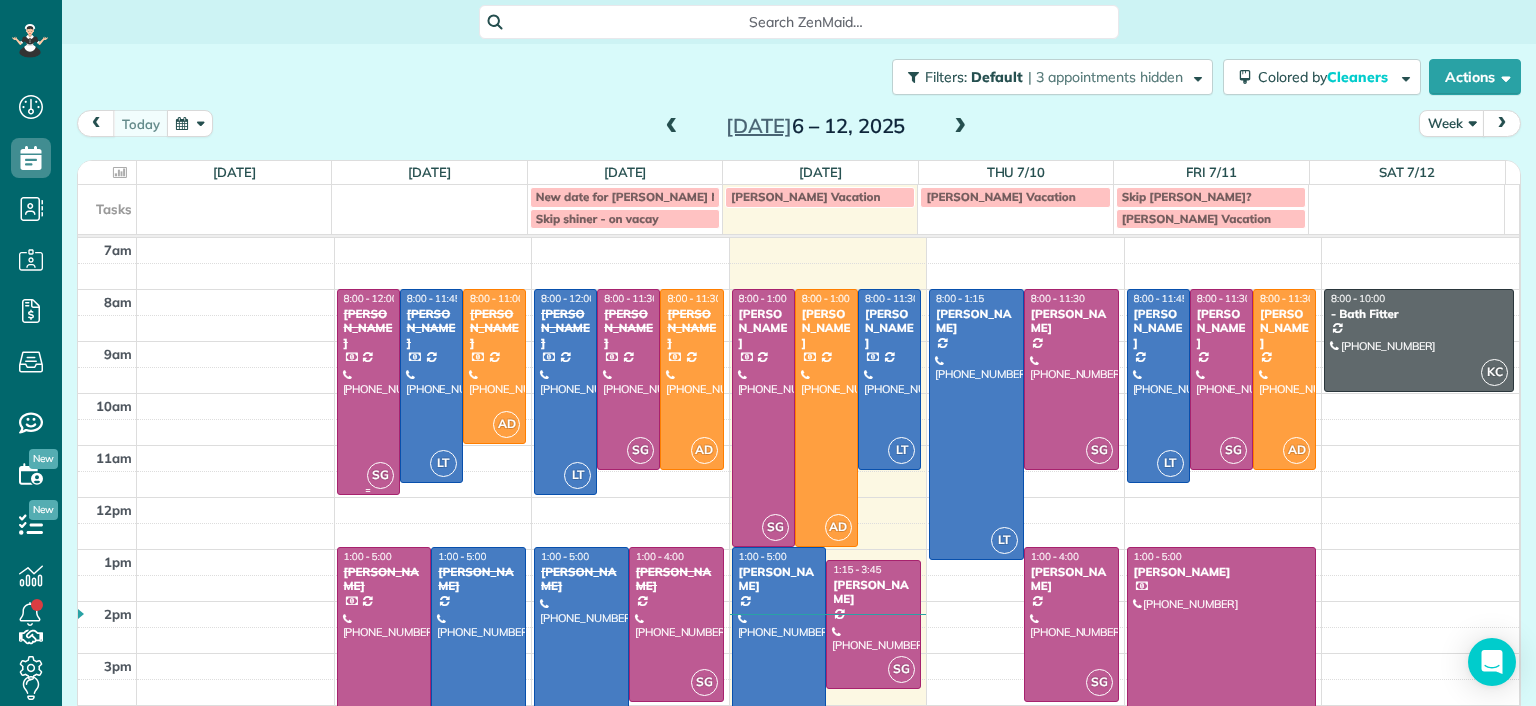 click at bounding box center (368, 392) 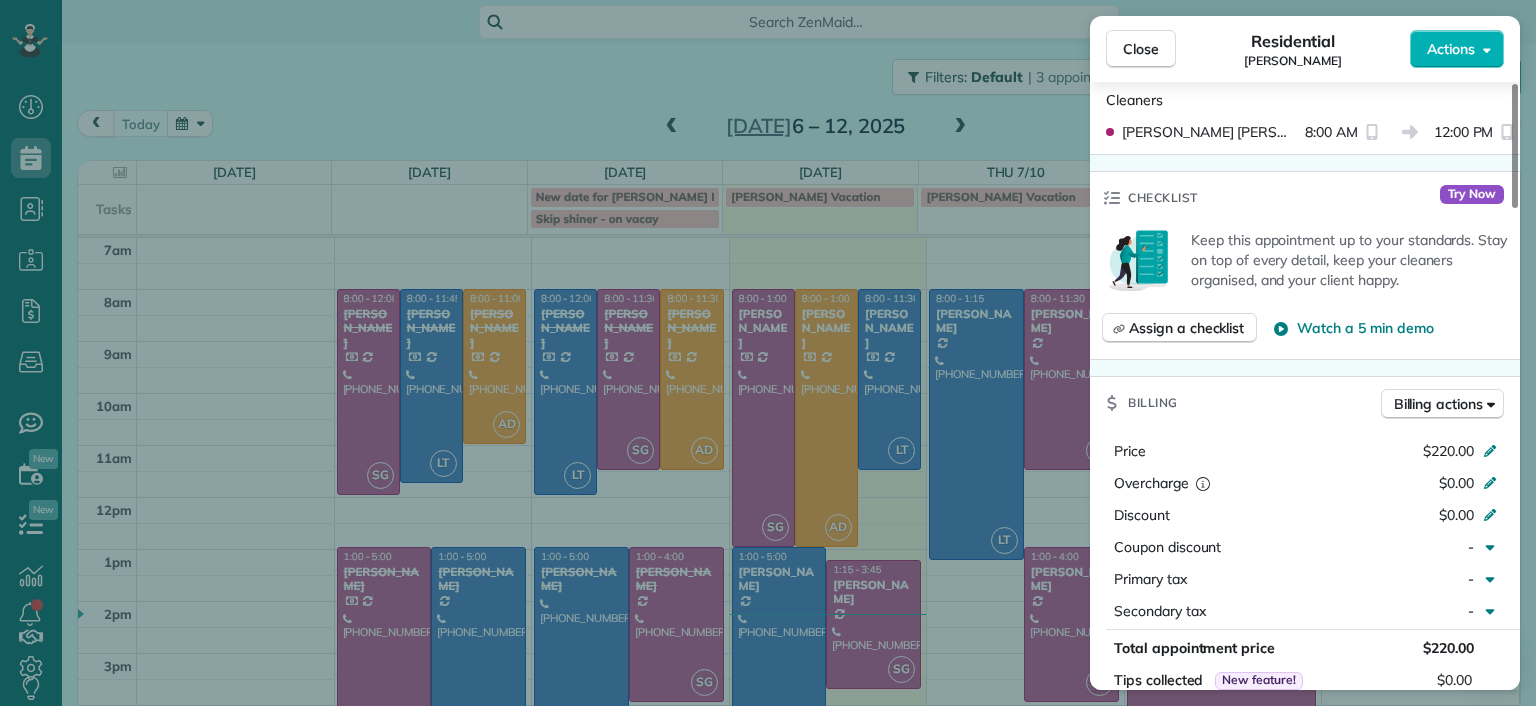 scroll, scrollTop: 700, scrollLeft: 0, axis: vertical 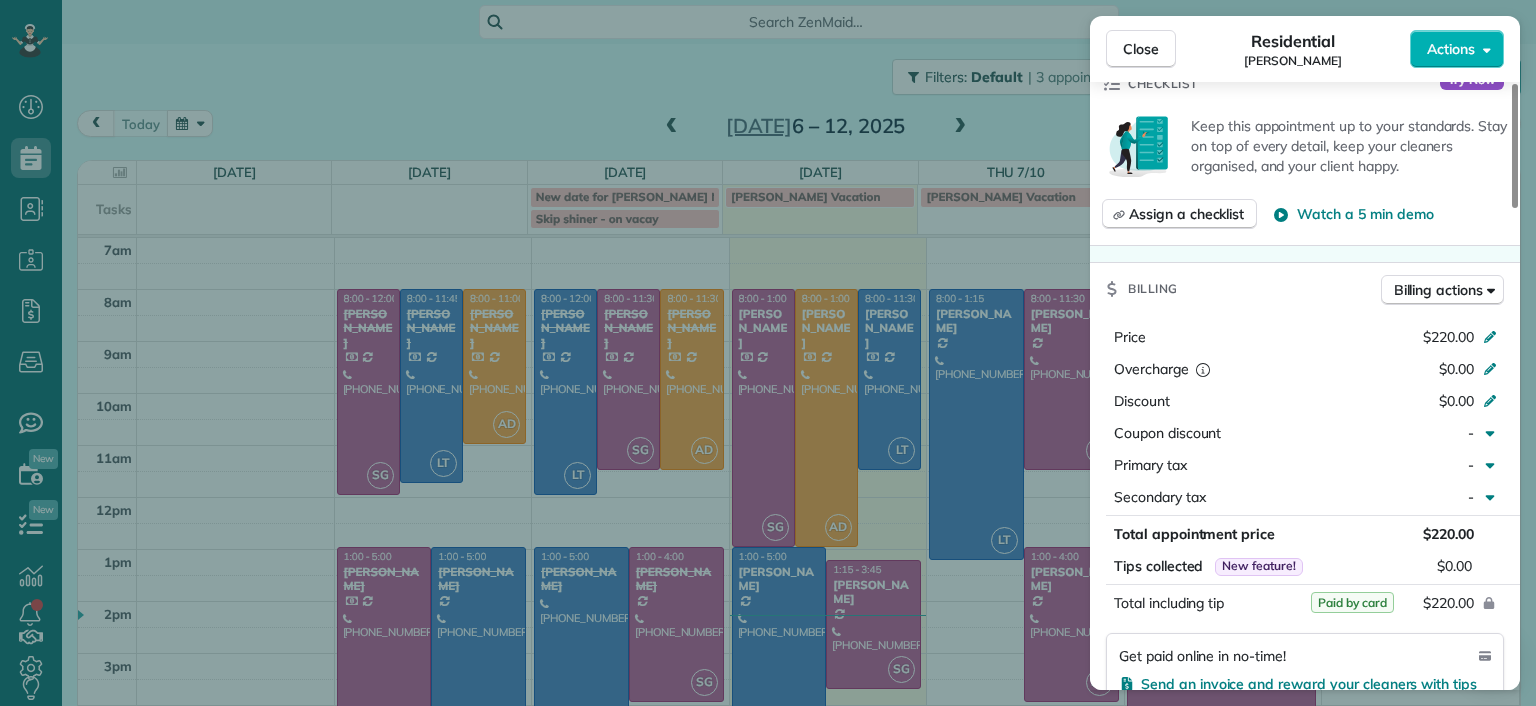 click on "Close Residential Jessica Pizano Actions Status Completed Jessica Pizano · Open profile Mobile (860) 833-0605 Copy jessicapizano@comcast.net Copy View Details Residential Monday, July 07, 2025 ( 2 days ago ) 8:00 AM 12:00 PM 4 hours and 0 minutes Repeats every 2 weeks Edit recurring service Previous (Jun 27) Next (Jul 21) 7867 Hampton Forest Lane Chesterfield VA 23832 Service was not rated yet Setup ratings Cleaners Time in and out Assign Invite Cleaners Sophie   Gibbs 8:00 AM 12:00 PM Checklist Try Now Keep this appointment up to your standards. Stay on top of every detail, keep your cleaners organised, and your client happy. Assign a checklist Watch a 5 min demo Billing Billing actions Price $220.00 Overcharge $0.00 Discount $0.00 Coupon discount - Primary tax - Secondary tax - Total appointment price $220.00 Tips collected New feature! $0.00 Paid by card Total including tip $220.00 Get paid online in no-time! Send an invoice and reward your cleaners with tips Charge customer credit card Man Hours 4 Hours" at bounding box center (768, 353) 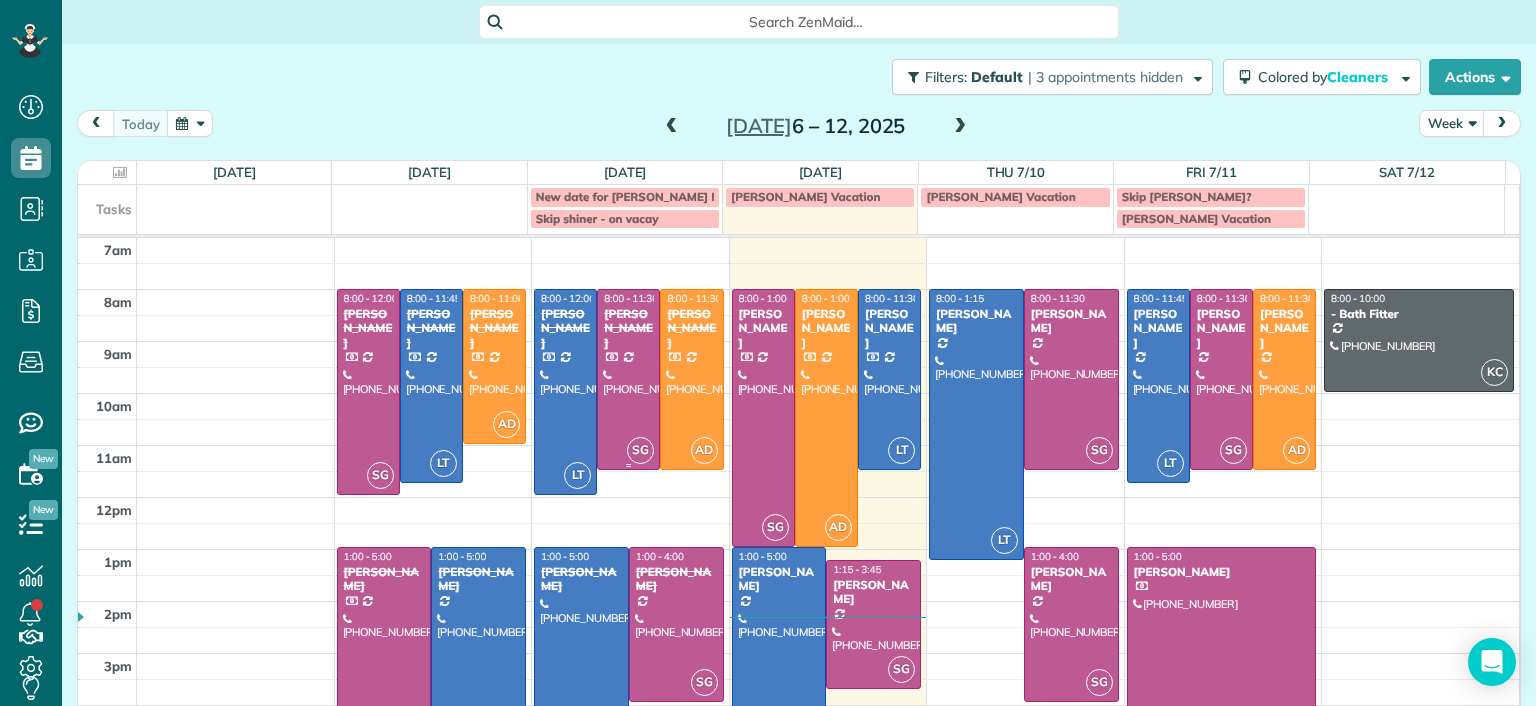 click at bounding box center (628, 379) 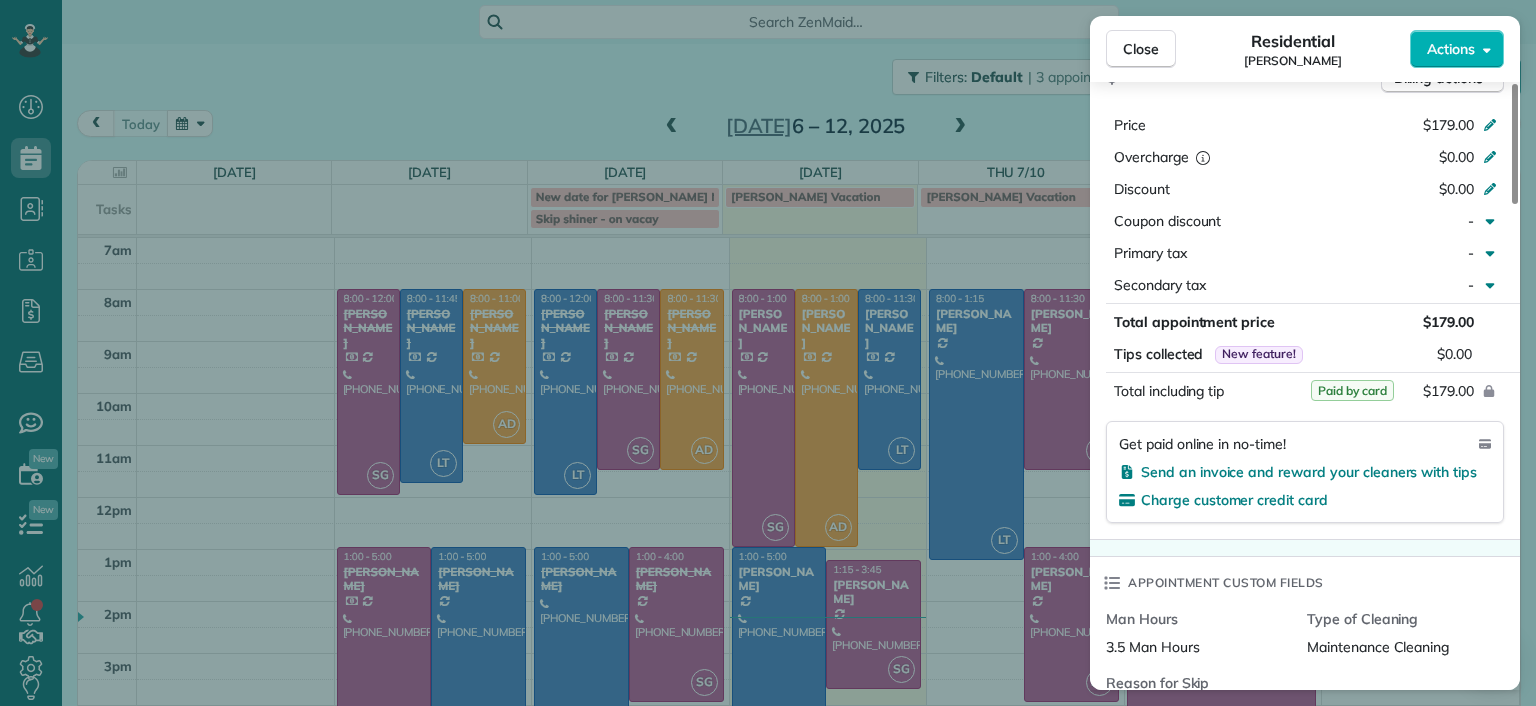 scroll, scrollTop: 600, scrollLeft: 0, axis: vertical 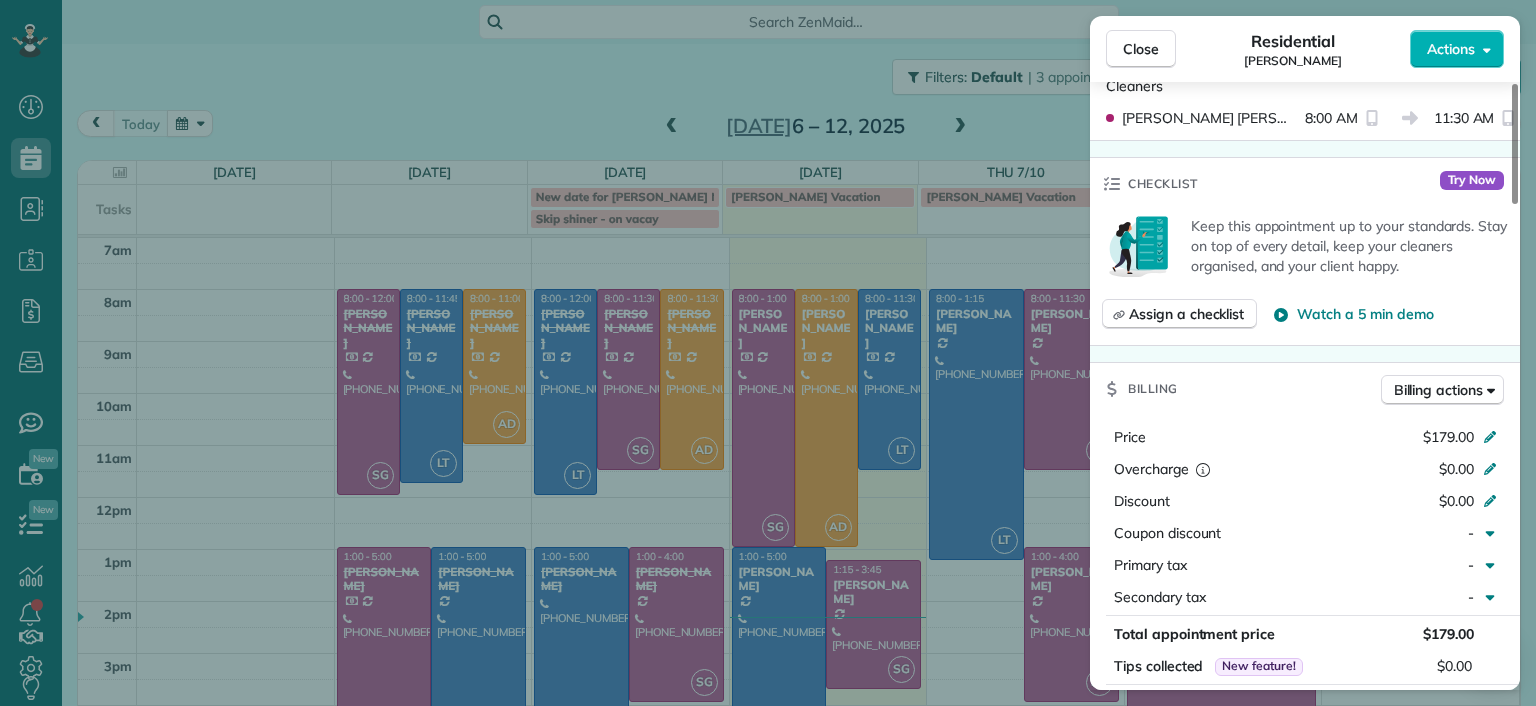 click on "Close Residential Jennifer Johnson Actions Status Completed Jennifer Johnson · Open profile Mobile (804) 357-0697 Copy trippandjenny@verizon.net Copy View Details Residential Tuesday, July 08, 2025 ( yesterday ) 8:00 AM 11:30 AM 3 hours and 30 minutes Repeats every 2 weeks Edit recurring service Previous (Jun 24) Next (Jul 22) 4008 Clinton Avenue Richmond VA 23227 Service was not rated yet Setup ratings Cleaners Time in and out Assign Invite Cleaners Sophie   Gibbs 8:00 AM 11:30 AM Checklist Try Now Keep this appointment up to your standards. Stay on top of every detail, keep your cleaners organised, and your client happy. Assign a checklist Watch a 5 min demo Billing Billing actions Price $179.00 Overcharge $0.00 Discount $0.00 Coupon discount - Primary tax - Secondary tax - Total appointment price $179.00 Tips collected New feature! $0.00 Paid by card Total including tip $179.00 Get paid online in no-time! Send an invoice and reward your cleaners with tips Charge customer credit card Man Hours - Work items" at bounding box center (768, 353) 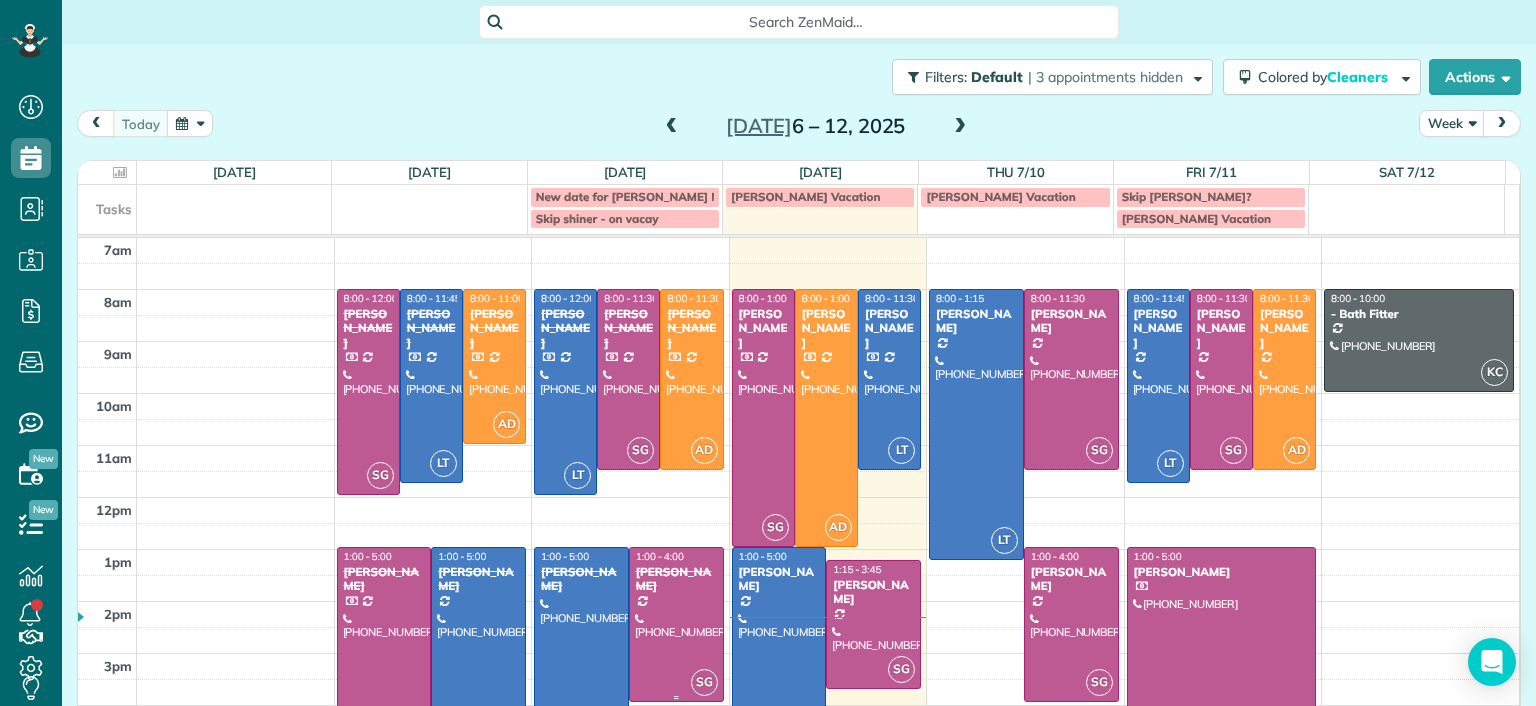 click at bounding box center (676, 624) 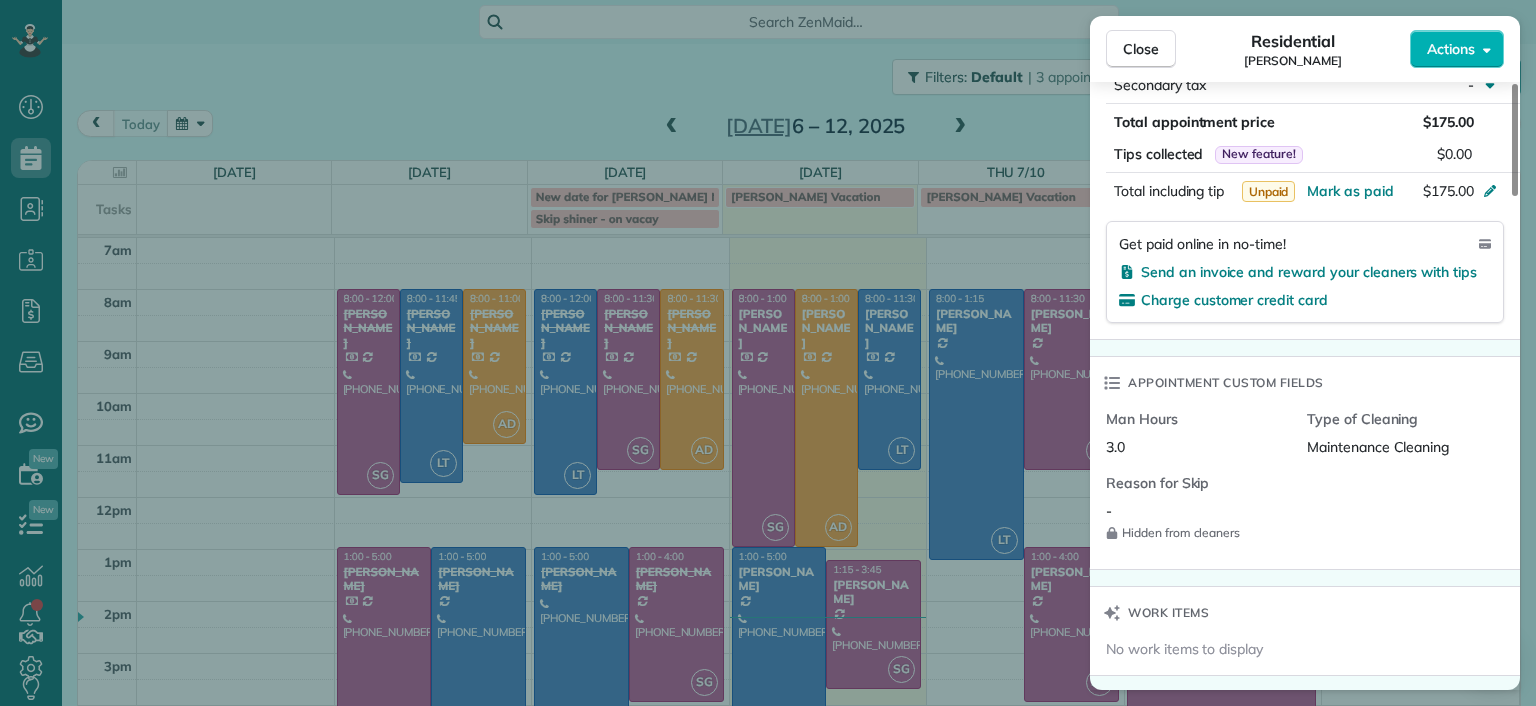 scroll, scrollTop: 1100, scrollLeft: 0, axis: vertical 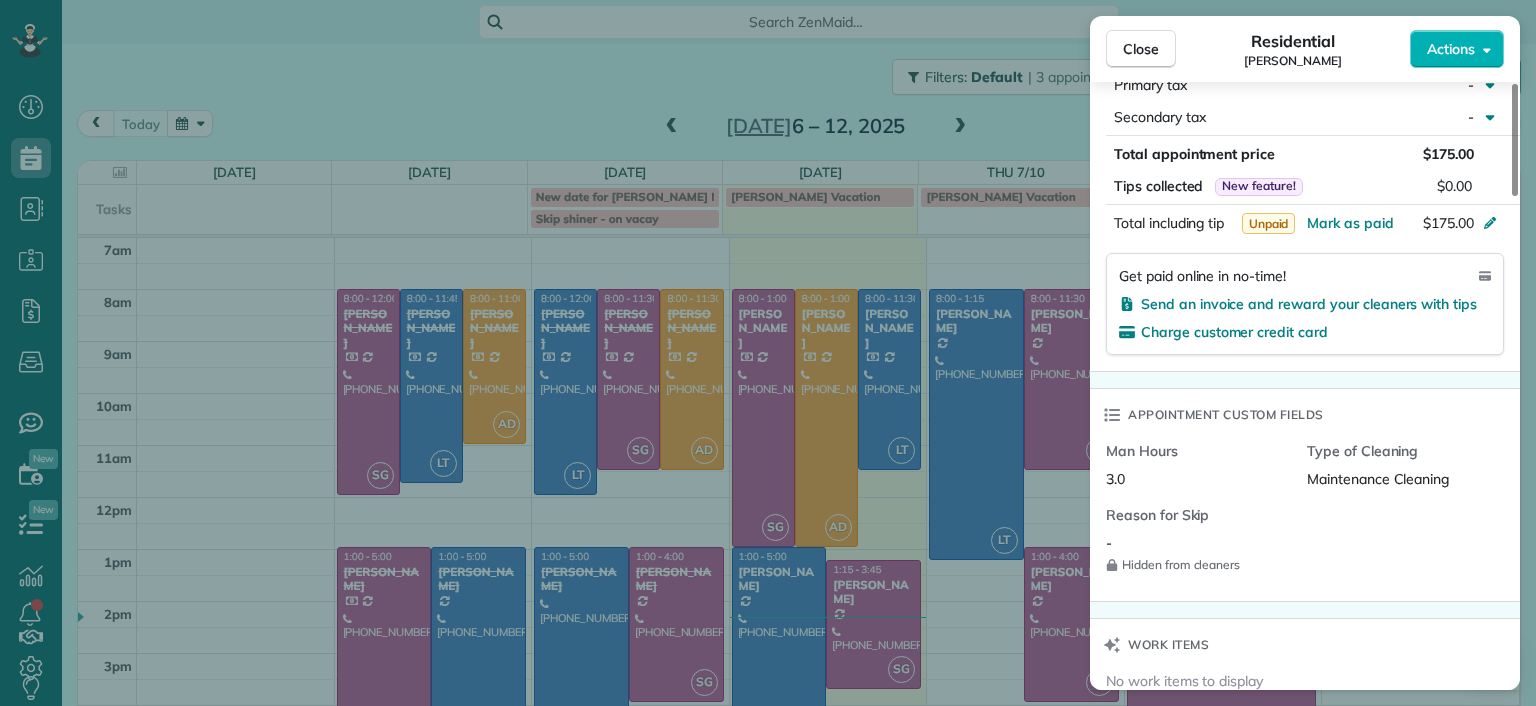 click on "Close Residential Tracy Jones Actions Status Completed Tracy Jones · Open profile Mobile (703) 231-6094 Prefers Text Message  Copy twolfjones@gmail.com Copy View Details Residential Tuesday, July 08, 2025 ( yesterday ) 1:00 PM 4:00 PM 3 hours and 0 minutes Repeats weekly Edit recurring service Previous (Jul 01) Next (Jul 15) 301 Virginia Street Unit 801 Richmond VA 23219 Service was not rated yet Setup ratings Cleaners Time in and out Assign Invite Cleaners Sophie   Gibbs 1:00 PM 4:00 PM Checklist Try Now Keep this appointment up to your standards. Stay on top of every detail, keep your cleaners organised, and your client happy. Assign a checklist Watch a 5 min demo Billing Billing actions Price $165.00 Overcharge $10.00 Discount $0.00 Coupon discount - Primary tax - Secondary tax - Total appointment price $175.00 Tips collected New feature! $0.00 Unpaid Mark as paid Total including tip $175.00 Get paid online in no-time! Send an invoice and reward your cleaners with tips Charge customer credit card 3.0 - 6" at bounding box center [768, 353] 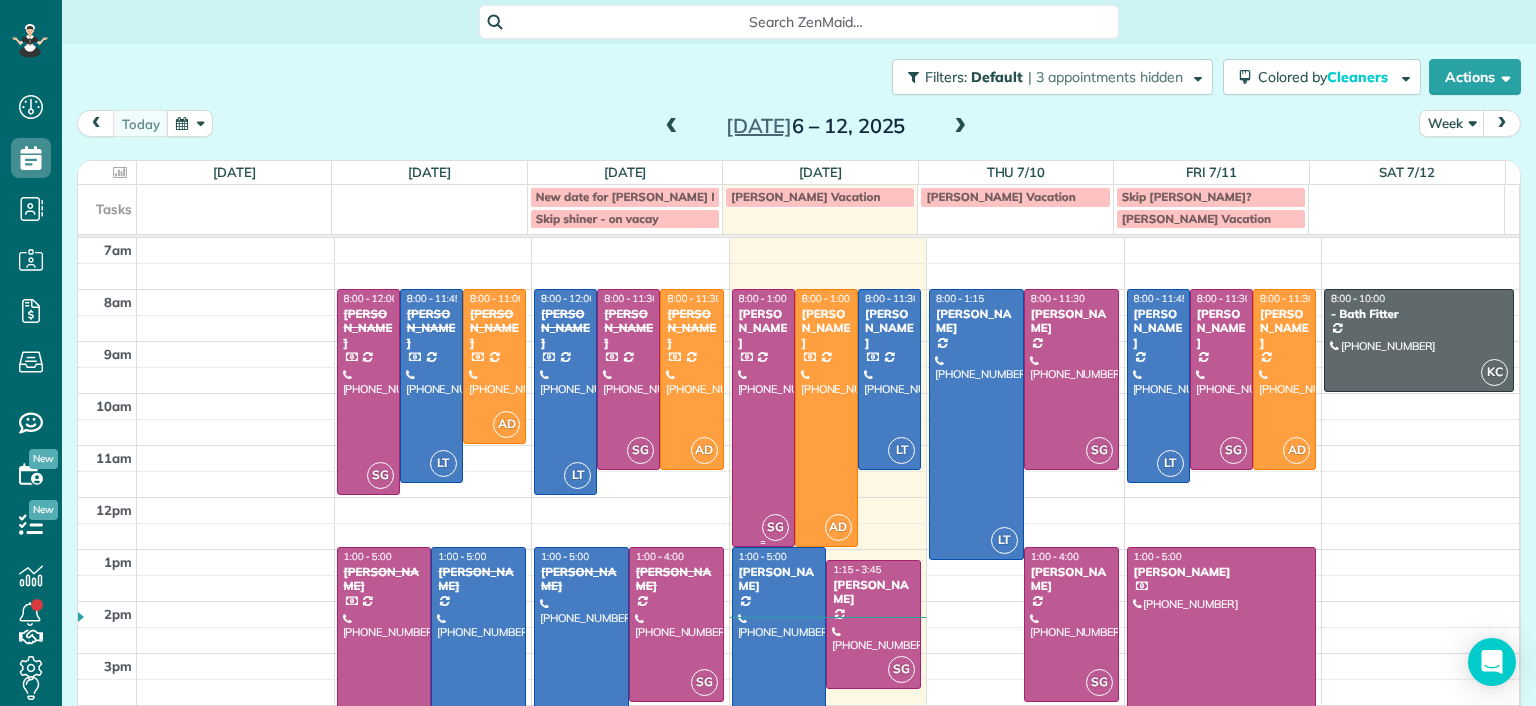 click at bounding box center [763, 418] 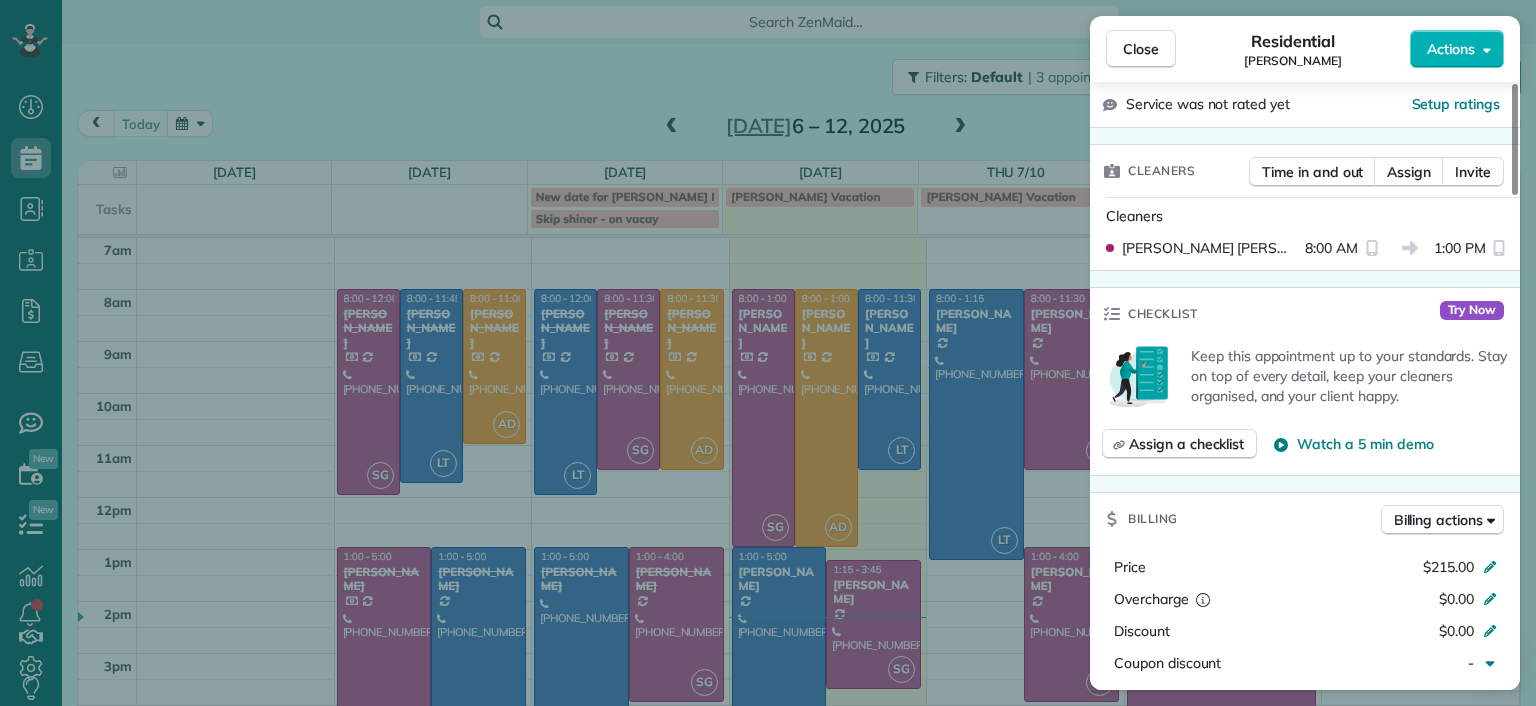 scroll, scrollTop: 500, scrollLeft: 0, axis: vertical 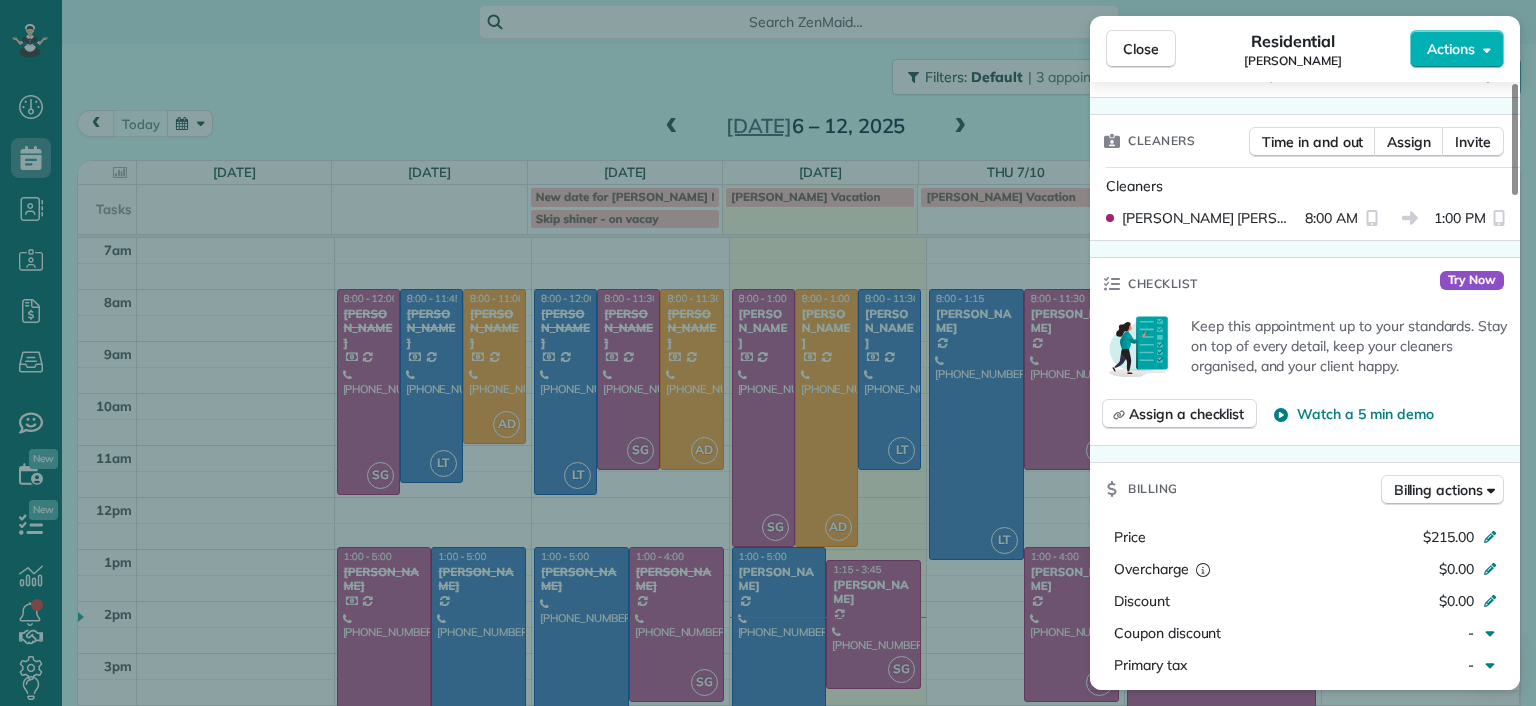 click on "Close Residential Denise Nelson Actions Status Active Denise Nelson · Open profile Mobile (804) 363-7437 Copy denisenelson2005@gmail.com Copy View Details Residential Wednesday, July 09, 2025 ( today ) 8:00 AM 1:00 PM 5 hours and 0 minutes Repeats every 2 weeks Edit recurring service Previous (Jun 25) Next (Jul 23) 9625 Kingussle Lane Richmond VA 23236 Service was not rated yet Setup ratings Cleaners Time in and out Assign Invite Cleaners Sophie   Gibbs 8:00 AM 1:00 PM Checklist Try Now Keep this appointment up to your standards. Stay on top of every detail, keep your cleaners organised, and your client happy. Assign a checklist Watch a 5 min demo Billing Billing actions Price $215.00 Overcharge $0.00 Discount $0.00 Coupon discount - Primary tax - Secondary tax - Total appointment price $215.00 Tips collected New feature! $0.00 Paid by card Total including tip $215.00 Get paid online in no-time! Send an invoice and reward your cleaners with tips Charge customer credit card Appointment custom fields Man Hours" at bounding box center [768, 353] 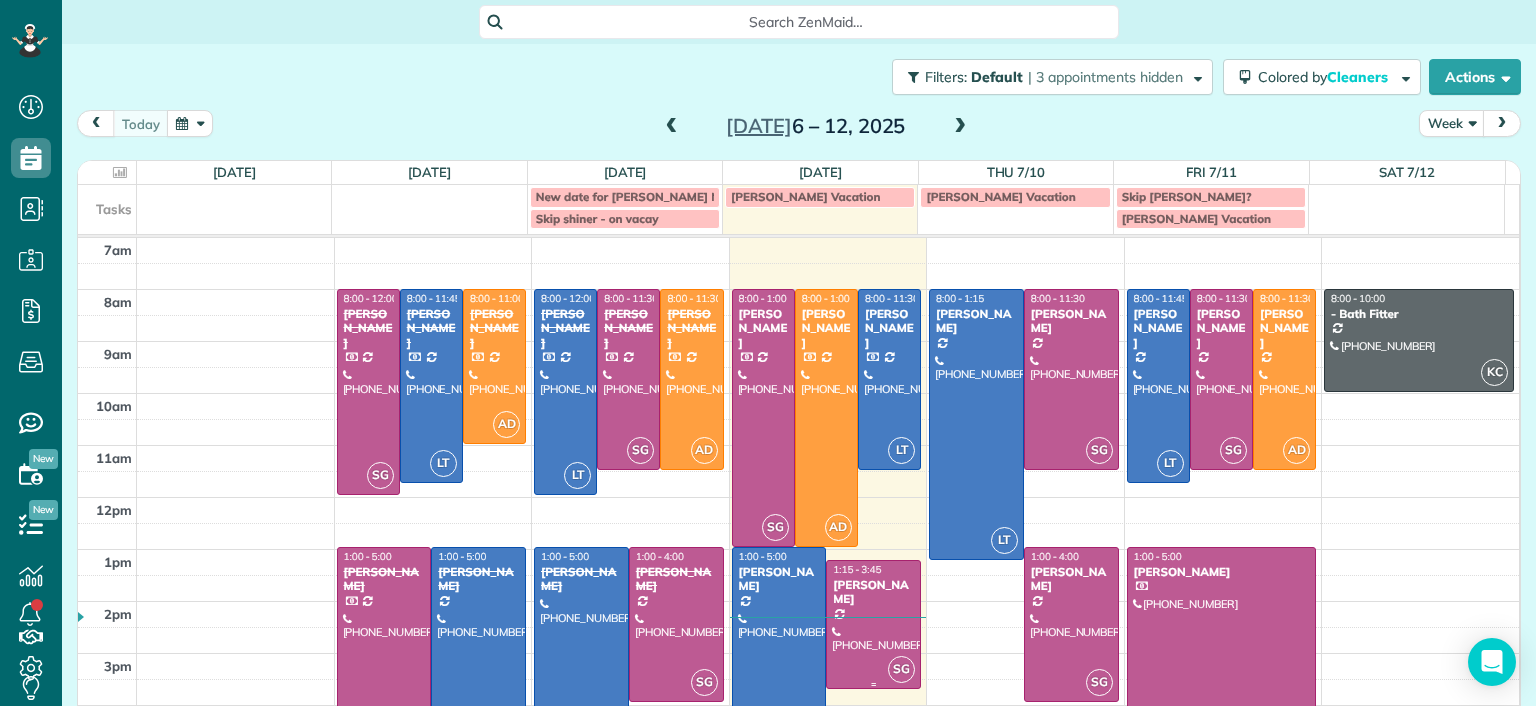 click at bounding box center [873, 624] 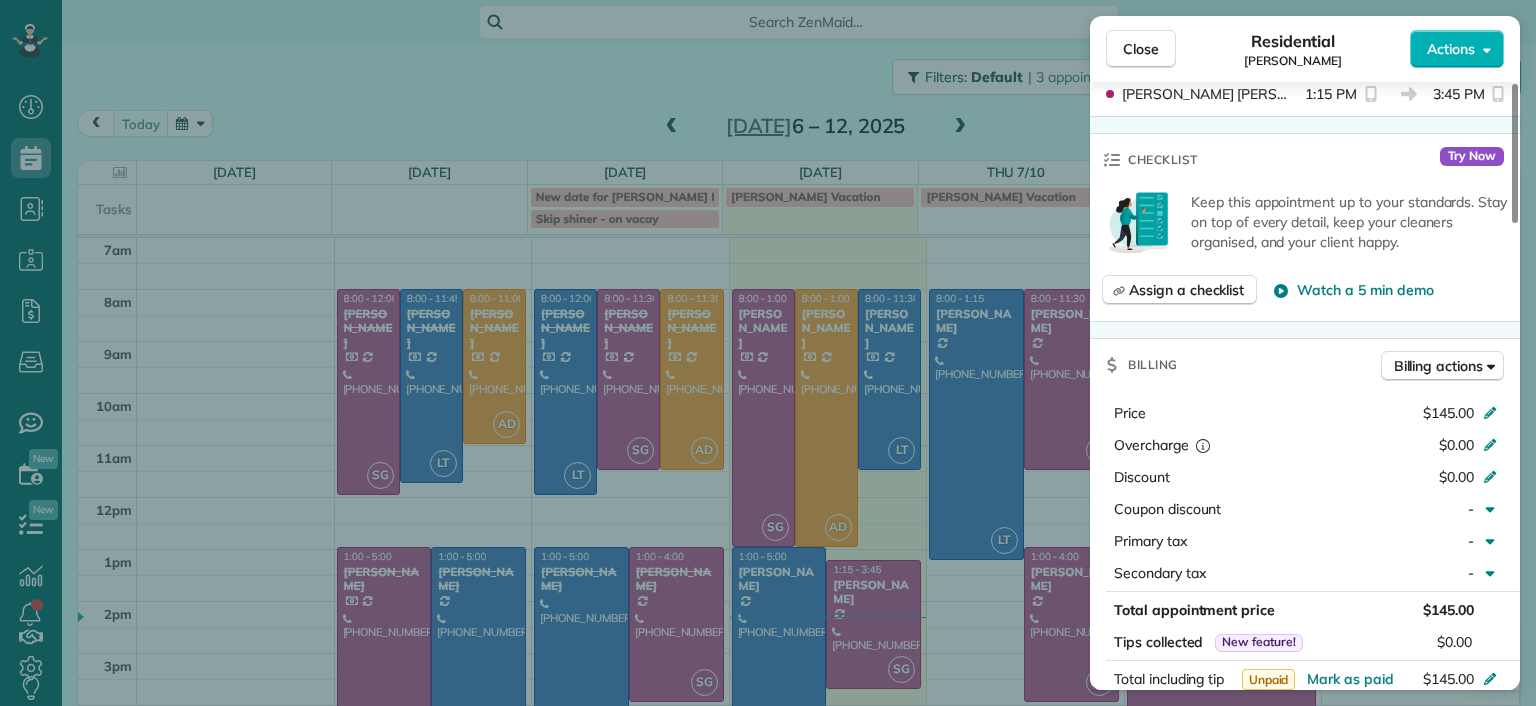 scroll, scrollTop: 700, scrollLeft: 0, axis: vertical 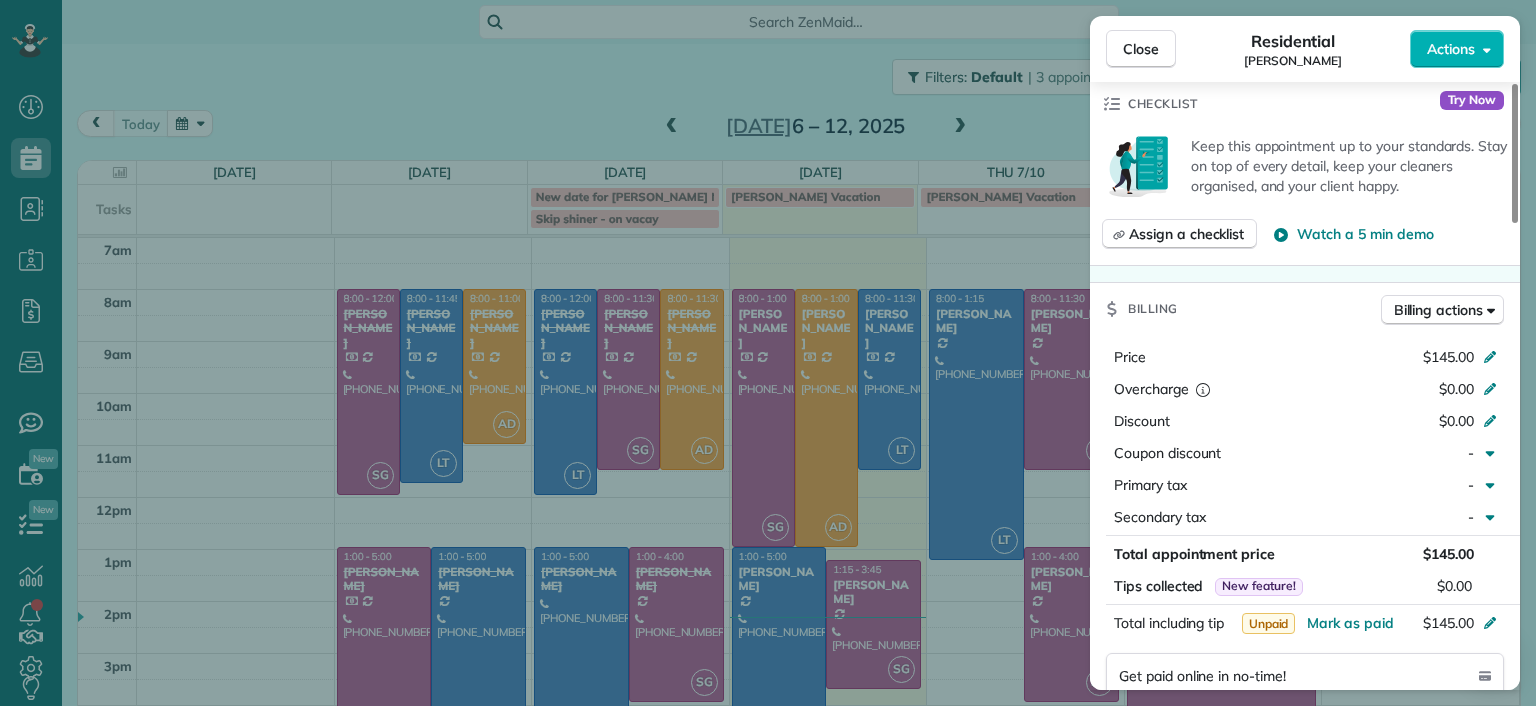 click on "Close Residential Genevieve Malandra Actions Status Active Genevieve Malandra · Open profile Mobile (267) 671-6705 Copy genevieve@basbleupr.com Copy View Details Residential Wednesday, July 09, 2025 ( today ) 1:15 PM 3:45 PM 2 hours and 30 minutes Repeats every 4 weeks Edit recurring service Previous (Jun 12) Next (Aug 06) 301 South 11th Street Apt 2201 Richmond VA 23219 Service was not rated yet Setup ratings Cleaners Time in and out Assign Invite Cleaners Sophie   Gibbs 1:15 PM 3:45 PM Checklist Try Now Keep this appointment up to your standards. Stay on top of every detail, keep your cleaners organised, and your client happy. Assign a checklist Watch a 5 min demo Billing Billing actions Price $145.00 Overcharge $0.00 Discount $0.00 Coupon discount - Primary tax - Secondary tax - Total appointment price $145.00 Tips collected New feature! $0.00 Unpaid Mark as paid Total including tip $145.00 Get paid online in no-time! Send an invoice and reward your cleaners with tips Charge customer credit card Man Hours" at bounding box center (768, 353) 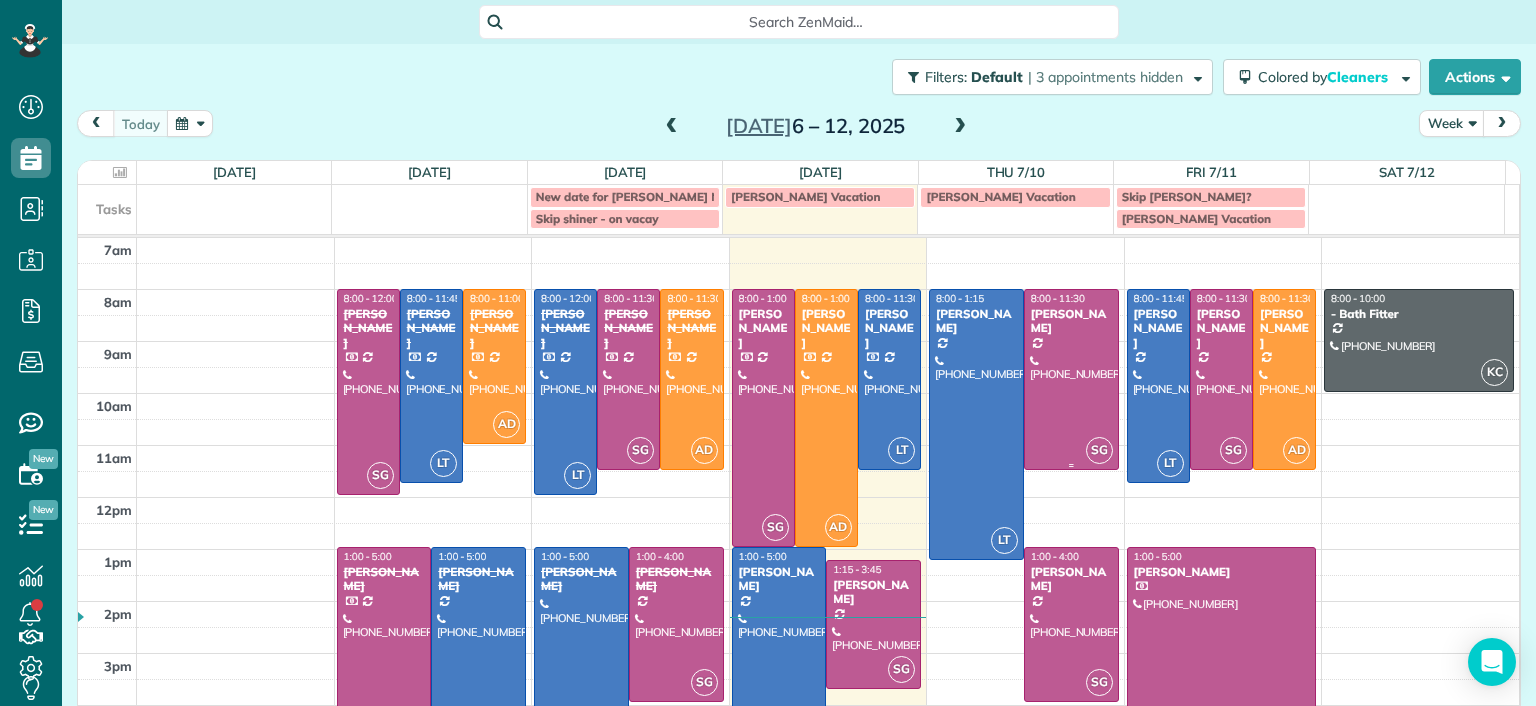 click at bounding box center [1071, 379] 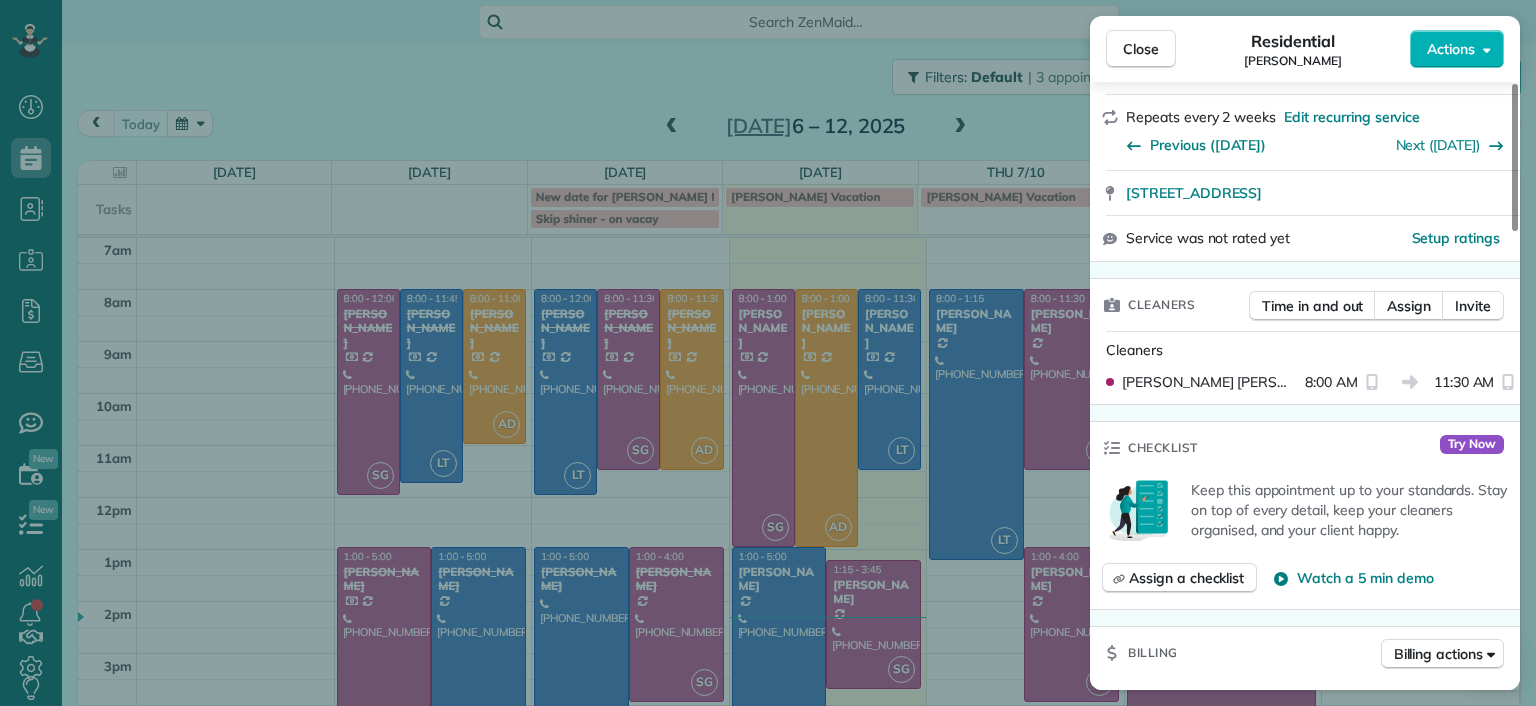 scroll, scrollTop: 400, scrollLeft: 0, axis: vertical 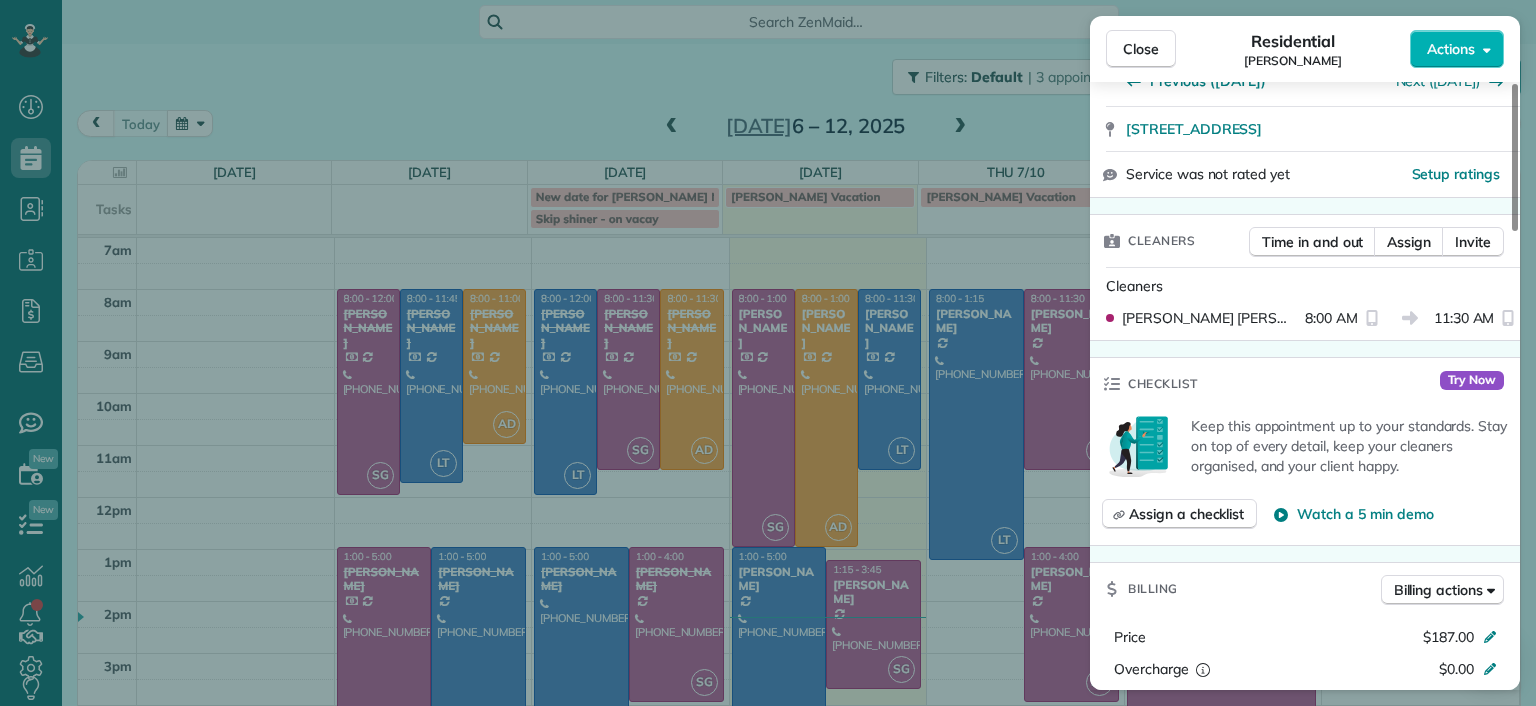click on "Close Residential Madeline Brown Actions Status Active Madeline Brown · Open profile Mobile (609) 904-3776 Copy dtbsrva@gmail.com Copy View Details Residential Thursday, July 10, 2025 ( tomorrow ) 8:00 AM 11:30 AM 3 hours and 30 minutes Repeats every 2 weeks Edit recurring service Previous (Jun 26) Next (Jul 24) 9900 Oldfield Drive Richmond VA 23235 Service was not rated yet Setup ratings Cleaners Time in and out Assign Invite Cleaners Sophie   Gibbs 8:00 AM 11:30 AM Checklist Try Now Keep this appointment up to your standards. Stay on top of every detail, keep your cleaners organised, and your client happy. Assign a checklist Watch a 5 min demo Billing Billing actions Price $187.00 Overcharge $0.00 Discount $0.00 Coupon discount - Primary tax - Secondary tax - Total appointment price $187.00 Tips collected New feature! $0.00 Unpaid Mark as paid Total including tip $187.00 Get paid online in no-time! Send an invoice and reward your cleaners with tips Charge customer credit card Appointment custom fields - 1" at bounding box center [768, 353] 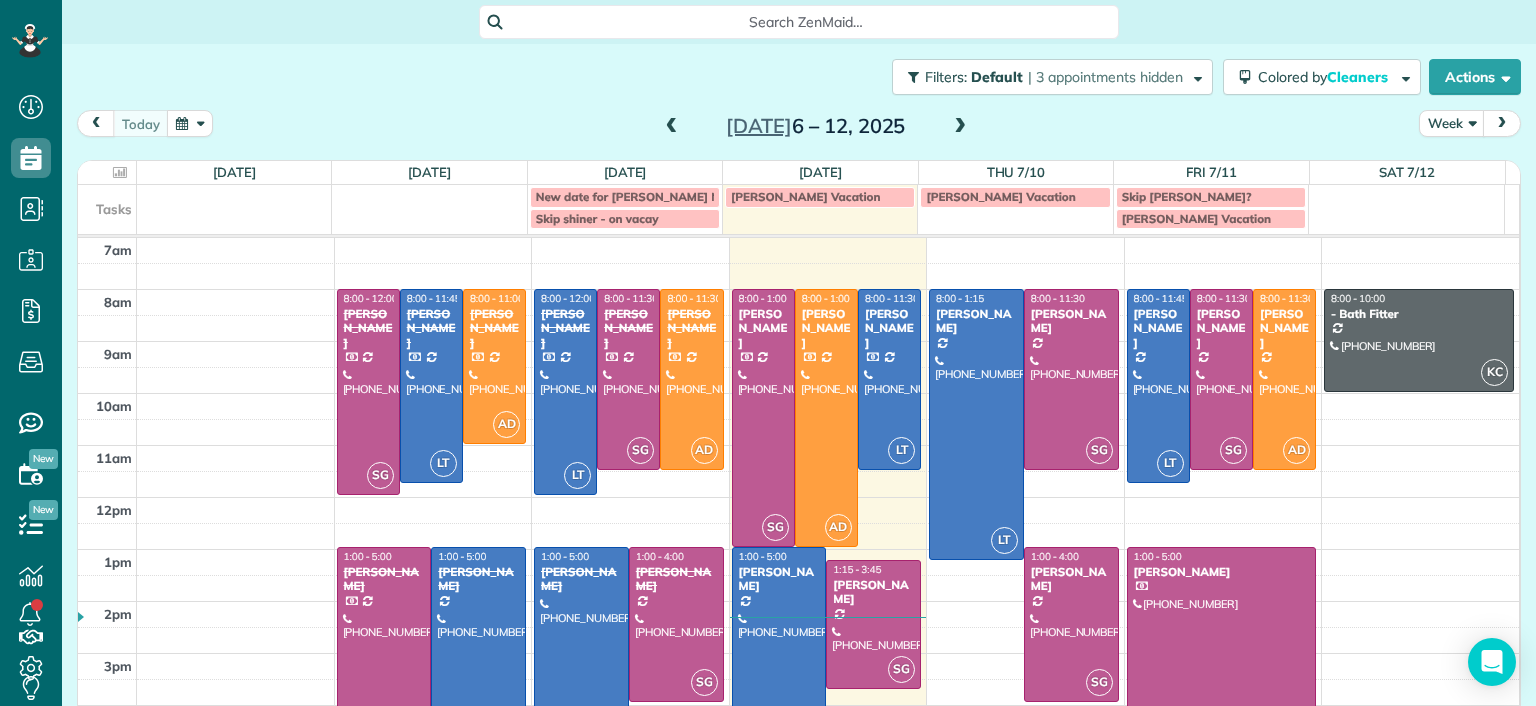 click on "[PERSON_NAME]" at bounding box center (1071, 579) 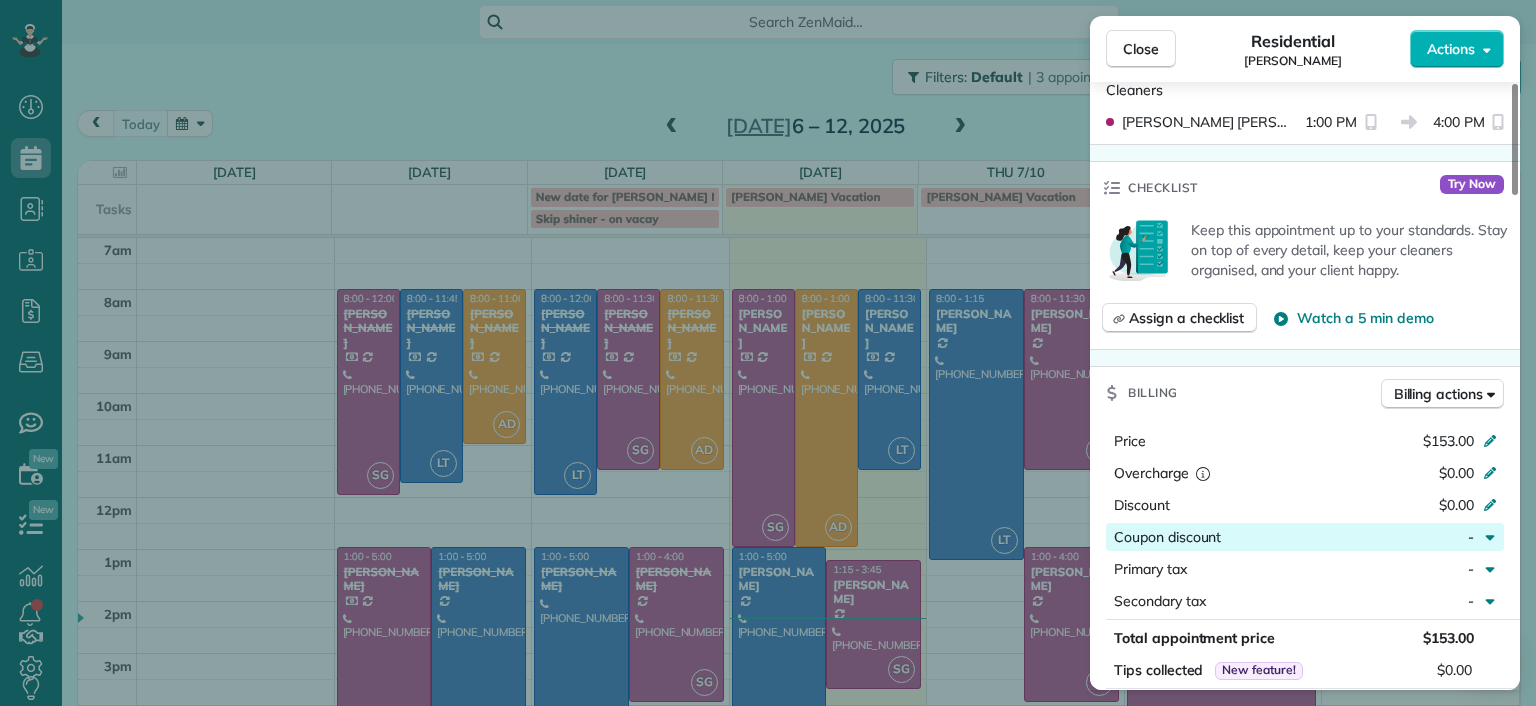 scroll, scrollTop: 600, scrollLeft: 0, axis: vertical 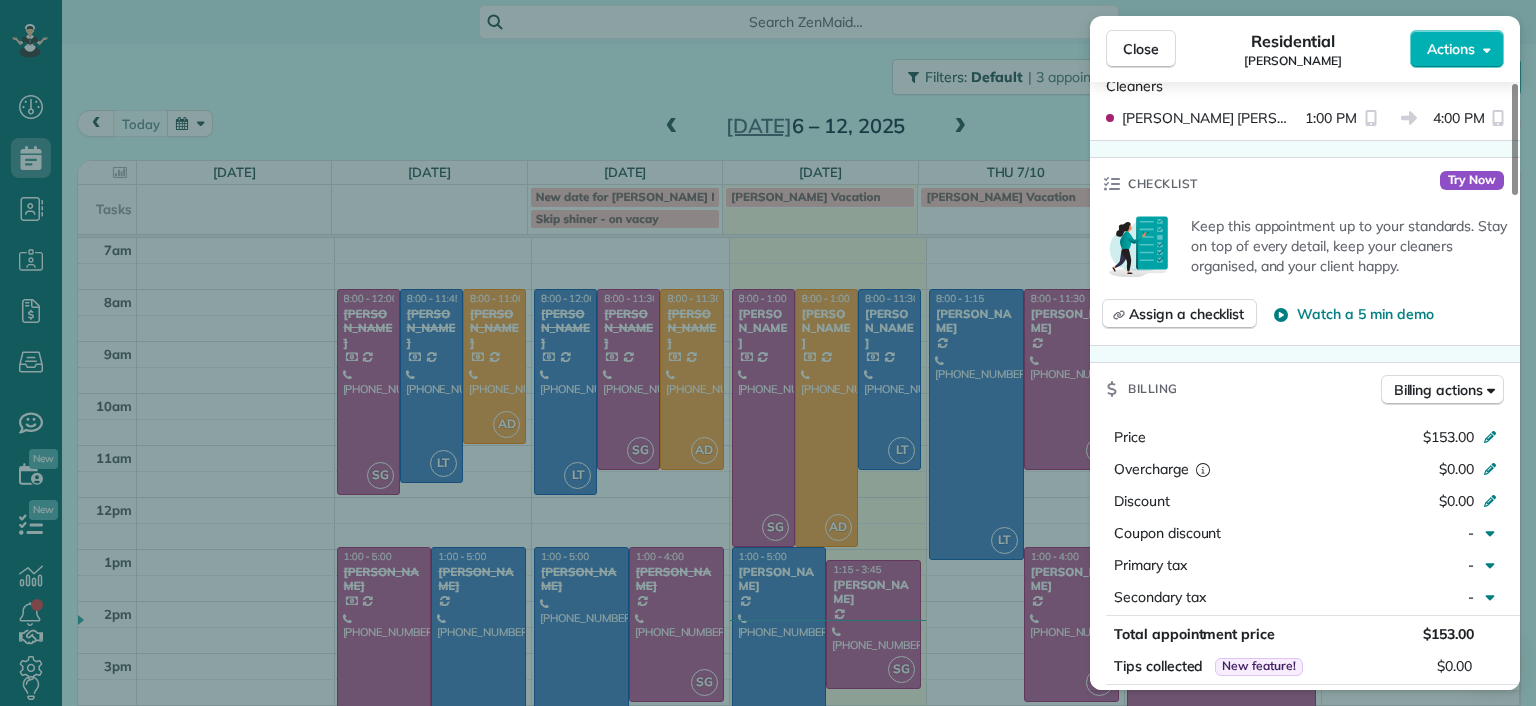 click on "Close Residential Hilary Begleiter Actions Status Active Hilary Begleiter · Open profile Mobile (515) 770-5846 Copy hilz621@gmail.com Copy View Details Residential Thursday, July 10, 2025 ( tomorrow ) 1:00 PM 4:00 PM 3 hours and 0 minutes Repeats every 2 weeks Edit recurring service Previous (Jun 26) Next (Jul 24) 5910 Gate House Drive Glen Allen VA 23059 Service was not rated yet Setup ratings Cleaners Time in and out Assign Invite Cleaners Sophie   Gibbs 1:00 PM 4:00 PM Checklist Try Now Keep this appointment up to your standards. Stay on top of every detail, keep your cleaners organised, and your client happy. Assign a checklist Watch a 5 min demo Billing Billing actions Price $153.00 Overcharge $0.00 Discount $0.00 Coupon discount - Primary tax - Secondary tax - Total appointment price $153.00 Tips collected New feature! $0.00 Unpaid Mark as paid Total including tip $153.00 Get paid online in no-time! Send an invoice and reward your cleaners with tips Charge customer credit card Appointment custom fields" at bounding box center (768, 353) 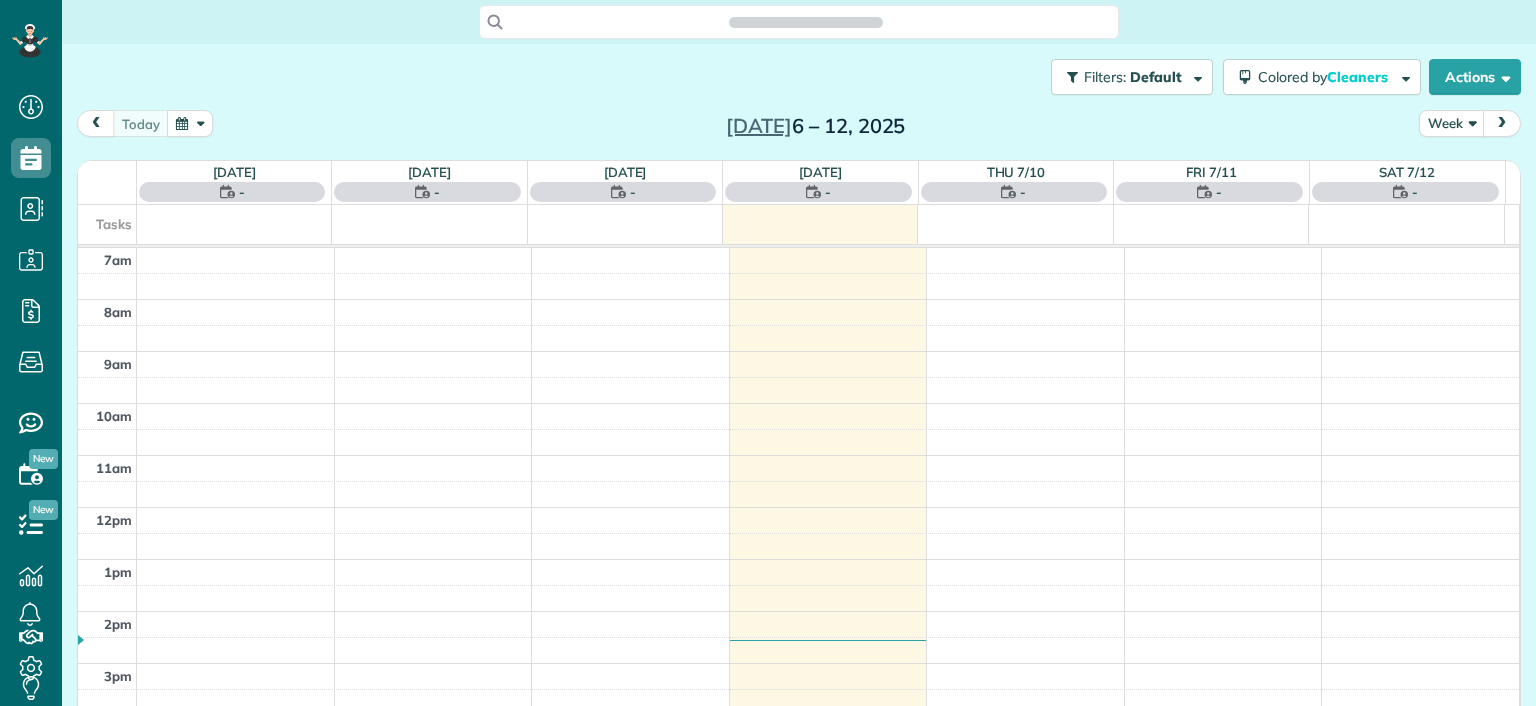 scroll, scrollTop: 0, scrollLeft: 0, axis: both 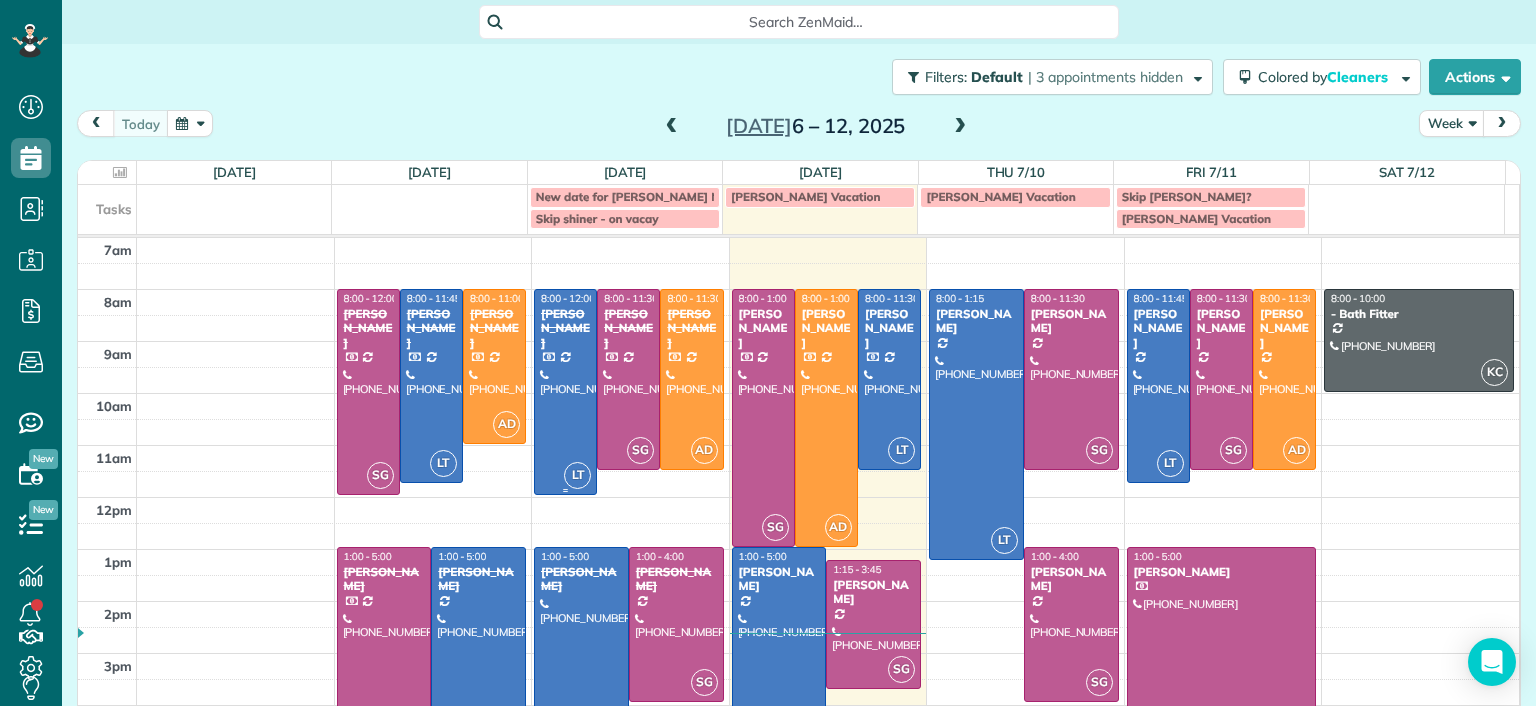 click at bounding box center [565, 392] 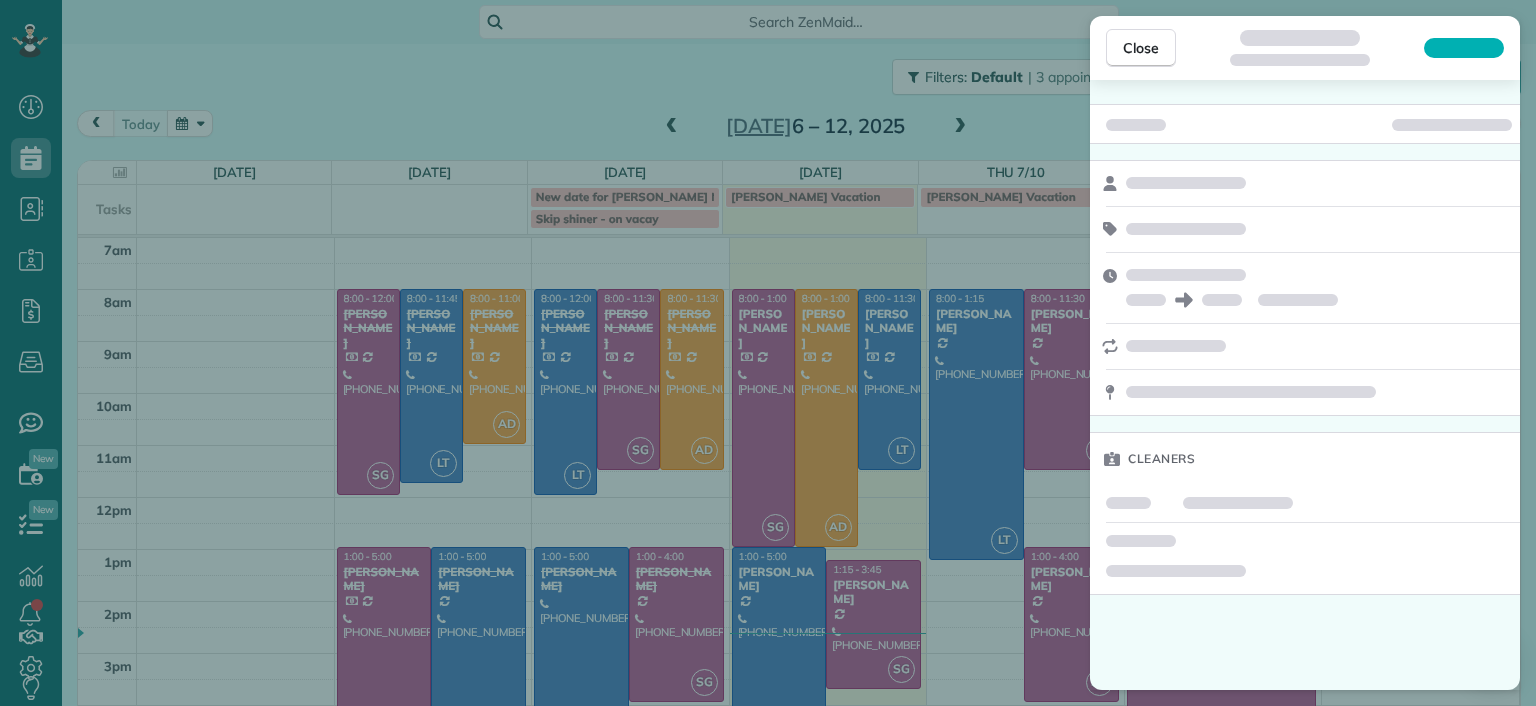 click on "Close   Cleaners" at bounding box center [768, 353] 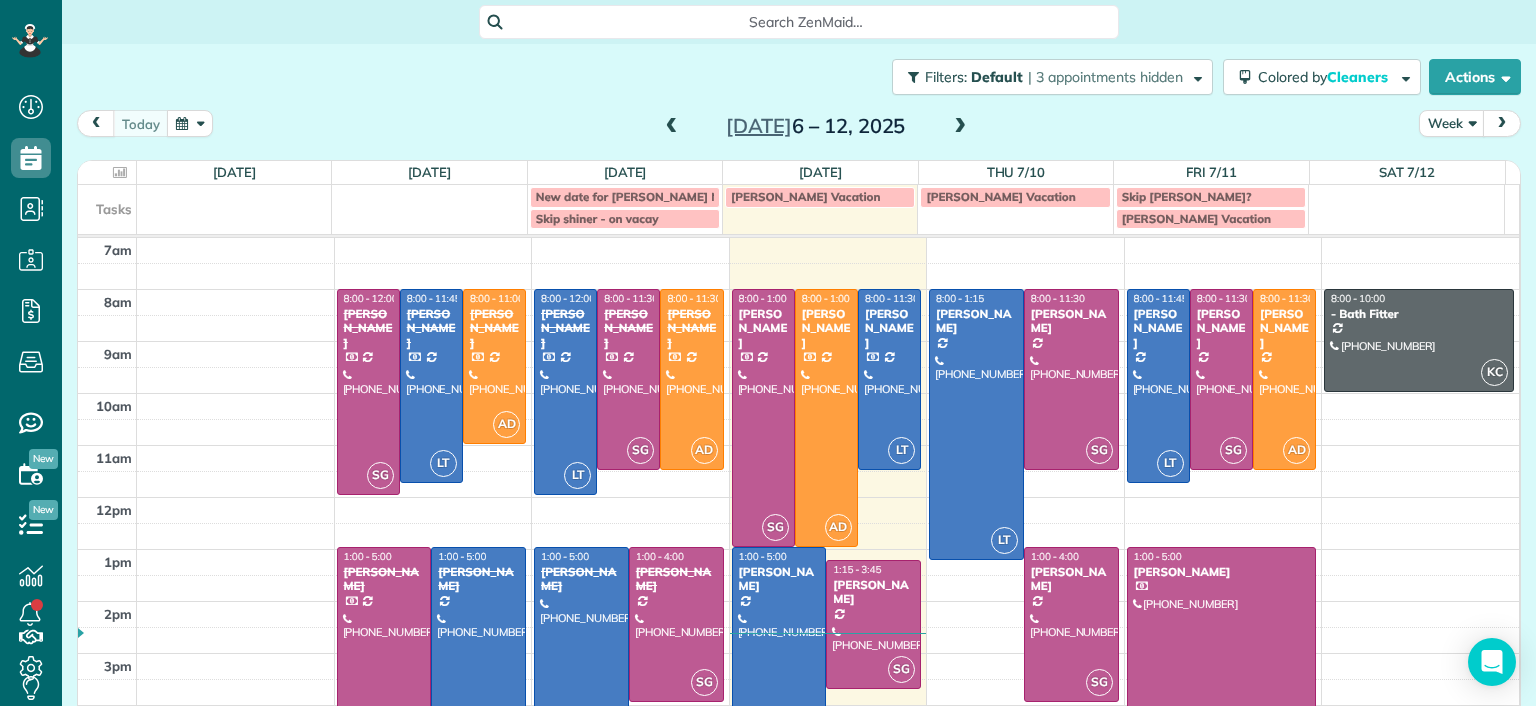 click on "Dashboard
Scheduling
Calendar View
List View
Dispatch View - Weekly scheduling (Beta)" at bounding box center [768, 353] 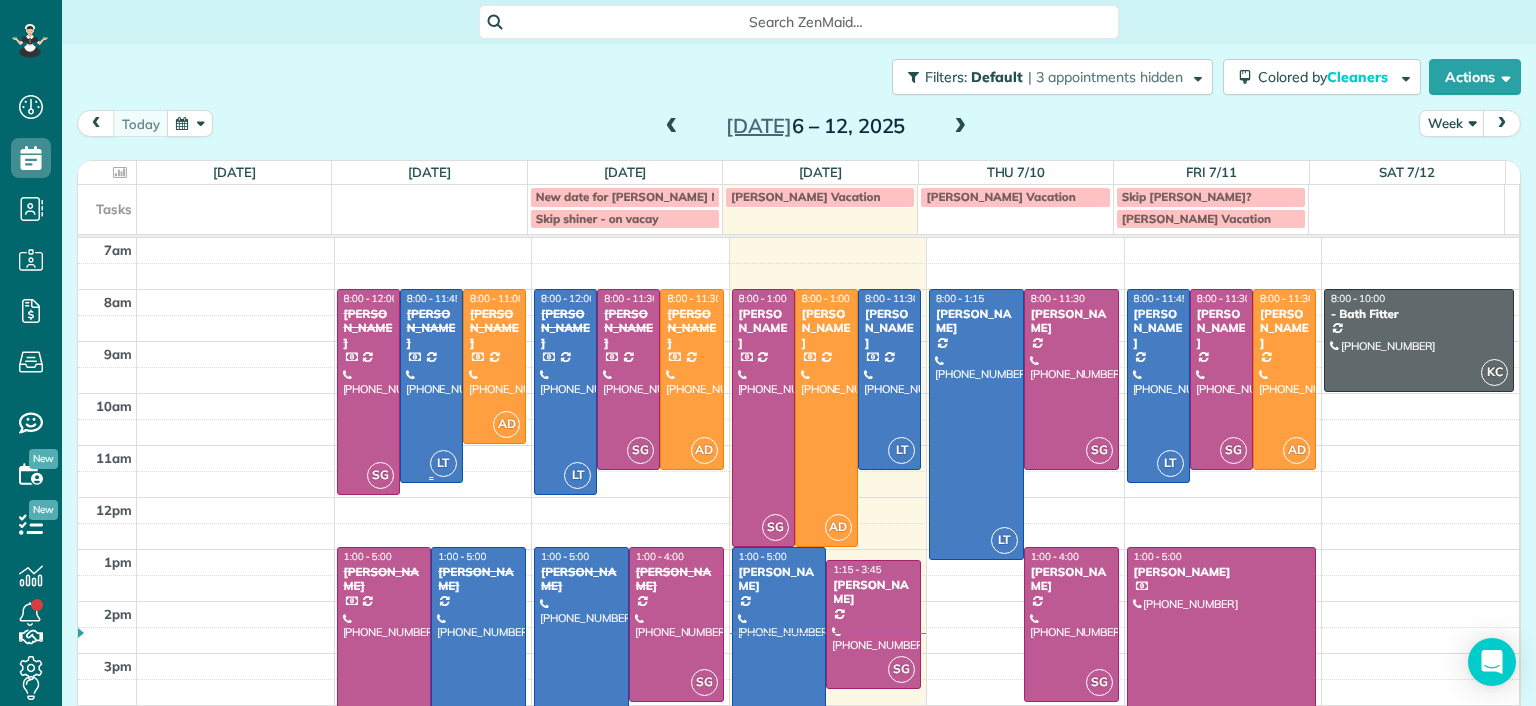 click at bounding box center [431, 386] 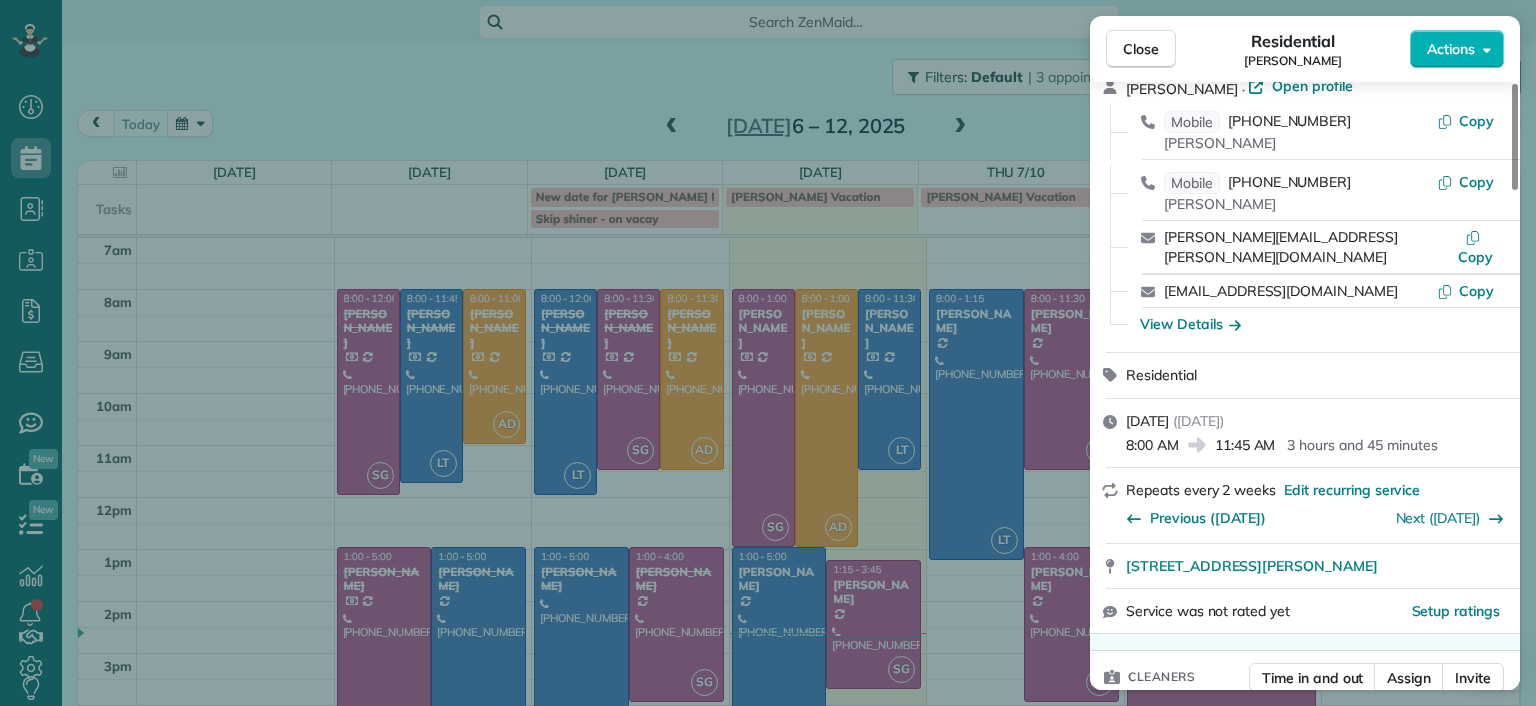 scroll, scrollTop: 100, scrollLeft: 0, axis: vertical 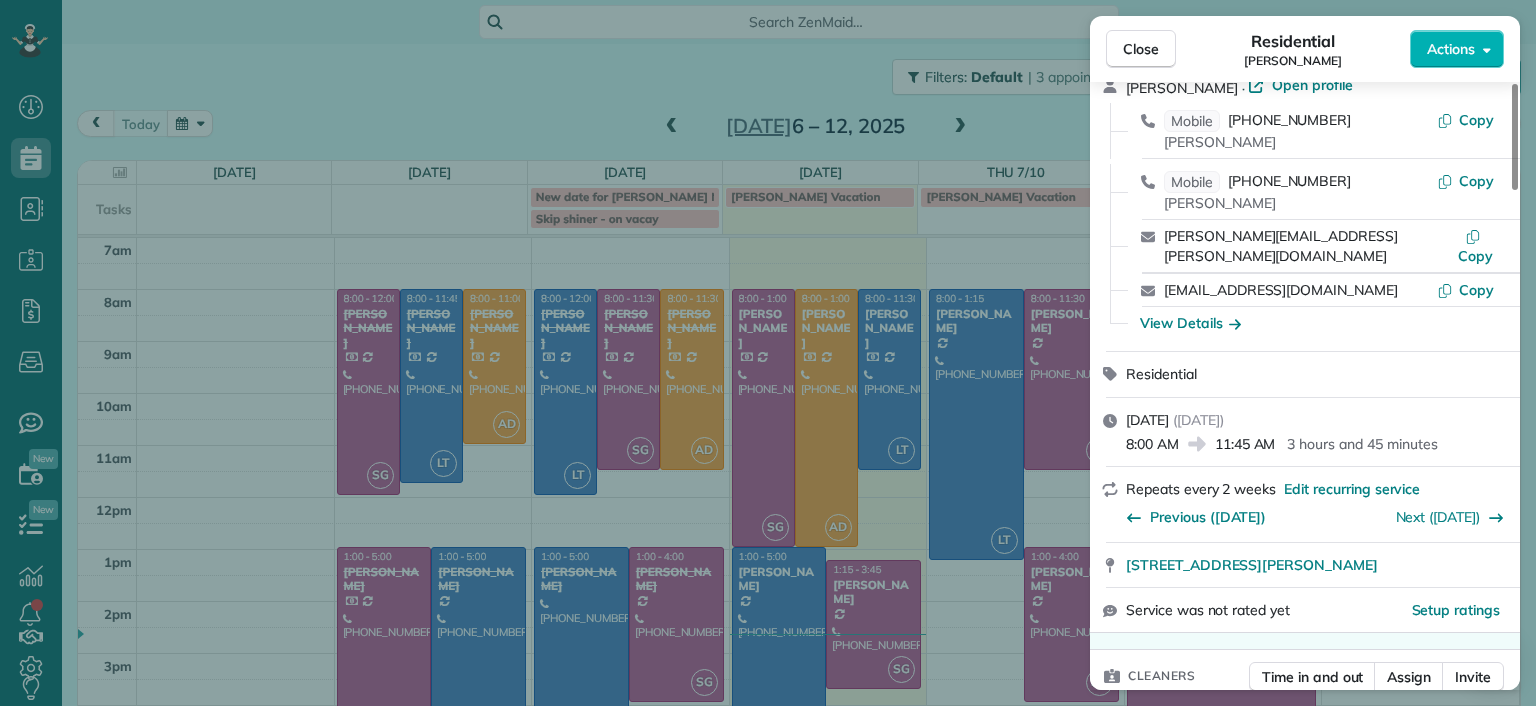click on "Close Residential Chris Seamon Actions Status Completed Chris Seamon · Open profile Mobile (804) 349-4891 Chris Seamon Copy Mobile (561) 596-1335 Regan Spurlock Copy regan.spurlock@gmail.com Copy home@28solutions.com Copy View Details Residential Monday, July 07, 2025 ( 2 days ago ) 8:00 AM 11:45 AM 3 hours and 45 minutes Repeats every 2 weeks Edit recurring service Previous (Jun 23) Next (Jul 21) 2329 Farrand Drive Henrico VA 23231 Service was not rated yet Setup ratings Cleaners Time in and out Assign Invite Cleaners Laura   Thaller 8:00 AM 11:45 AM Checklist Try Now Keep this appointment up to your standards. Stay on top of every detail, keep your cleaners organised, and your client happy. Assign a checklist Watch a 5 min demo Billing Billing actions Price $192.00 Overcharge $0.00 Discount $0.00 Coupon discount - Primary tax - Secondary tax - Total appointment price $192.00 Tips collected New feature! $0.00 Paid by card Total including tip $192.00 Get paid online in no-time! Charge customer credit card -" at bounding box center (768, 353) 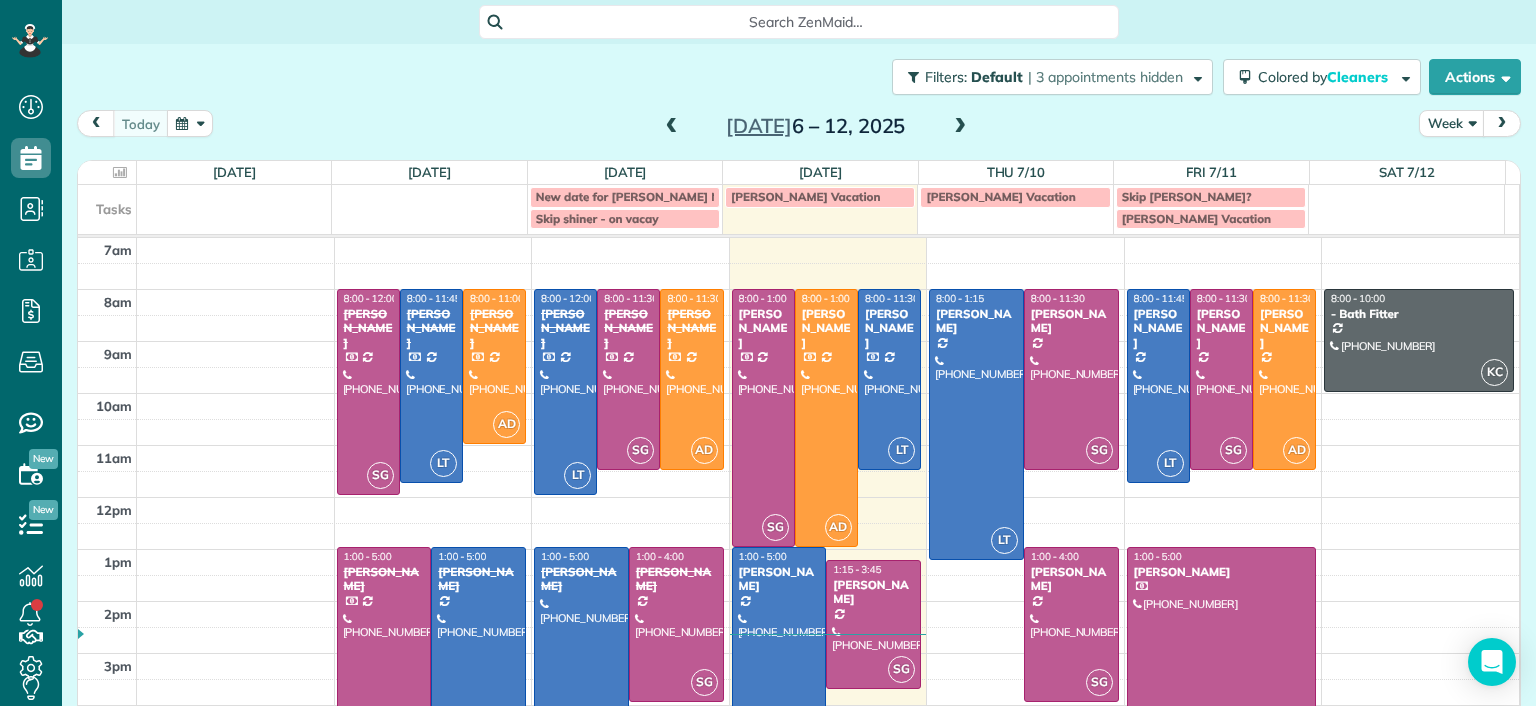 click at bounding box center (478, 650) 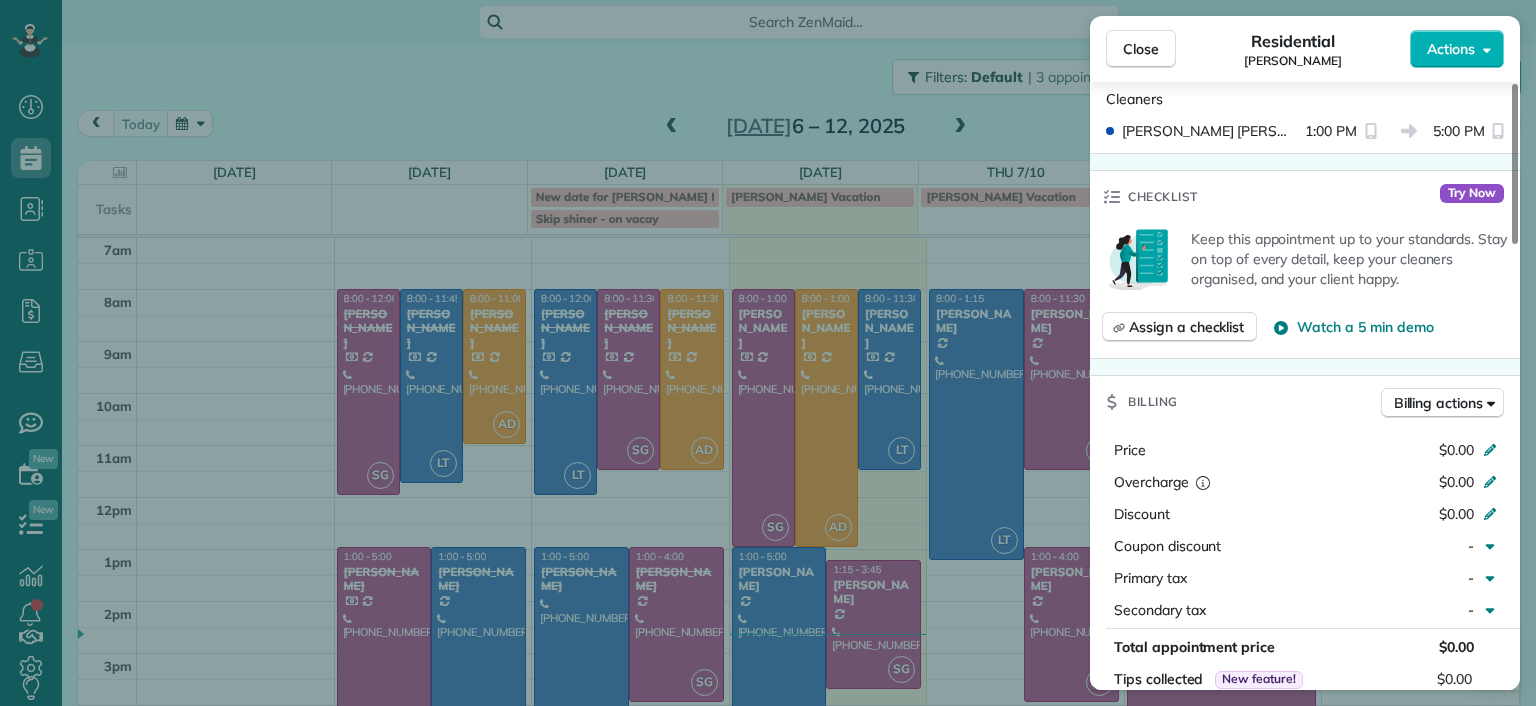 scroll, scrollTop: 800, scrollLeft: 0, axis: vertical 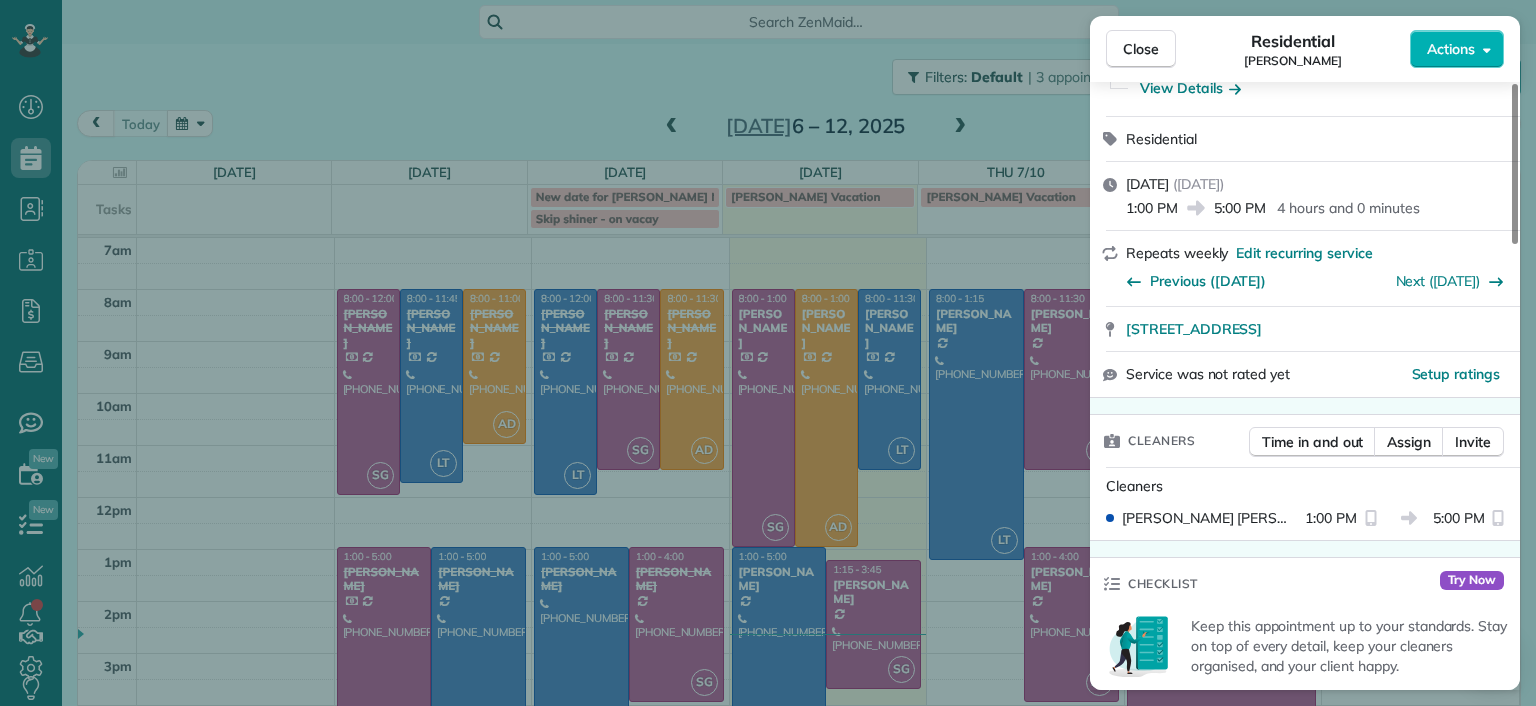 drag, startPoint x: 582, startPoint y: 607, endPoint x: 537, endPoint y: 484, distance: 130.97328 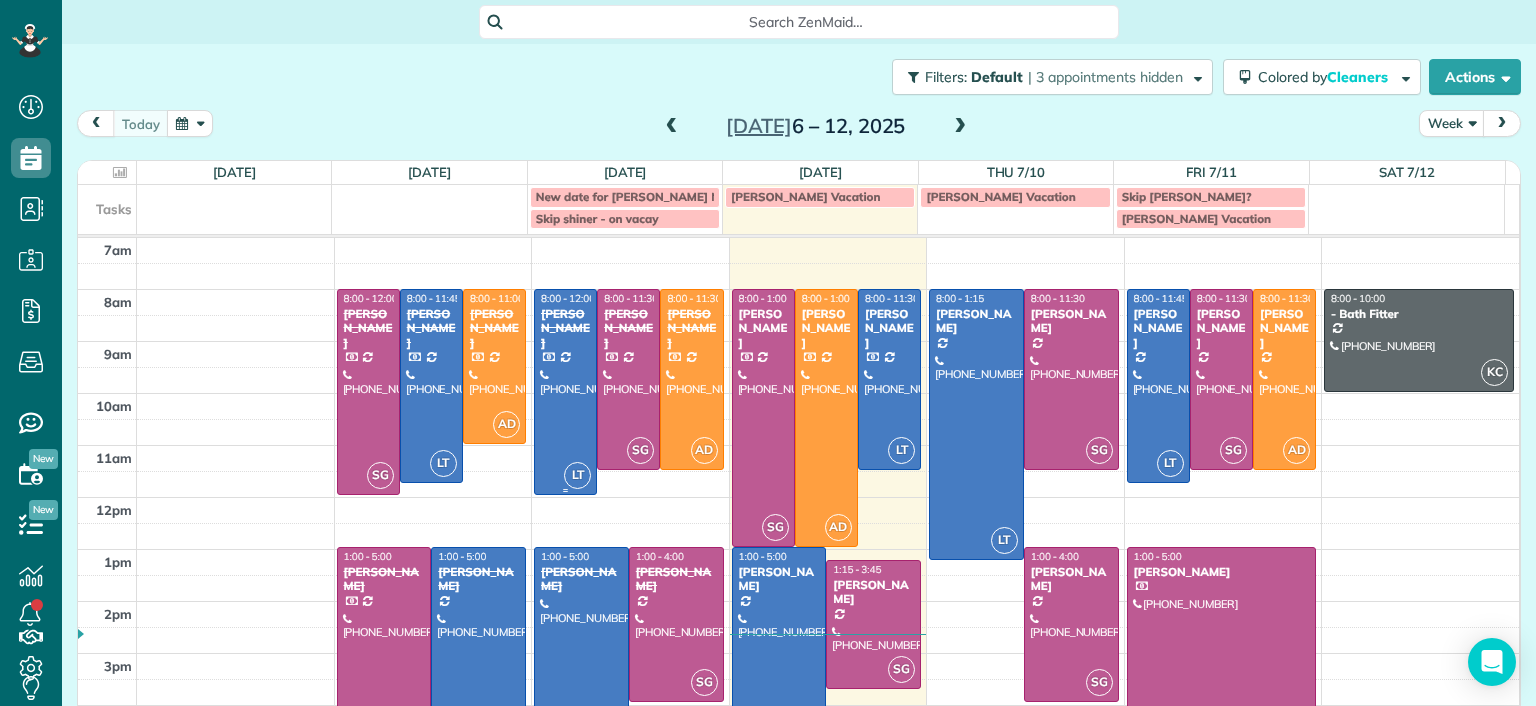 click at bounding box center [565, 392] 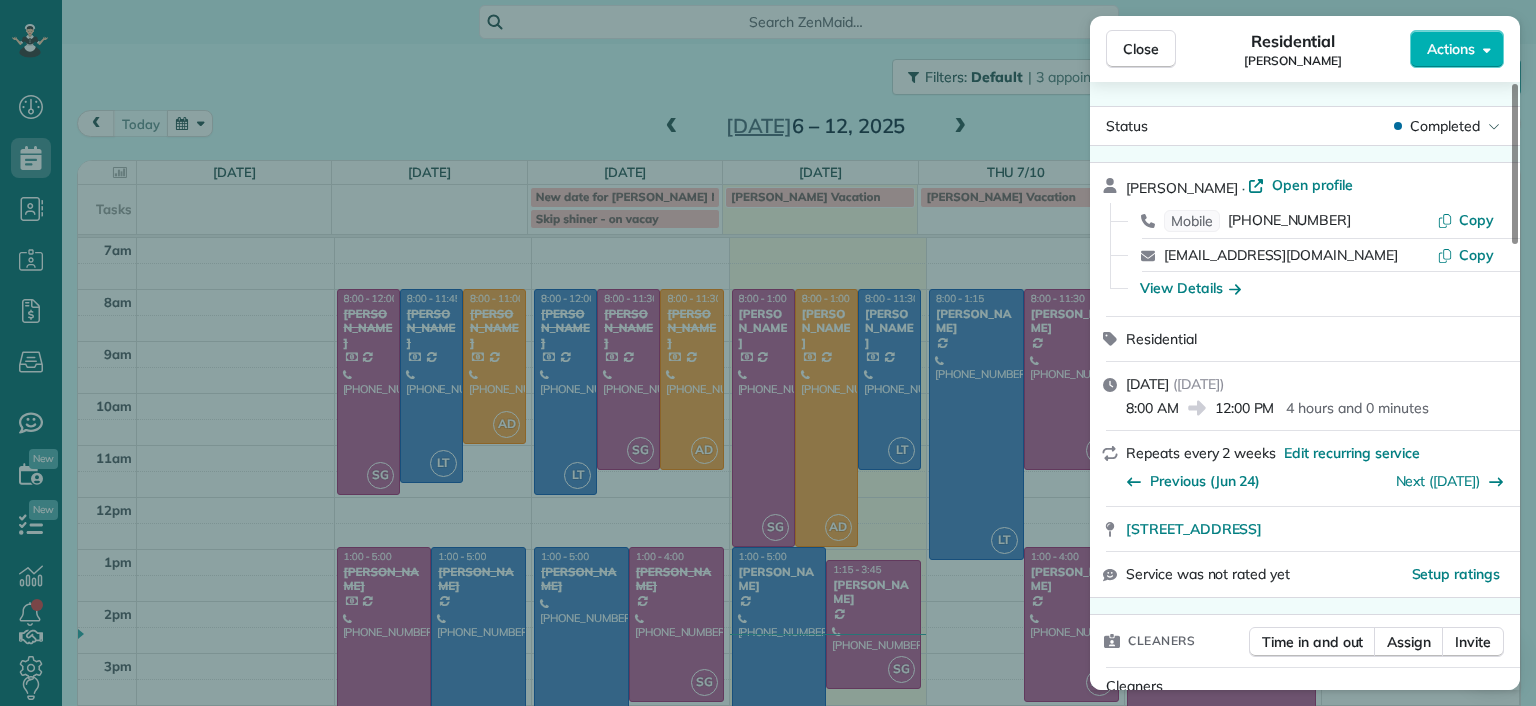 click on "Close Residential Hayley Morris Actions Status Completed Hayley Morris · Open profile Mobile (540) 908-0774 Copy hjhmorris@gmail.com Copy View Details Residential Tuesday, July 08, 2025 ( yesterday ) 8:00 AM 12:00 PM 4 hours and 0 minutes Repeats every 2 weeks Edit recurring service Previous (Jun 24) Next (Jul 22) 5111 Forest Hill Avenue Richmond VA 23225 Service was not rated yet Setup ratings Cleaners Time in and out Assign Invite Cleaners Laura   Thaller 8:00 AM 12:00 PM Checklist Try Now Keep this appointment up to your standards. Stay on top of every detail, keep your cleaners organised, and your client happy. Assign a checklist Watch a 5 min demo Billing Billing actions Price $160.00 Overcharge $0.00 Discount $0.00 Coupon discount - Primary tax - Secondary tax - Total appointment price $160.00 Tips collected New feature! $0.00 Paid by card Total including tip $160.00 Get paid online in no-time! Send an invoice and reward your cleaners with tips Charge customer credit card Appointment custom fields - 0" at bounding box center [768, 353] 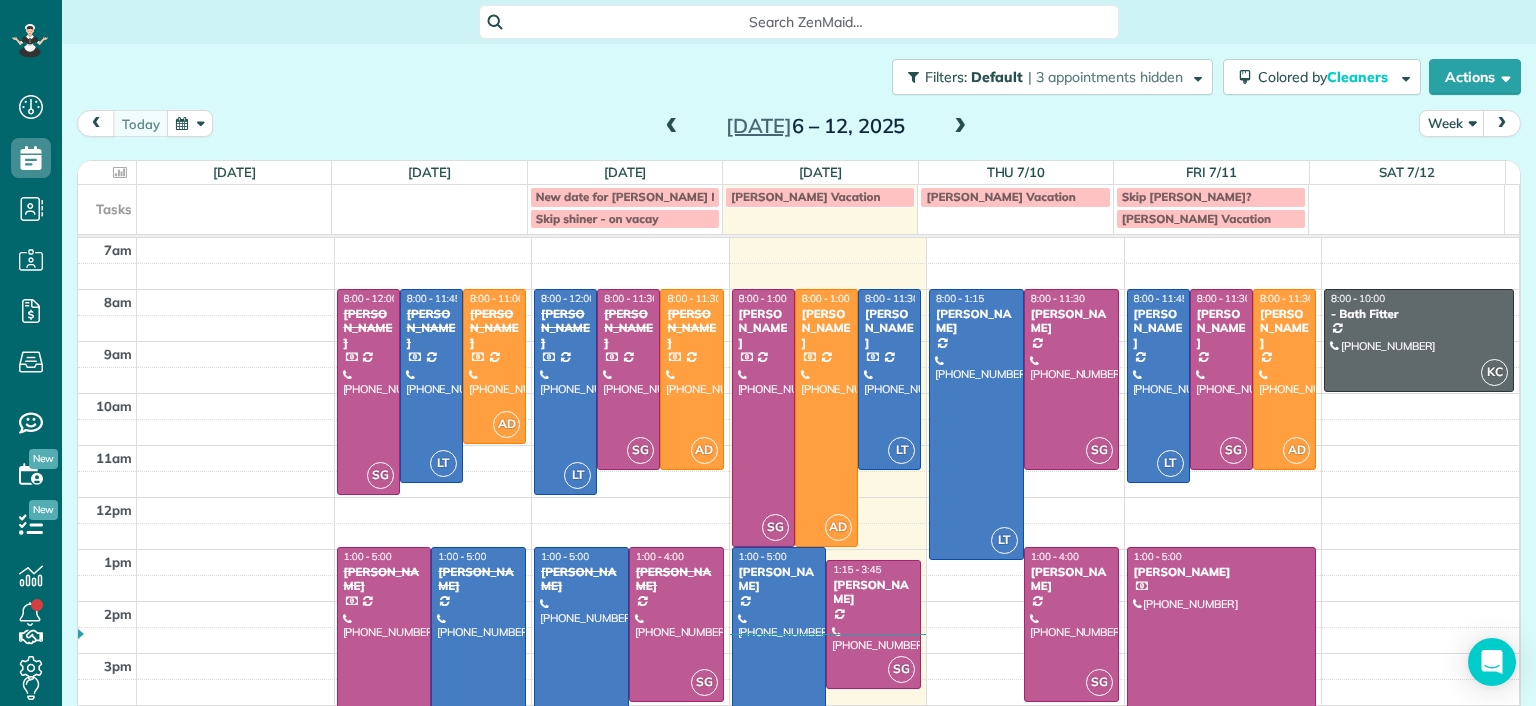 click at bounding box center [581, 650] 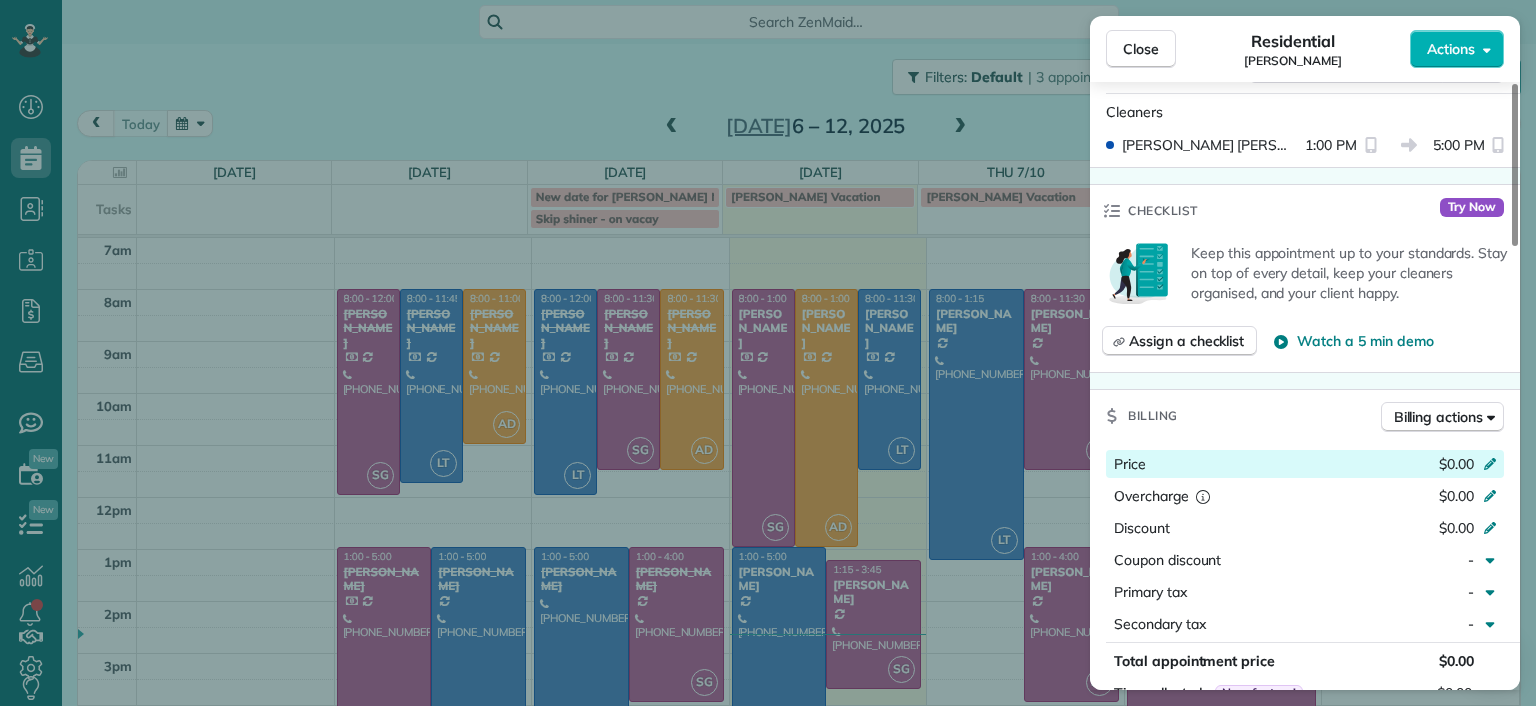 scroll, scrollTop: 600, scrollLeft: 0, axis: vertical 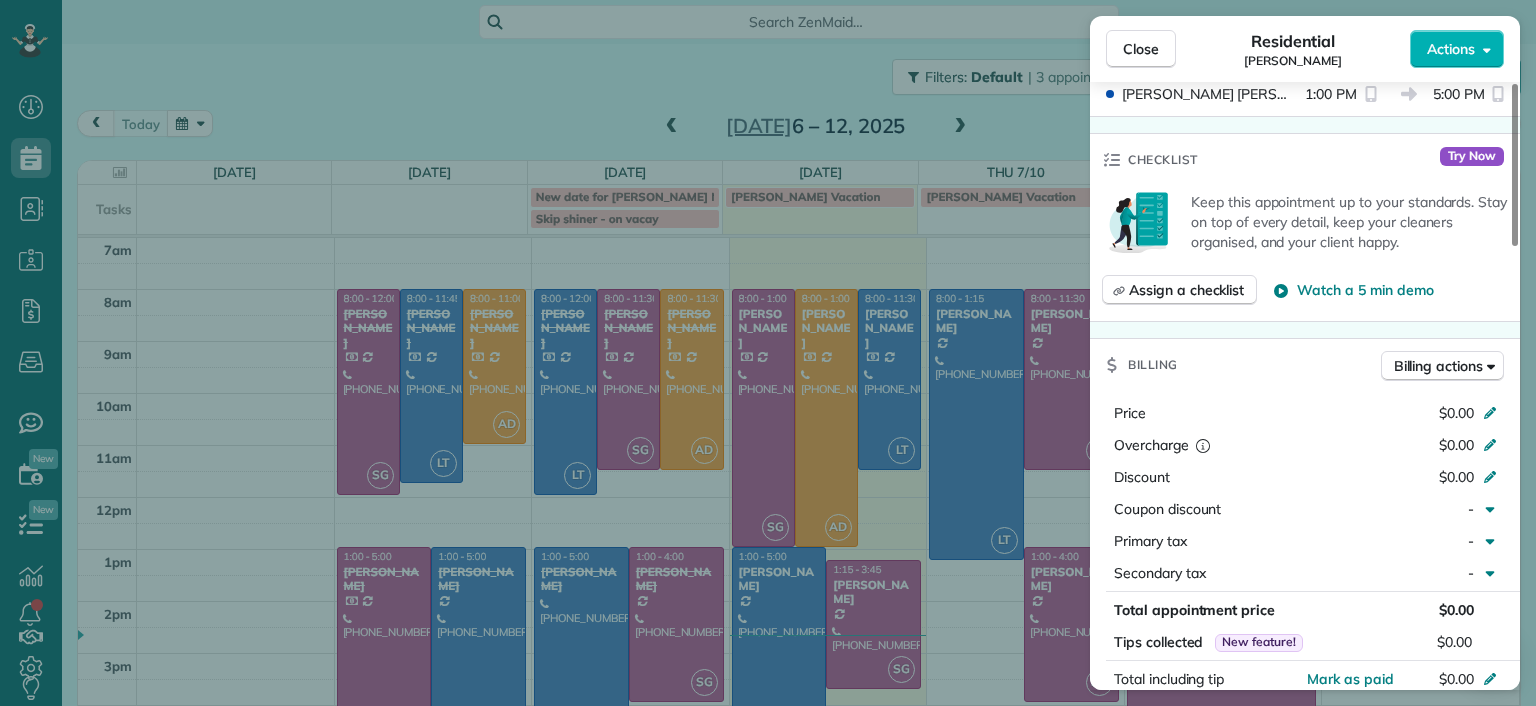 click on "Close Residential Lila Jenkins Actions Status Completed Lila Jenkins · Open profile Mobile (301) 357-4299 Copy No email on record Add email View Details Residential Tuesday, July 08, 2025 ( yesterday ) 1:00 PM 5:00 PM 4 hours and 0 minutes One time 109 North Juniper Avenue Highland Springs VA 23075 Service was not rated yet Setup ratings Cleaners Time in and out Assign Invite Cleaners Laura   Thaller 1:00 PM 5:00 PM Checklist Try Now Keep this appointment up to your standards. Stay on top of every detail, keep your cleaners organised, and your client happy. Assign a checklist Watch a 5 min demo Billing Billing actions Price $0.00 Overcharge $0.00 Discount $0.00 Coupon discount - Primary tax - Secondary tax - Total appointment price $0.00 Tips collected New feature! $0.00 Mark as paid Total including tip $0.00 Get paid online in no-time! Send an invoice and reward your cleaners with tips Charge customer credit card Appointment custom fields Man Hours - Type of Cleaning  - Reason for Skip - Work items Notes 0" at bounding box center [768, 353] 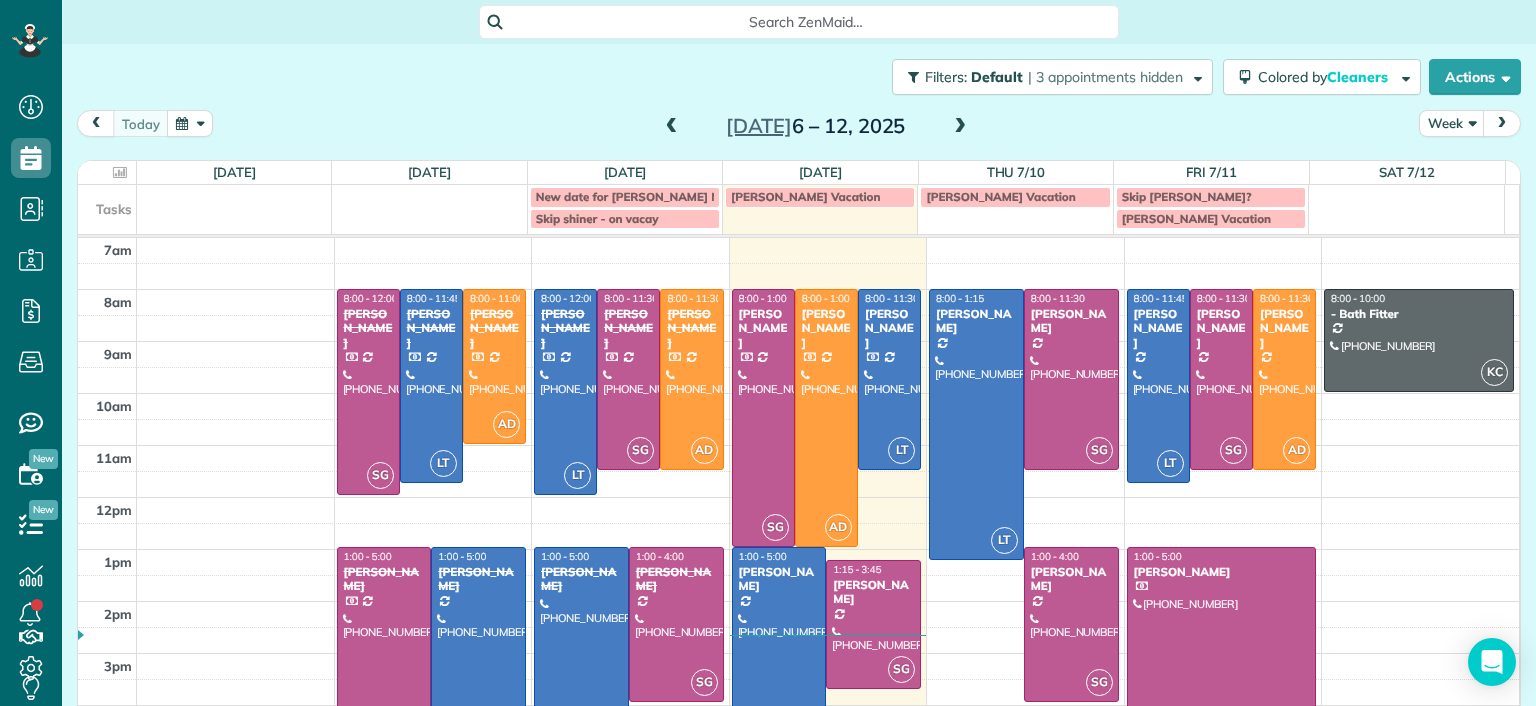 click on "Close Residential Lila Jenkins Actions Status Completed Lila Jenkins · Open profile Mobile (301) 357-4299 Copy No email on record Add email View Details Residential Tuesday, July 08, 2025 ( yesterday ) 1:00 PM 5:00 PM 4 hours and 0 minutes One time 109 North Juniper Avenue Highland Springs VA 23075 Service was not rated yet Setup ratings Cleaners Time in and out Assign Invite Cleaners Laura   Thaller 1:00 PM 5:00 PM Checklist Try Now Keep this appointment up to your standards. Stay on top of every detail, keep your cleaners organised, and your client happy. Assign a checklist Watch a 5 min demo Billing Billing actions Price $0.00 Overcharge $0.00 Discount $0.00 Coupon discount - Primary tax - Secondary tax - Total appointment price $0.00 Tips collected New feature! $0.00 Mark as paid Total including tip $0.00 Get paid online in no-time! Send an invoice and reward your cleaners with tips Charge customer credit card Appointment custom fields Man Hours - Type of Cleaning  - Reason for Skip - Work items Notes 0" at bounding box center [768, 353] 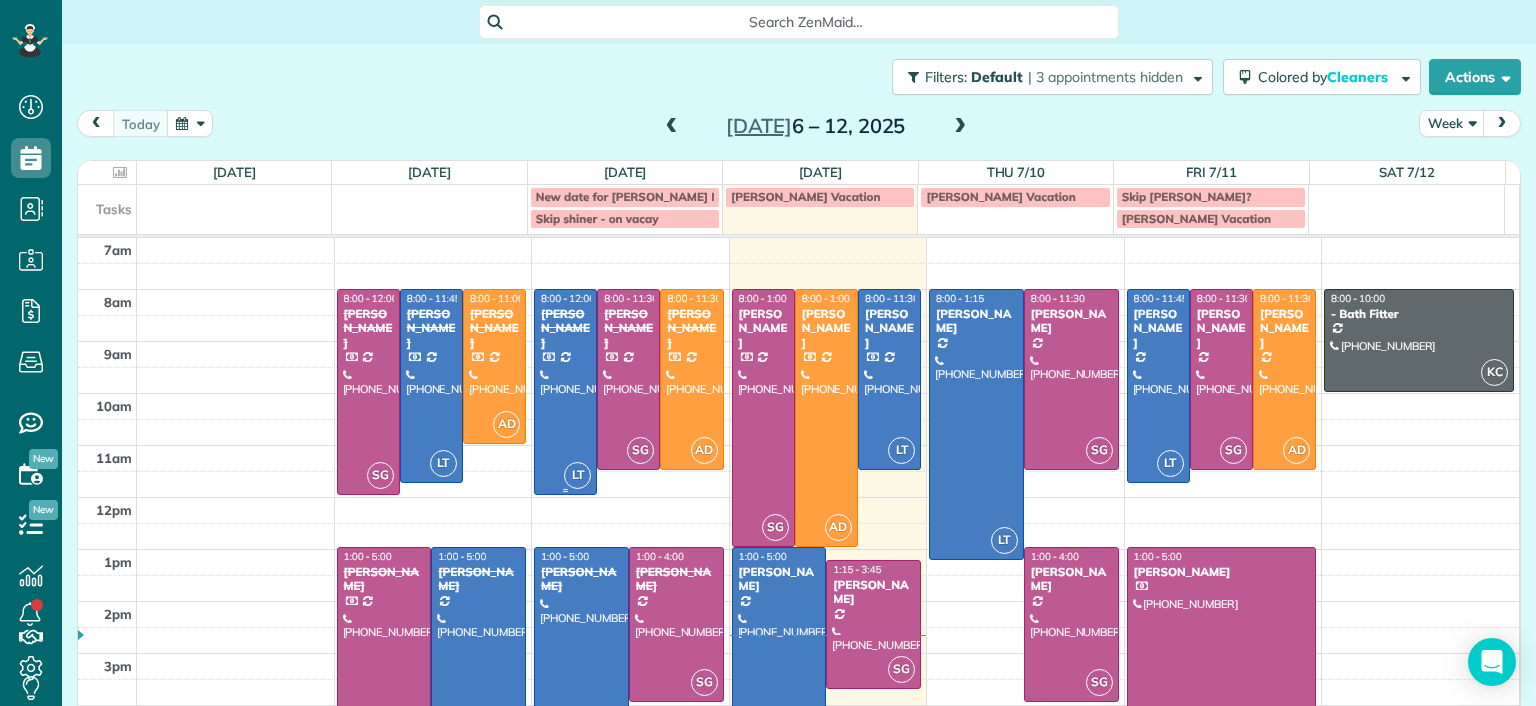 click at bounding box center [565, 392] 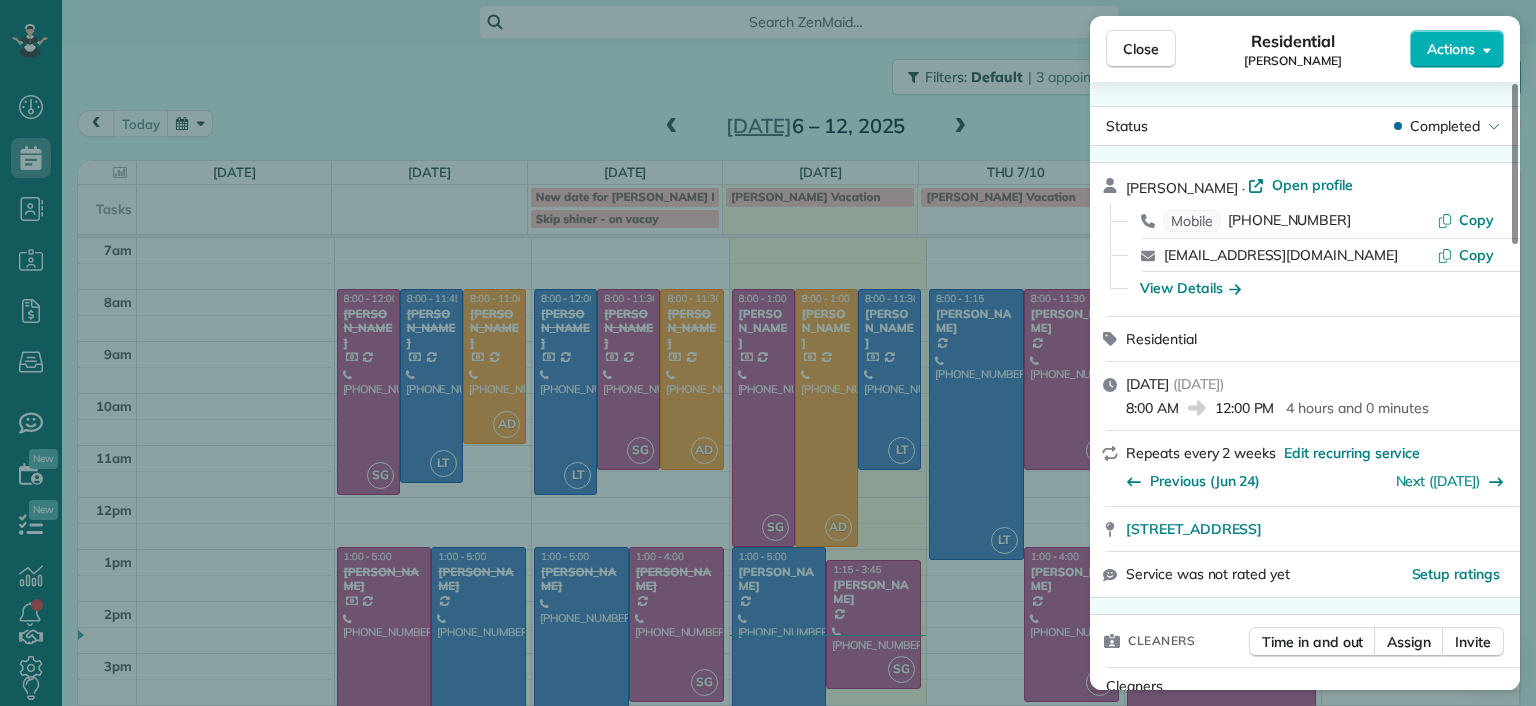 click on "Close Residential Hayley Morris Actions Status Completed Hayley Morris · Open profile Mobile (540) 908-0774 Copy hjhmorris@gmail.com Copy View Details Residential Tuesday, July 08, 2025 ( yesterday ) 8:00 AM 12:00 PM 4 hours and 0 minutes Repeats every 2 weeks Edit recurring service Previous (Jun 24) Next (Jul 22) 5111 Forest Hill Avenue Richmond VA 23225 Service was not rated yet Setup ratings Cleaners Time in and out Assign Invite Cleaners Laura   Thaller 8:00 AM 12:00 PM Checklist Try Now Keep this appointment up to your standards. Stay on top of every detail, keep your cleaners organised, and your client happy. Assign a checklist Watch a 5 min demo Billing Billing actions Price $160.00 Overcharge $0.00 Discount $0.00 Coupon discount - Primary tax - Secondary tax - Total appointment price $160.00 Tips collected New feature! $0.00 Paid by card Total including tip $160.00 Get paid online in no-time! Send an invoice and reward your cleaners with tips Charge customer credit card Appointment custom fields - 0" at bounding box center [768, 353] 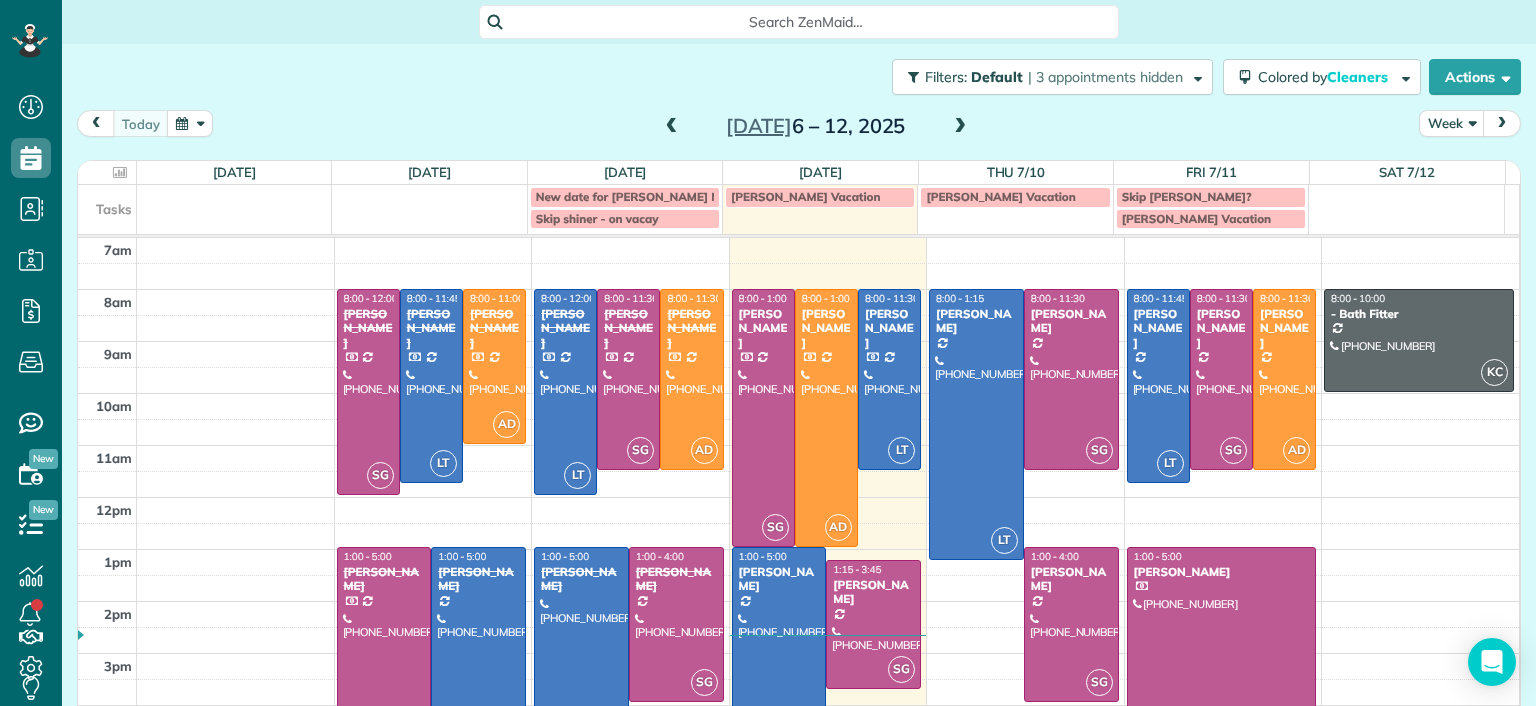 click at bounding box center [581, 650] 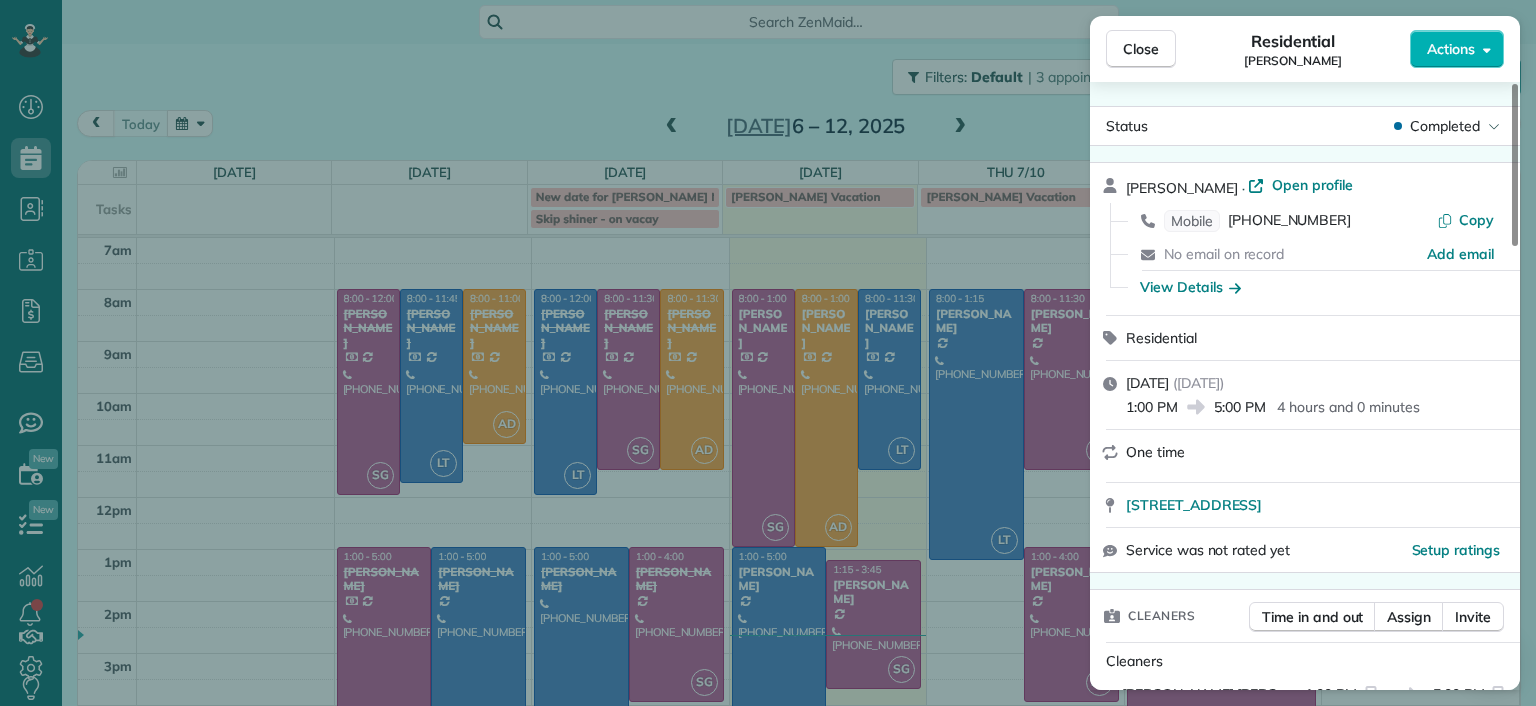 click on "Close Residential Lila Jenkins Actions Status Completed Lila Jenkins · Open profile Mobile (301) 357-4299 Copy No email on record Add email View Details Residential Tuesday, July 08, 2025 ( yesterday ) 1:00 PM 5:00 PM 4 hours and 0 minutes One time 109 North Juniper Avenue Highland Springs VA 23075 Service was not rated yet Setup ratings Cleaners Time in and out Assign Invite Cleaners Laura   Thaller 1:00 PM 5:00 PM Checklist Try Now Keep this appointment up to your standards. Stay on top of every detail, keep your cleaners organised, and your client happy. Assign a checklist Watch a 5 min demo Billing Billing actions Price $0.00 Overcharge $0.00 Discount $0.00 Coupon discount - Primary tax - Secondary tax - Total appointment price $0.00 Tips collected New feature! $0.00 Mark as paid Total including tip $0.00 Get paid online in no-time! Send an invoice and reward your cleaners with tips Charge customer credit card Appointment custom fields Man Hours - Type of Cleaning  - Reason for Skip - Work items Notes 0" at bounding box center [768, 353] 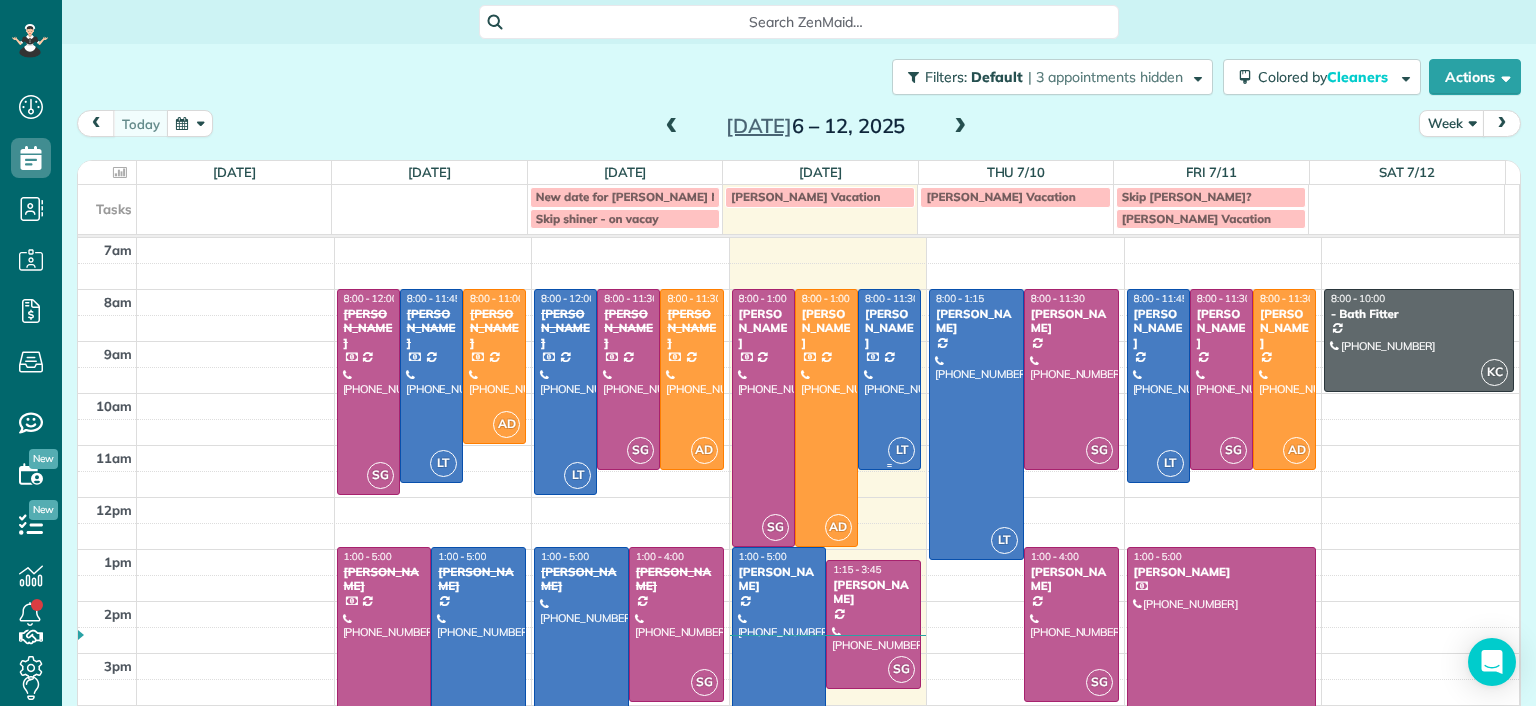 click at bounding box center (889, 379) 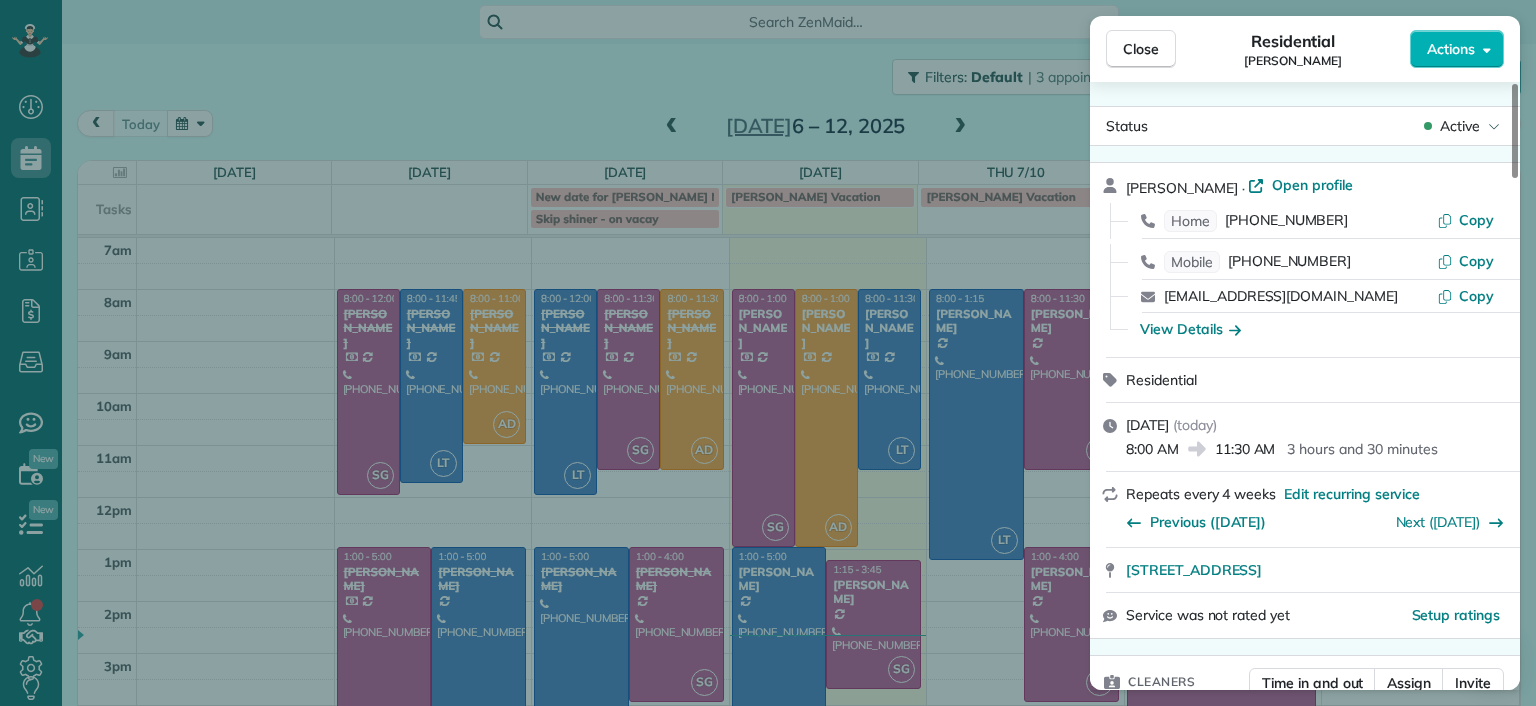 click on "Close Residential Lucy McCown Actions Status Active Lucy McCown · Open profile Home (804) 270-0893 Copy Mobile (512) 417-2942 Copy mkmccown@gmail.com Copy View Details Residential Wednesday, July 09, 2025 ( today ) 8:00 AM 11:30 AM 3 hours and 30 minutes Repeats every 4 weeks Edit recurring service Previous (Jun 13) Next (Aug 06) 2971 Dragana Drive Richmond VA 23233 Service was not rated yet Setup ratings Cleaners Time in and out Assign Invite Cleaners Laura   Thaller 8:00 AM 11:30 AM Checklist Try Now Keep this appointment up to your standards. Stay on top of every detail, keep your cleaners organised, and your client happy. Assign a checklist Watch a 5 min demo Billing Billing actions Price $200.00 Overcharge $0.00 Discount $0.00 Coupon discount - Primary tax - Secondary tax - Total appointment price $200.00 Tips collected New feature! $0.00 Paid by card Total including tip $200.00 Get paid online in no-time! Send an invoice and reward your cleaners with tips Charge customer credit card Man Hours - Notes 3" at bounding box center [768, 353] 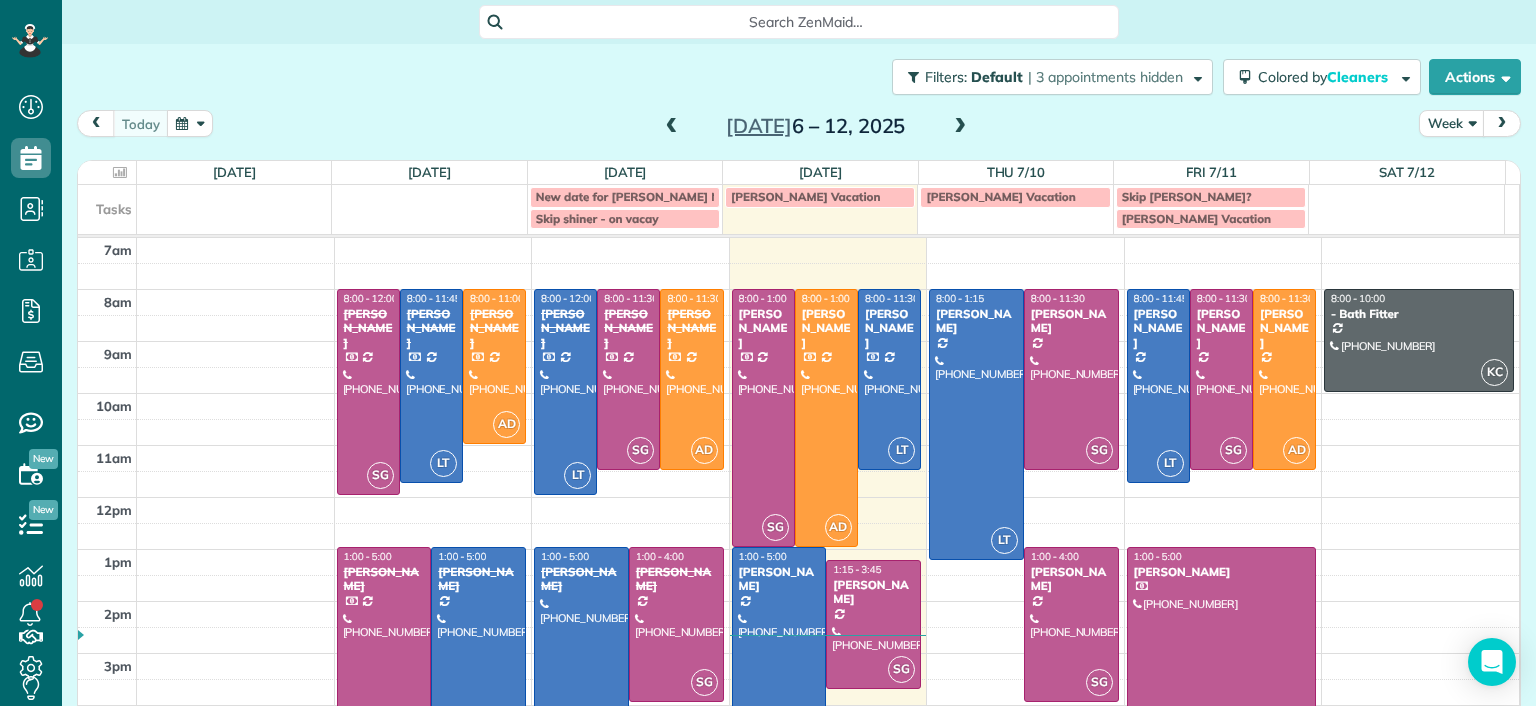click at bounding box center (779, 650) 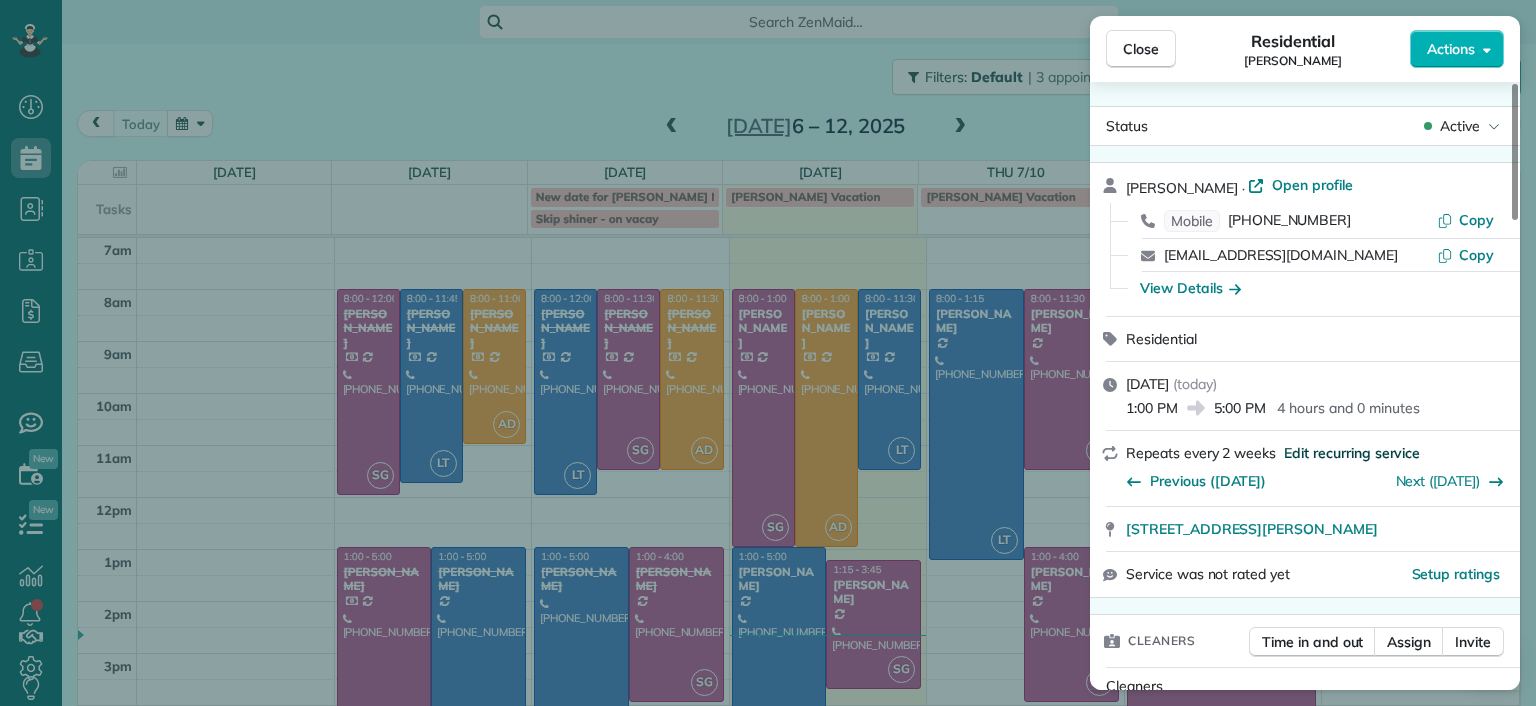 scroll, scrollTop: 100, scrollLeft: 0, axis: vertical 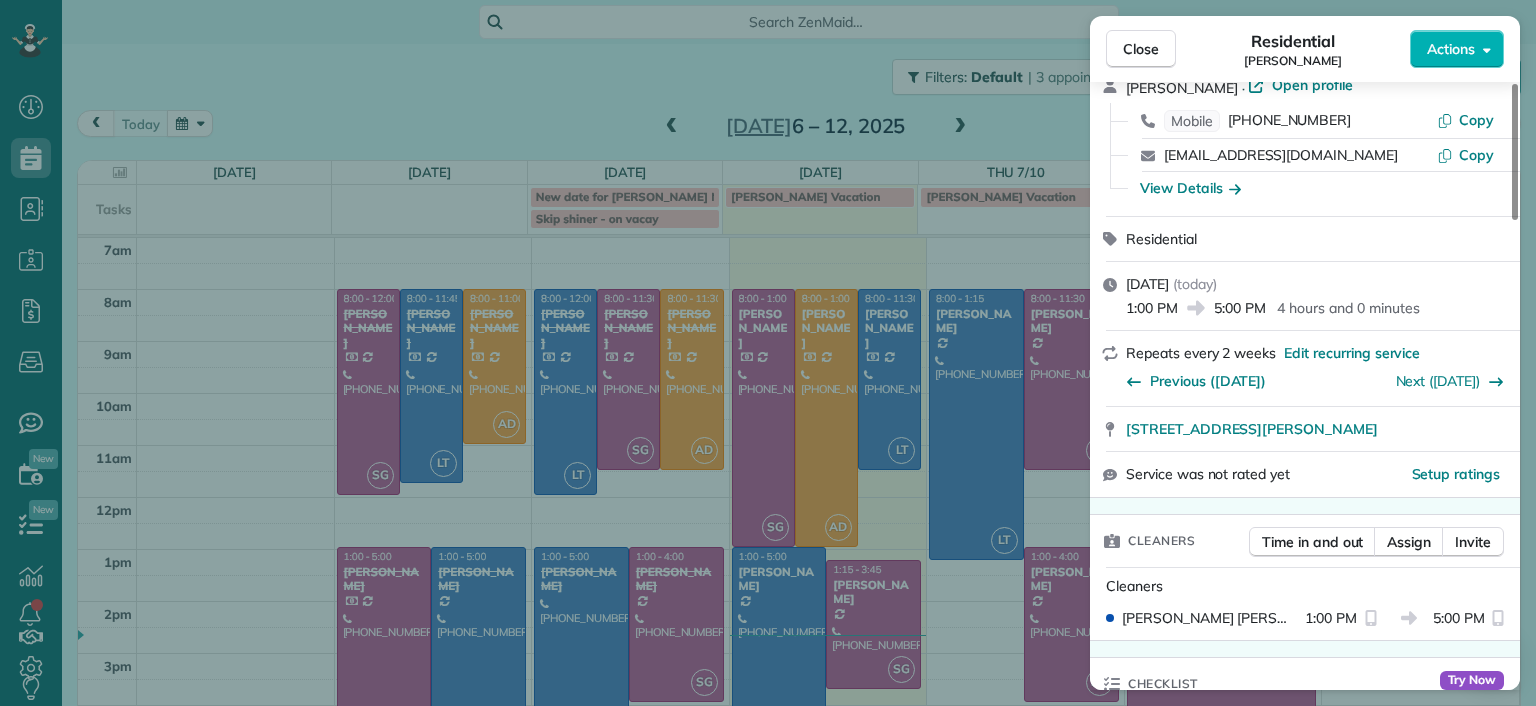 click on "Close Residential Katie Fraker Actions Status Active Katie Fraker · Open profile Mobile (603) 781-1667 Copy cowleskatie@yahoo.com Copy View Details Residential Wednesday, July 09, 2025 ( today ) 1:00 PM 5:00 PM 4 hours and 0 minutes Repeats every 2 weeks Edit recurring service Previous (Jul 03) Next (Jul 22) 2805 Glen Gary Drive Richmond VA 23233 Service was not rated yet Setup ratings Cleaners Time in and out Assign Invite Cleaners Laura   Thaller 1:00 PM 5:00 PM Checklist Try Now Keep this appointment up to your standards. Stay on top of every detail, keep your cleaners organised, and your client happy. Assign a checklist Watch a 5 min demo Billing Billing actions Price $240.00 Overcharge $0.00 Discount $0.00 Coupon discount Mystery Shopper Program (45%) $108.00 Primary tax - Secondary tax - Total appointment price $132.00 Tips collected New feature! $0.00 Unpaid Mark as paid Total including tip $132.00 Get paid online in no-time! Send an invoice and reward your cleaners with tips Appointment custom fields" at bounding box center (768, 353) 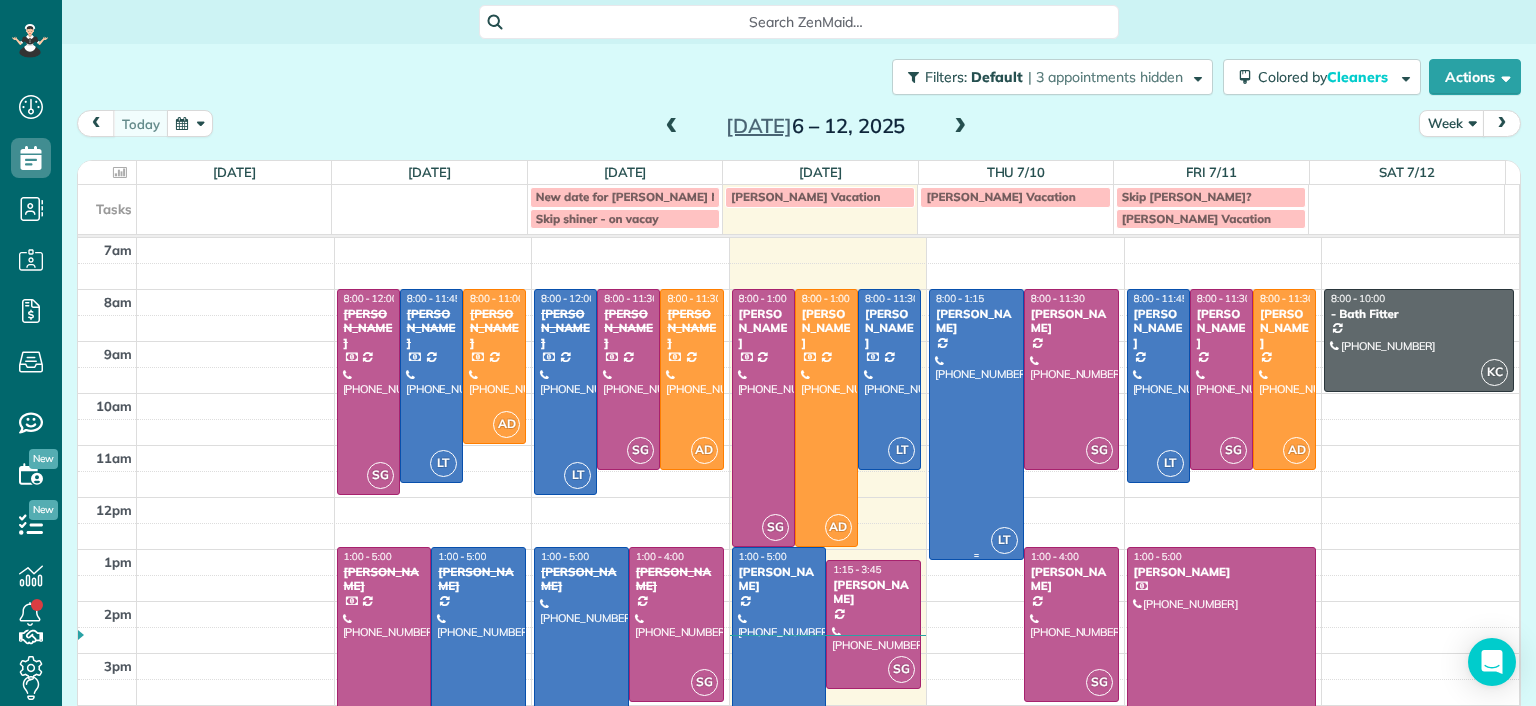 click at bounding box center [976, 424] 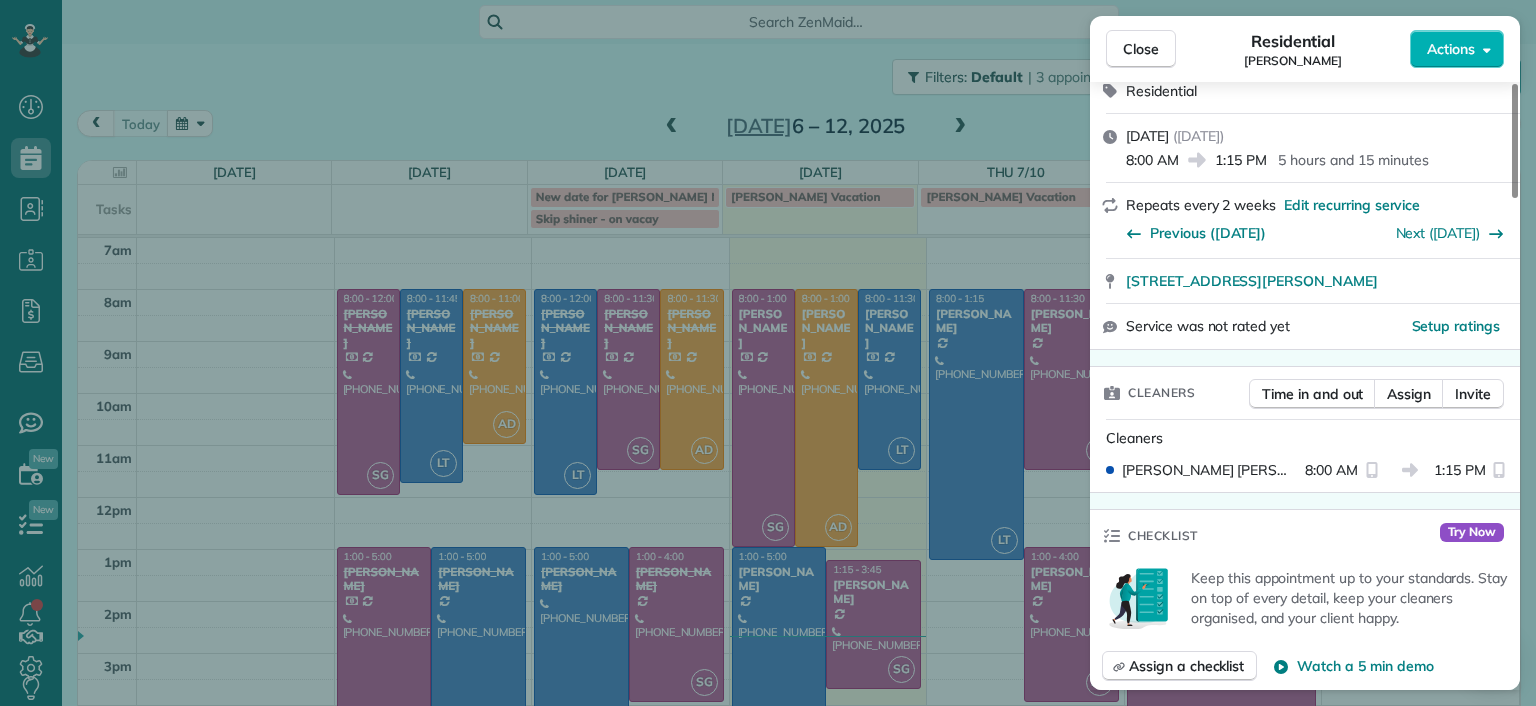 scroll, scrollTop: 0, scrollLeft: 0, axis: both 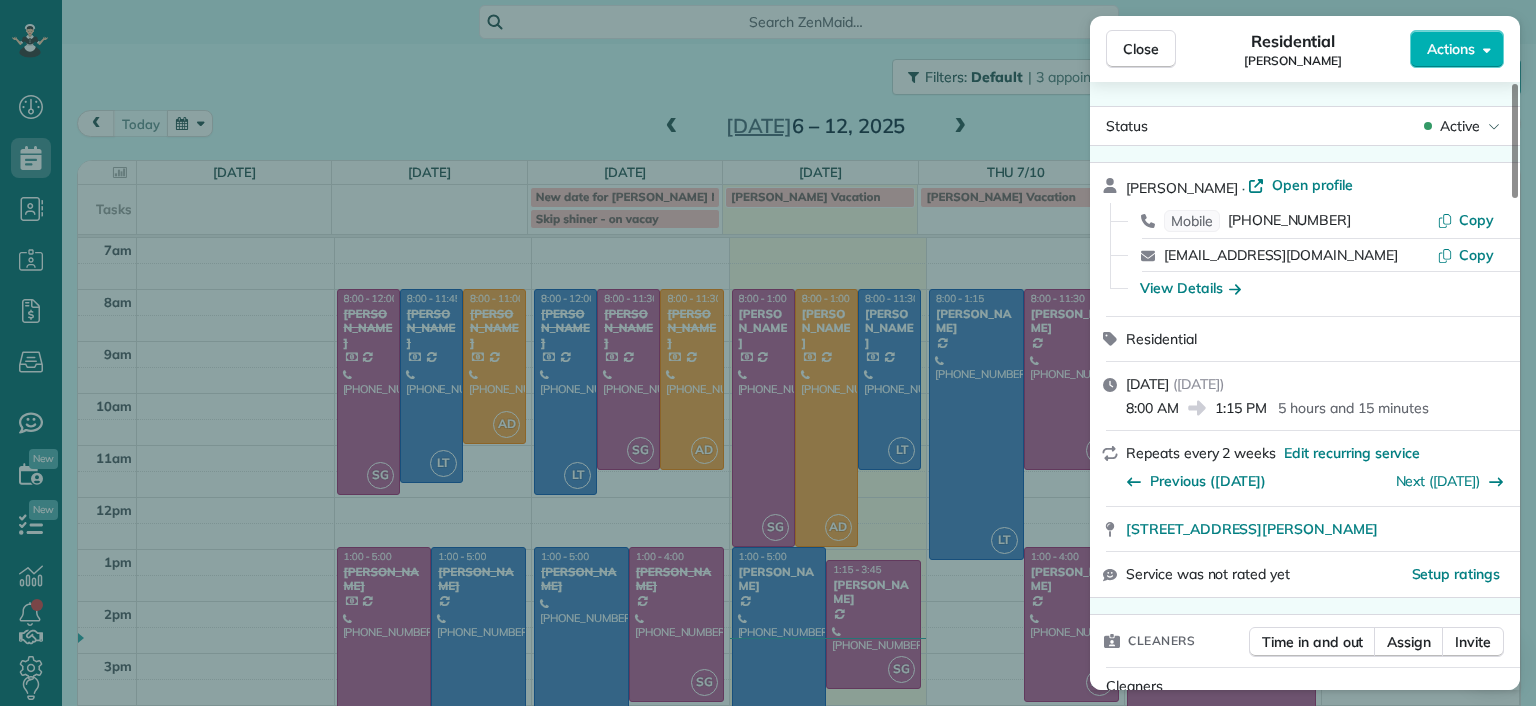 click on "Close Residential Jennifer Hunte Actions Status Active Jennifer Hunte · Open profile Mobile (617) 306-8333 Copy jenandbarryhunte@gmail.com Copy View Details Residential Thursday, July 10, 2025 ( tomorrow ) 8:00 AM 1:15 PM 5 hours and 15 minutes Repeats every 2 weeks Edit recurring service Previous (Jun 26) Next (Jul 24) 1530 Lundy Terrace Midlothian VA 23114 Service was not rated yet Setup ratings Cleaners Time in and out Assign Invite Cleaners Laura   Thaller 8:00 AM 1:15 PM Checklist Try Now Keep this appointment up to your standards. Stay on top of every detail, keep your cleaners organised, and your client happy. Assign a checklist Watch a 5 min demo Billing Billing actions Price $270.00 Overcharge $0.00 Discount $0.00 Coupon discount - Primary tax - Secondary tax - Total appointment price $270.00 Tips collected New feature! $0.00 Unpaid Mark as paid Total including tip $270.00 Get paid online in no-time! Send an invoice and reward your cleaners with tips Charge customer credit card Man Hours 6 Man hours" at bounding box center [768, 353] 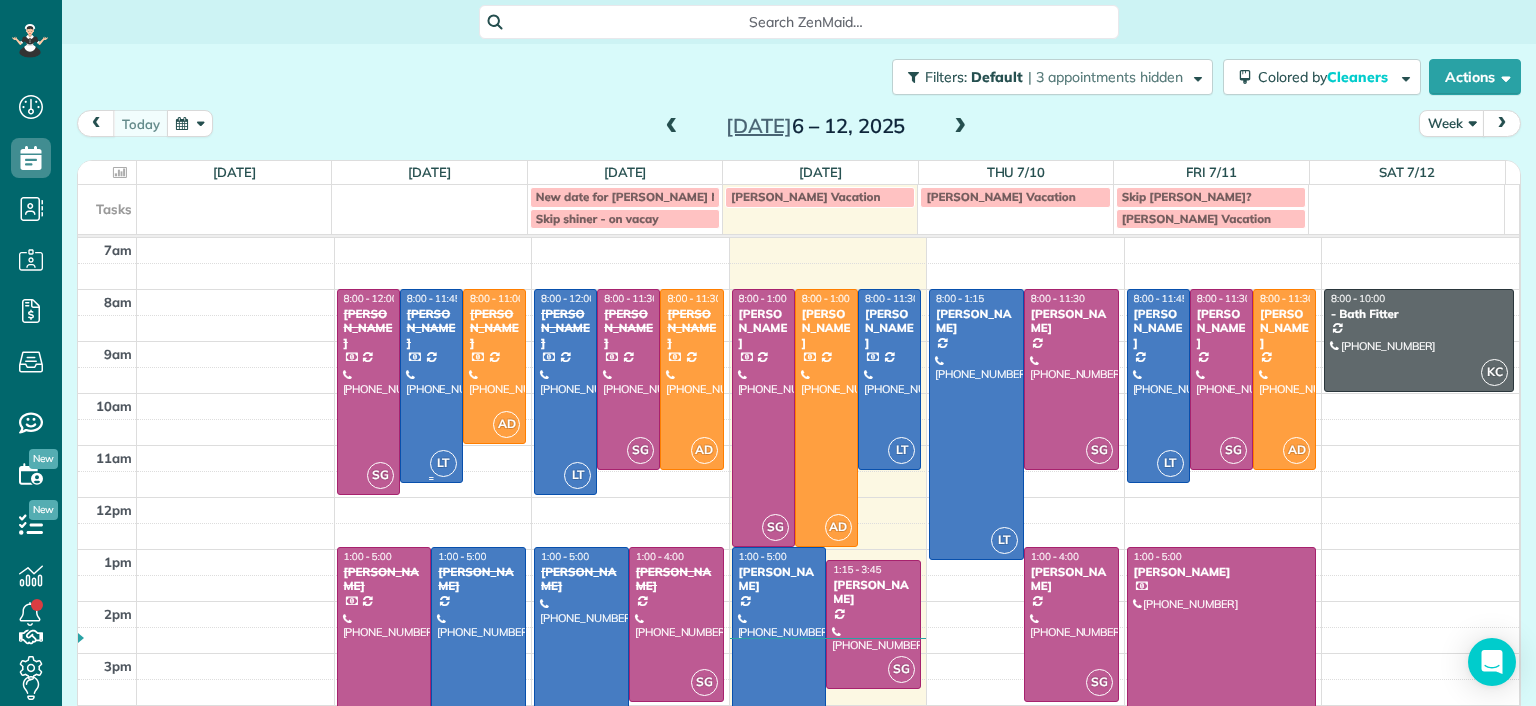 click at bounding box center (431, 386) 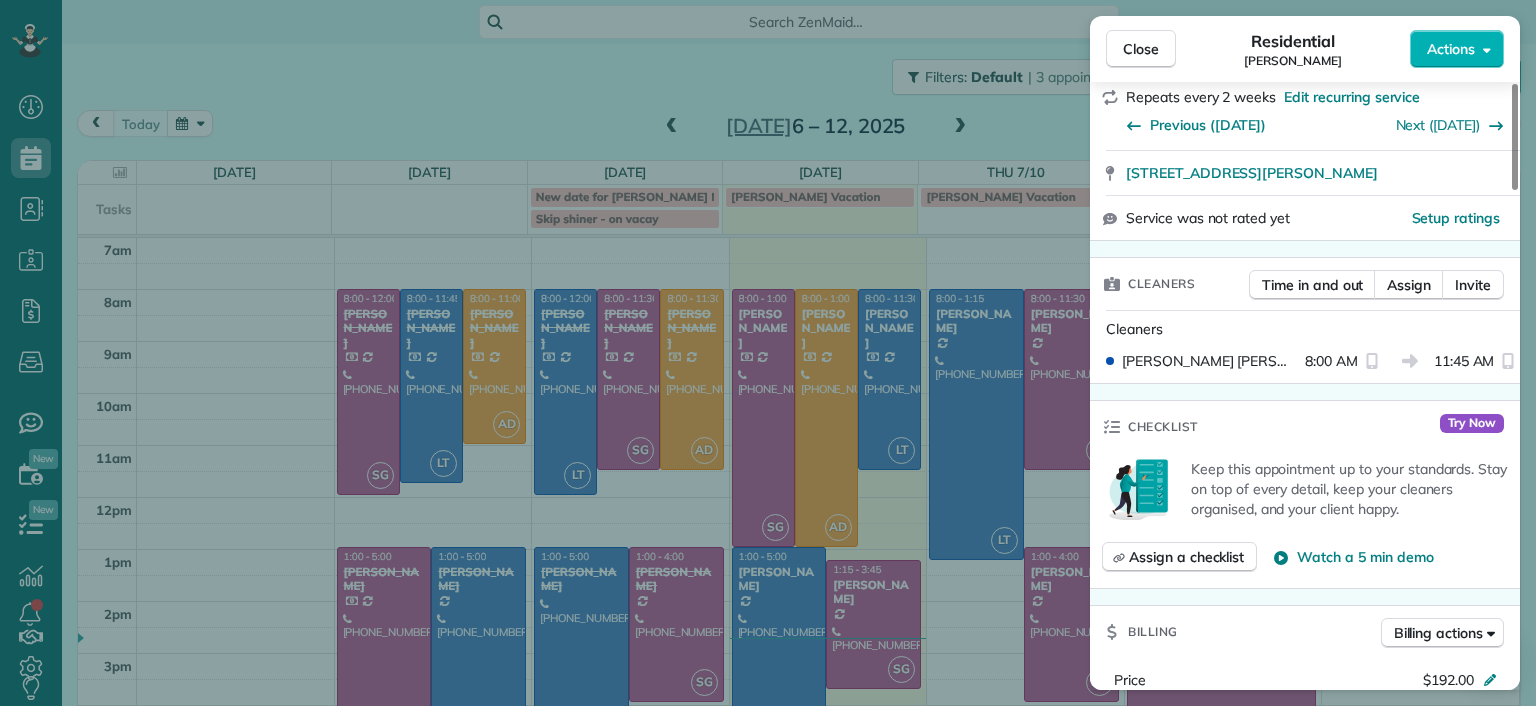 scroll, scrollTop: 500, scrollLeft: 0, axis: vertical 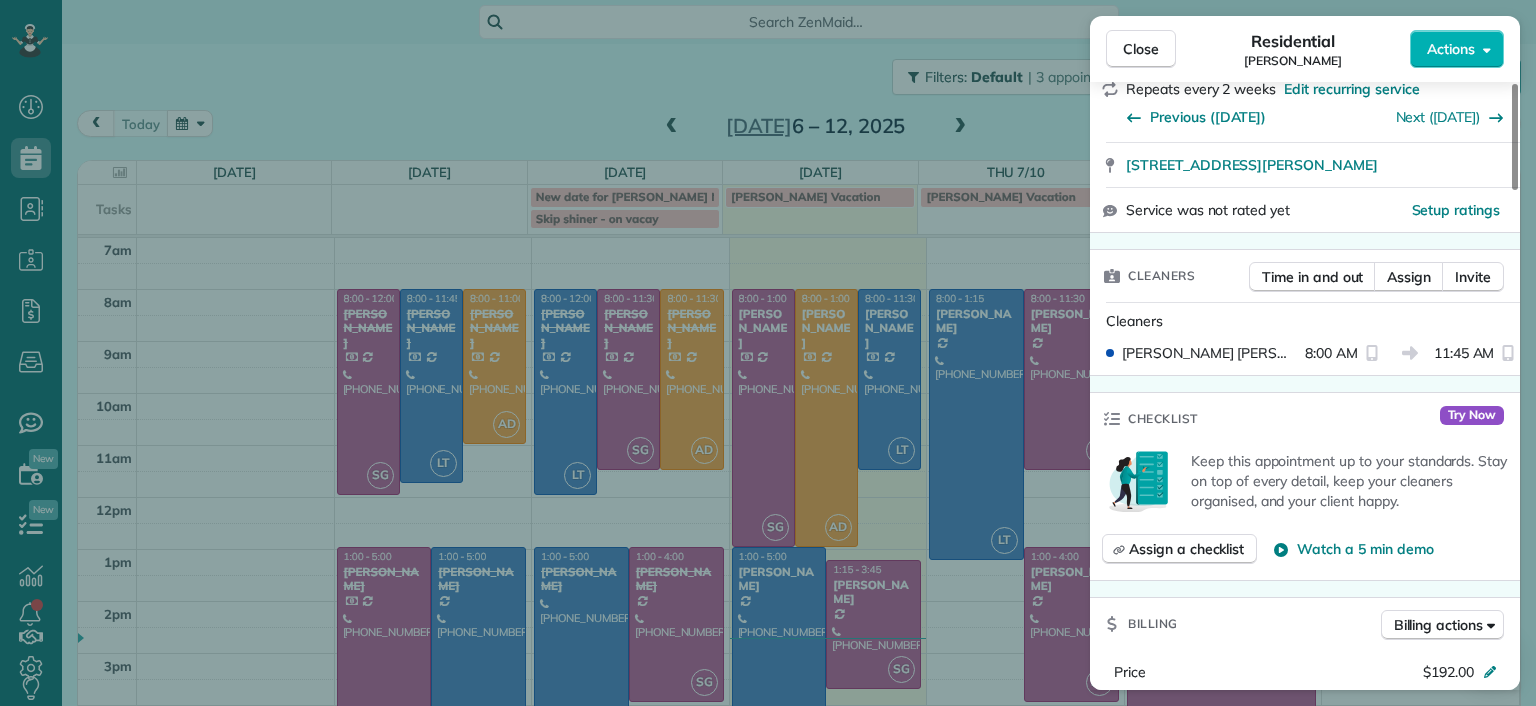 click on "Close Residential Chris Seamon Actions Status Completed Chris Seamon · Open profile Mobile (804) 349-4891 Chris Seamon Copy Mobile (561) 596-1335 Regan Spurlock Copy regan.spurlock@gmail.com Copy home@28solutions.com Copy View Details Residential Monday, July 07, 2025 ( 2 days ago ) 8:00 AM 11:45 AM 3 hours and 45 minutes Repeats every 2 weeks Edit recurring service Previous (Jun 23) Next (Jul 21) 2329 Farrand Drive Henrico VA 23231 Service was not rated yet Setup ratings Cleaners Time in and out Assign Invite Cleaners Laura   Thaller 8:00 AM 11:45 AM Checklist Try Now Keep this appointment up to your standards. Stay on top of every detail, keep your cleaners organised, and your client happy. Assign a checklist Watch a 5 min demo Billing Billing actions Price $192.00 Overcharge $0.00 Discount $0.00 Coupon discount - Primary tax - Secondary tax - Total appointment price $192.00 Tips collected New feature! $0.00 Paid by card Total including tip $192.00 Get paid online in no-time! Charge customer credit card -" at bounding box center (768, 353) 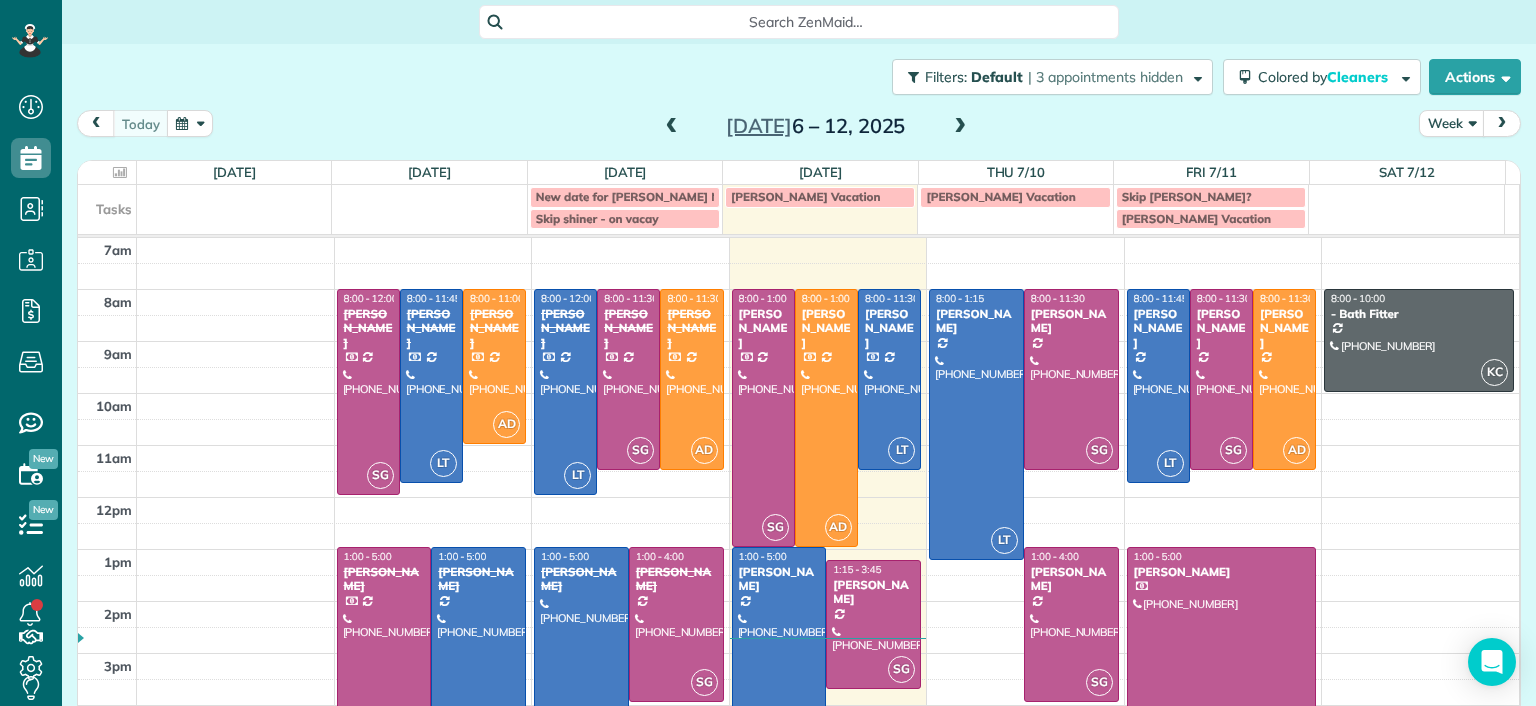 click at bounding box center [565, 392] 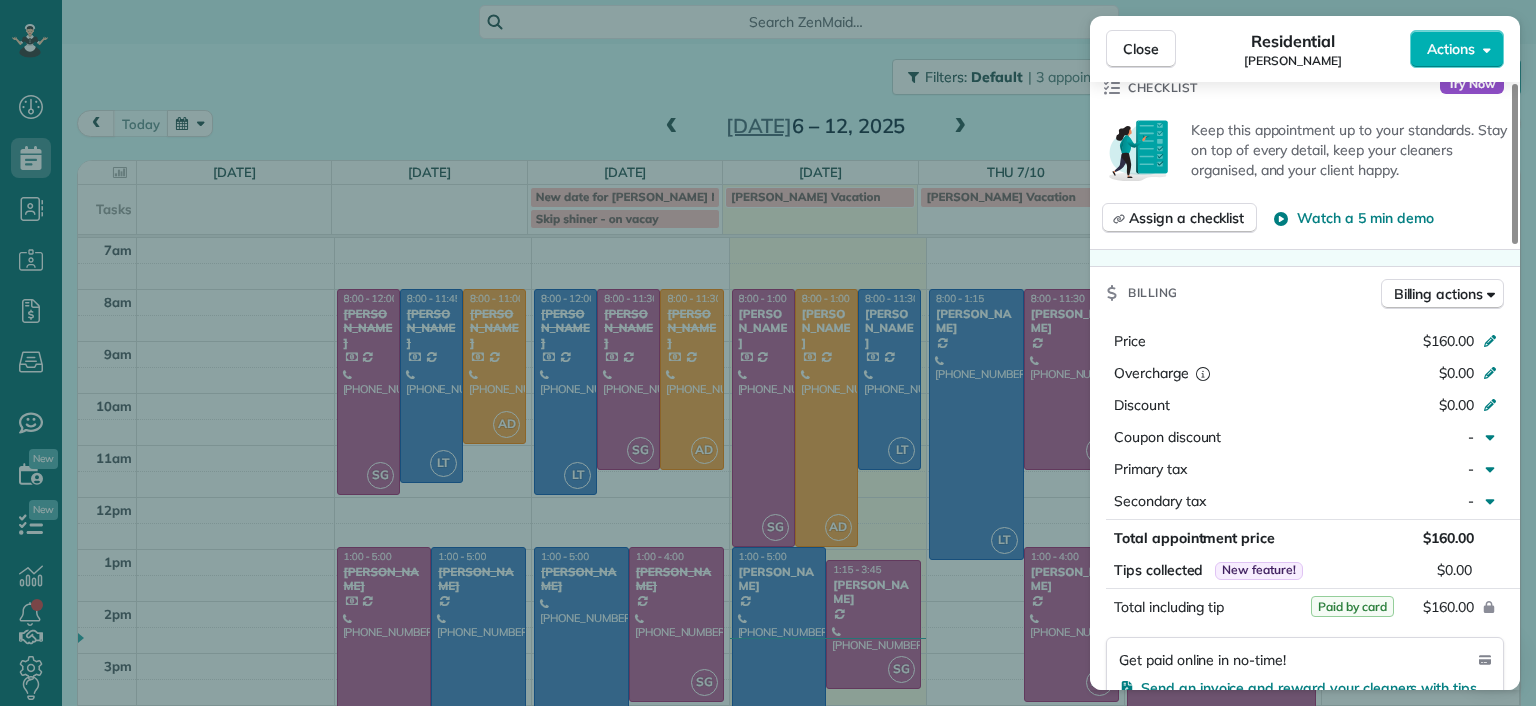 scroll, scrollTop: 700, scrollLeft: 0, axis: vertical 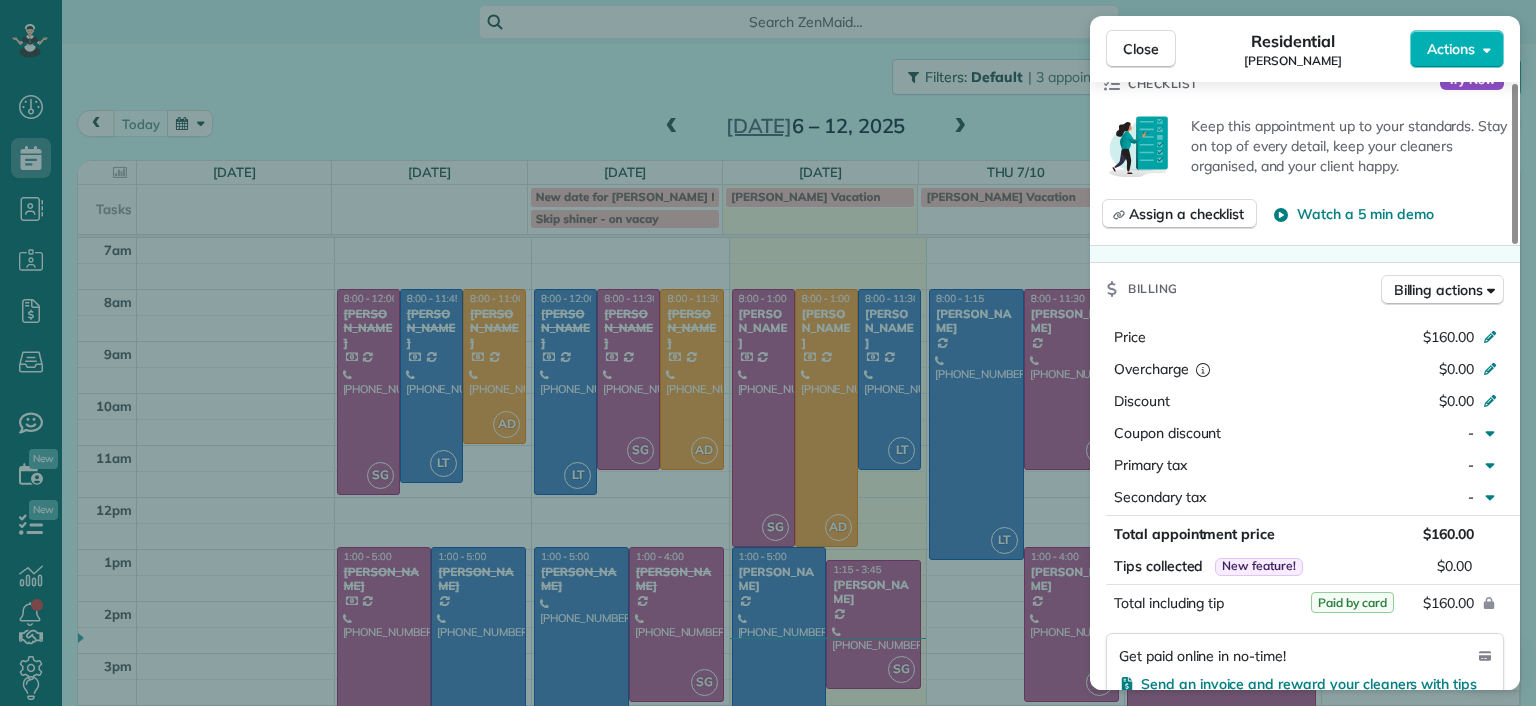 click on "Close Residential Hayley Morris Actions Status Completed Hayley Morris · Open profile Mobile (540) 908-0774 Copy hjhmorris@gmail.com Copy View Details Residential Tuesday, July 08, 2025 ( yesterday ) 8:00 AM 12:00 PM 4 hours and 0 minutes Repeats every 2 weeks Edit recurring service Previous (Jun 24) Next (Jul 22) 5111 Forest Hill Avenue Richmond VA 23225 Service was not rated yet Setup ratings Cleaners Time in and out Assign Invite Cleaners Laura   Thaller 8:00 AM 12:00 PM Checklist Try Now Keep this appointment up to your standards. Stay on top of every detail, keep your cleaners organised, and your client happy. Assign a checklist Watch a 5 min demo Billing Billing actions Price $160.00 Overcharge $0.00 Discount $0.00 Coupon discount - Primary tax - Secondary tax - Total appointment price $160.00 Tips collected New feature! $0.00 Paid by card Total including tip $160.00 Get paid online in no-time! Send an invoice and reward your cleaners with tips Charge customer credit card Appointment custom fields - 0" at bounding box center [768, 353] 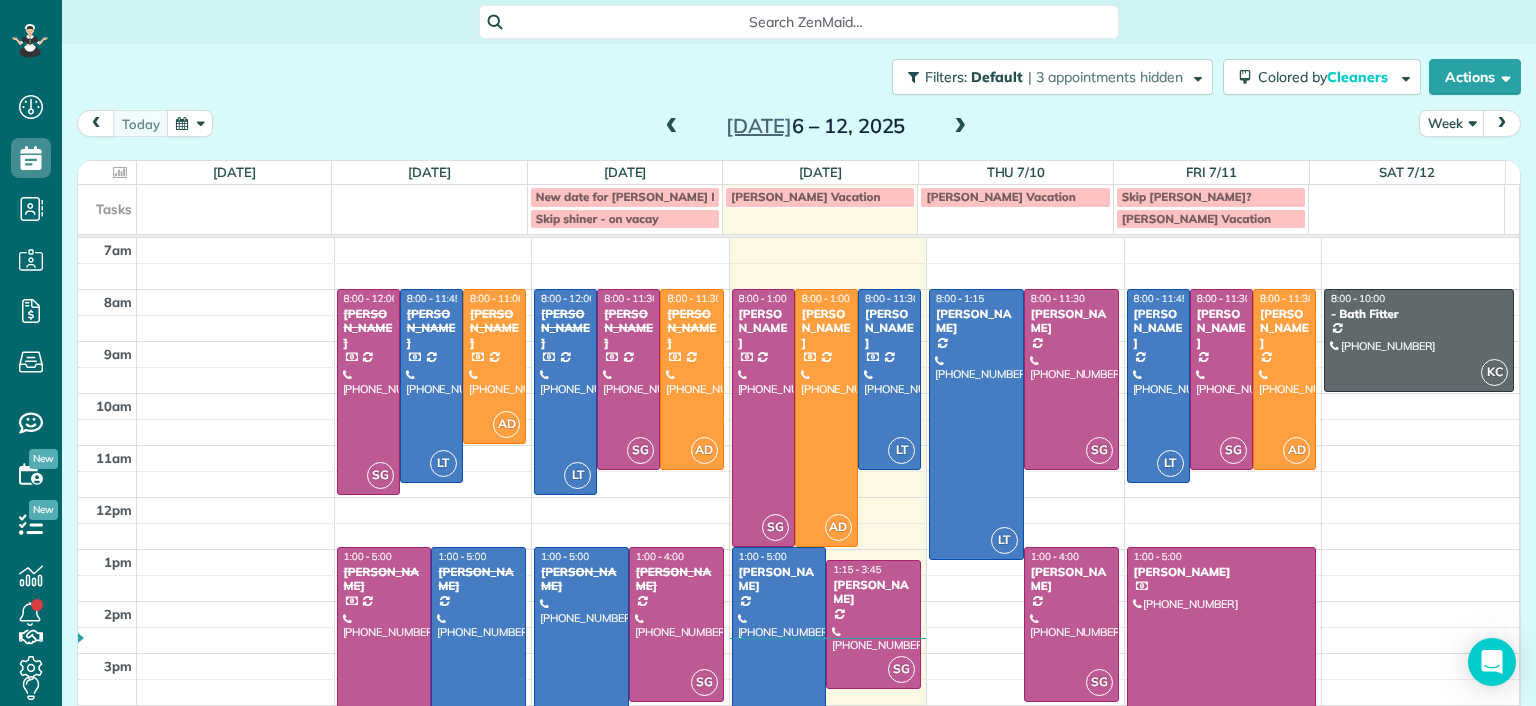 click on "Dashboard
Scheduling
Calendar View
List View
Dispatch View - Weekly scheduling (Beta)" at bounding box center [768, 353] 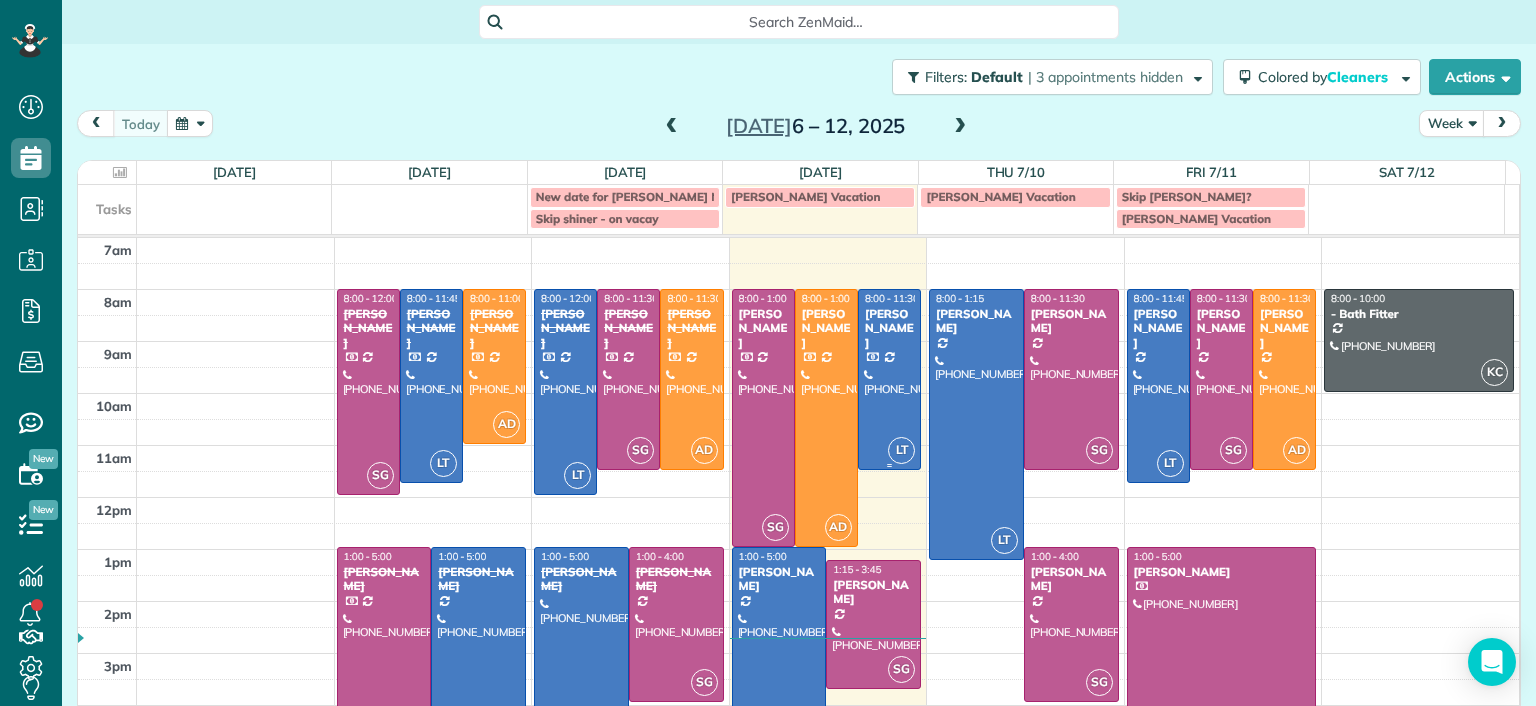 click at bounding box center (889, 379) 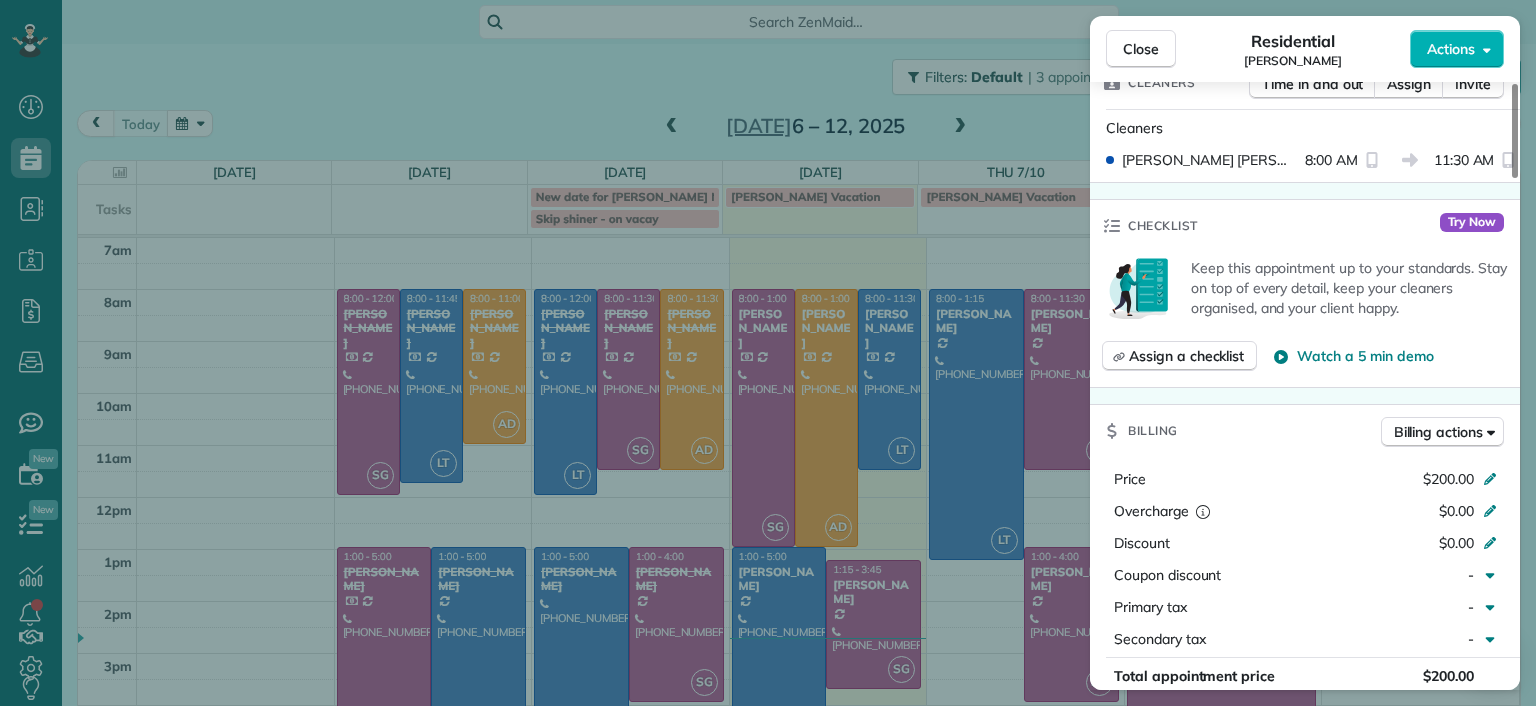 scroll, scrollTop: 600, scrollLeft: 0, axis: vertical 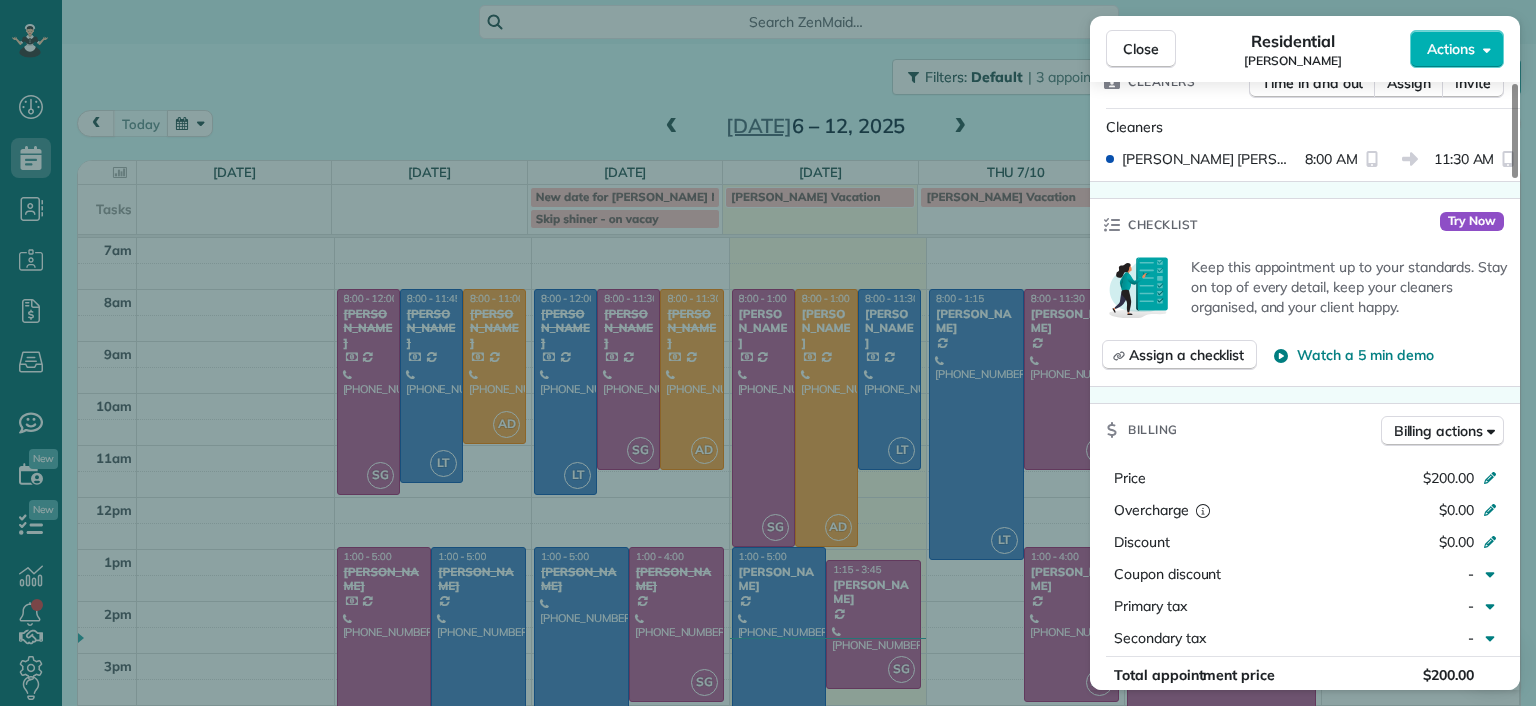 click on "Close Residential Lucy McCown Actions Status Active Lucy McCown · Open profile Home (804) 270-0893 Copy Mobile (512) 417-2942 Copy mkmccown@gmail.com Copy View Details Residential Wednesday, July 09, 2025 ( today ) 8:00 AM 11:30 AM 3 hours and 30 minutes Repeats every 4 weeks Edit recurring service Previous (Jun 13) Next (Aug 06) 2971 Dragana Drive Richmond VA 23233 Service was not rated yet Setup ratings Cleaners Time in and out Assign Invite Cleaners Laura   Thaller 8:00 AM 11:30 AM Checklist Try Now Keep this appointment up to your standards. Stay on top of every detail, keep your cleaners organised, and your client happy. Assign a checklist Watch a 5 min demo Billing Billing actions Price $200.00 Overcharge $0.00 Discount $0.00 Coupon discount - Primary tax - Secondary tax - Total appointment price $200.00 Tips collected New feature! $0.00 Paid by card Total including tip $200.00 Get paid online in no-time! Send an invoice and reward your cleaners with tips Charge customer credit card Man Hours - Notes 3" at bounding box center [768, 353] 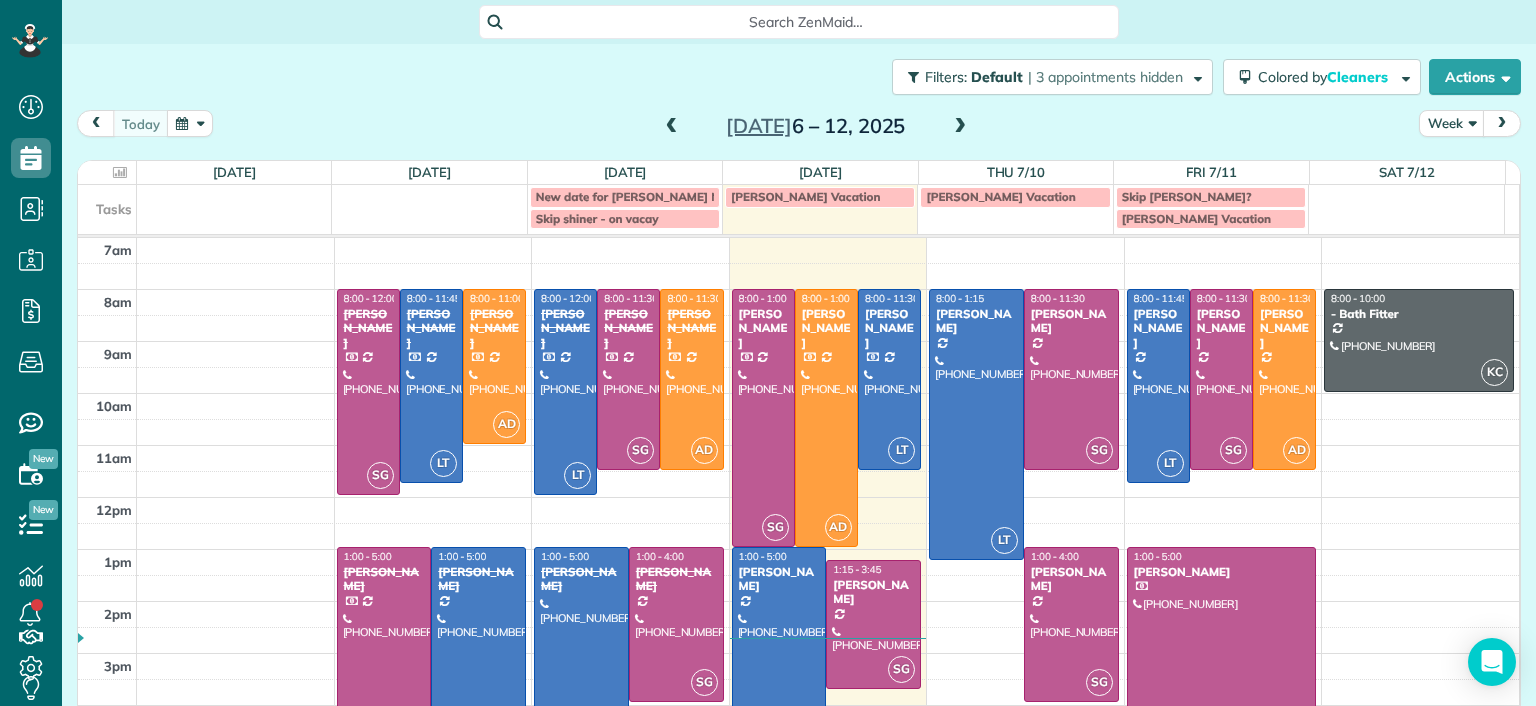 click at bounding box center (779, 650) 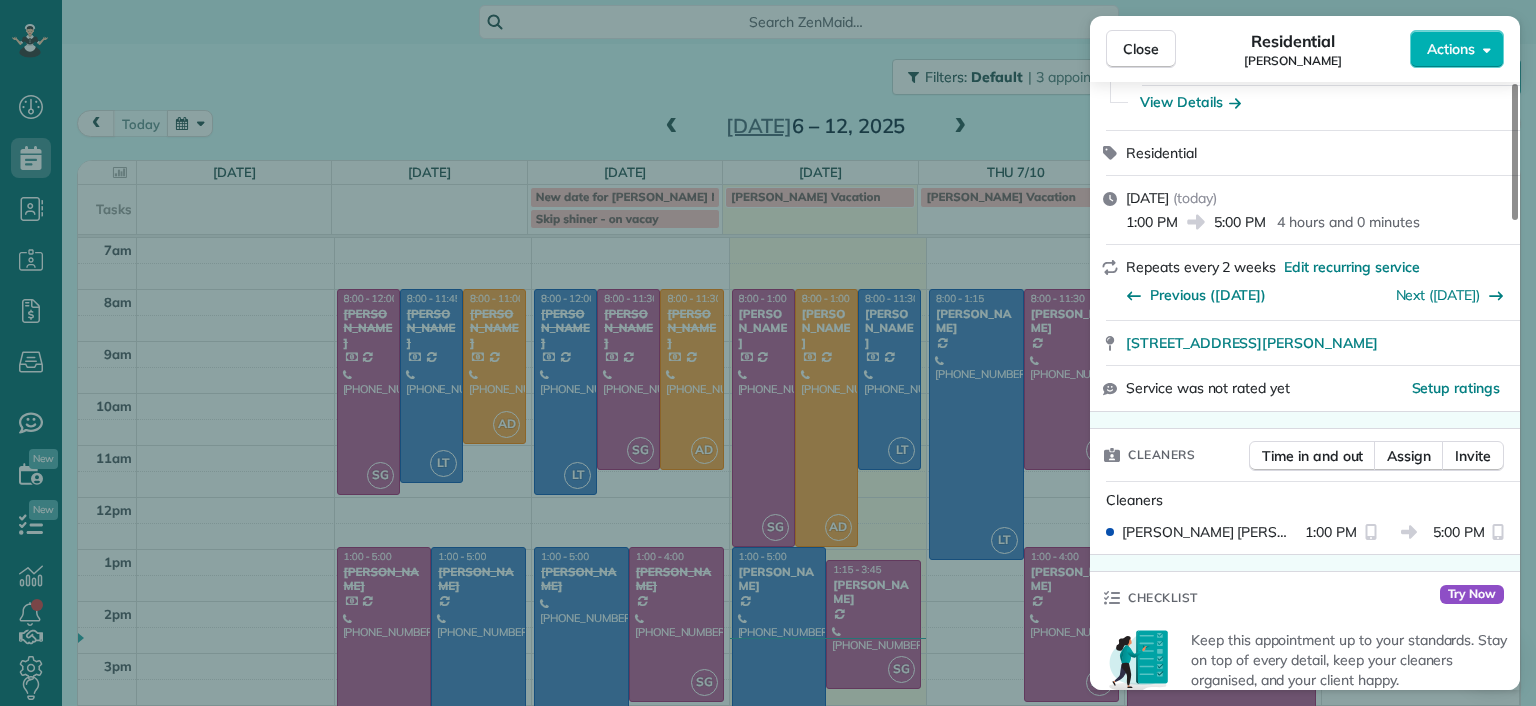 scroll, scrollTop: 700, scrollLeft: 0, axis: vertical 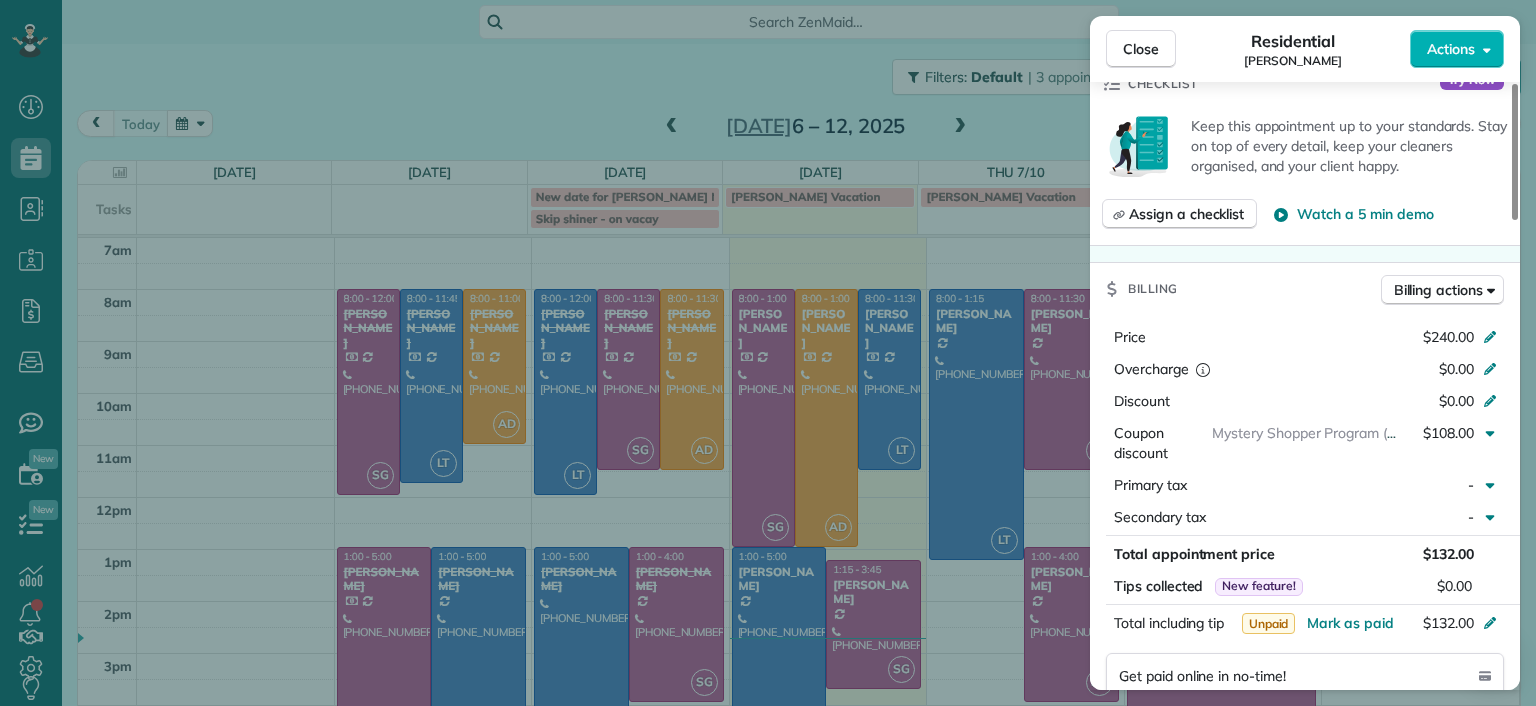 drag, startPoint x: 964, startPoint y: 559, endPoint x: 962, endPoint y: 536, distance: 23.086792 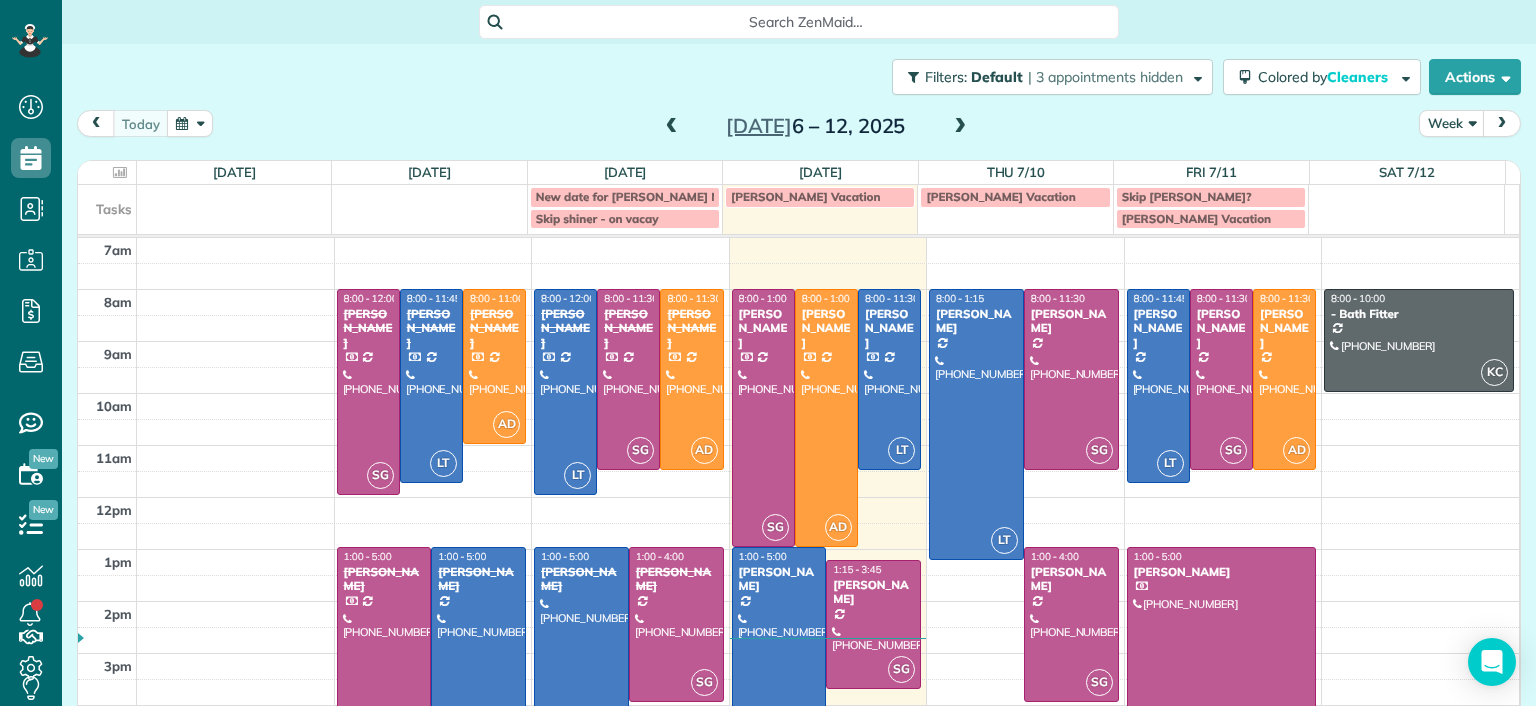 click on "Dashboard
Scheduling
Calendar View
List View
Dispatch View - Weekly scheduling (Beta)" at bounding box center (768, 353) 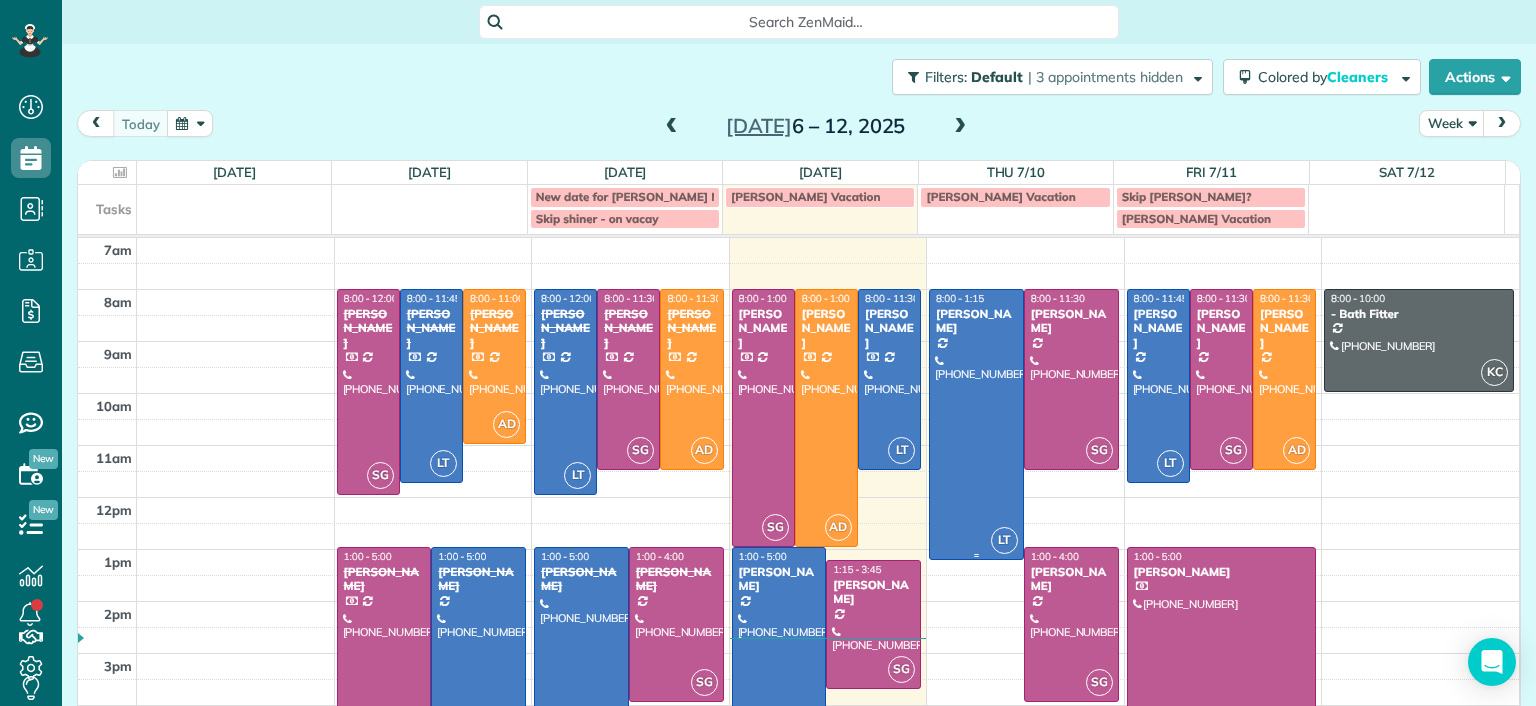 click at bounding box center (976, 424) 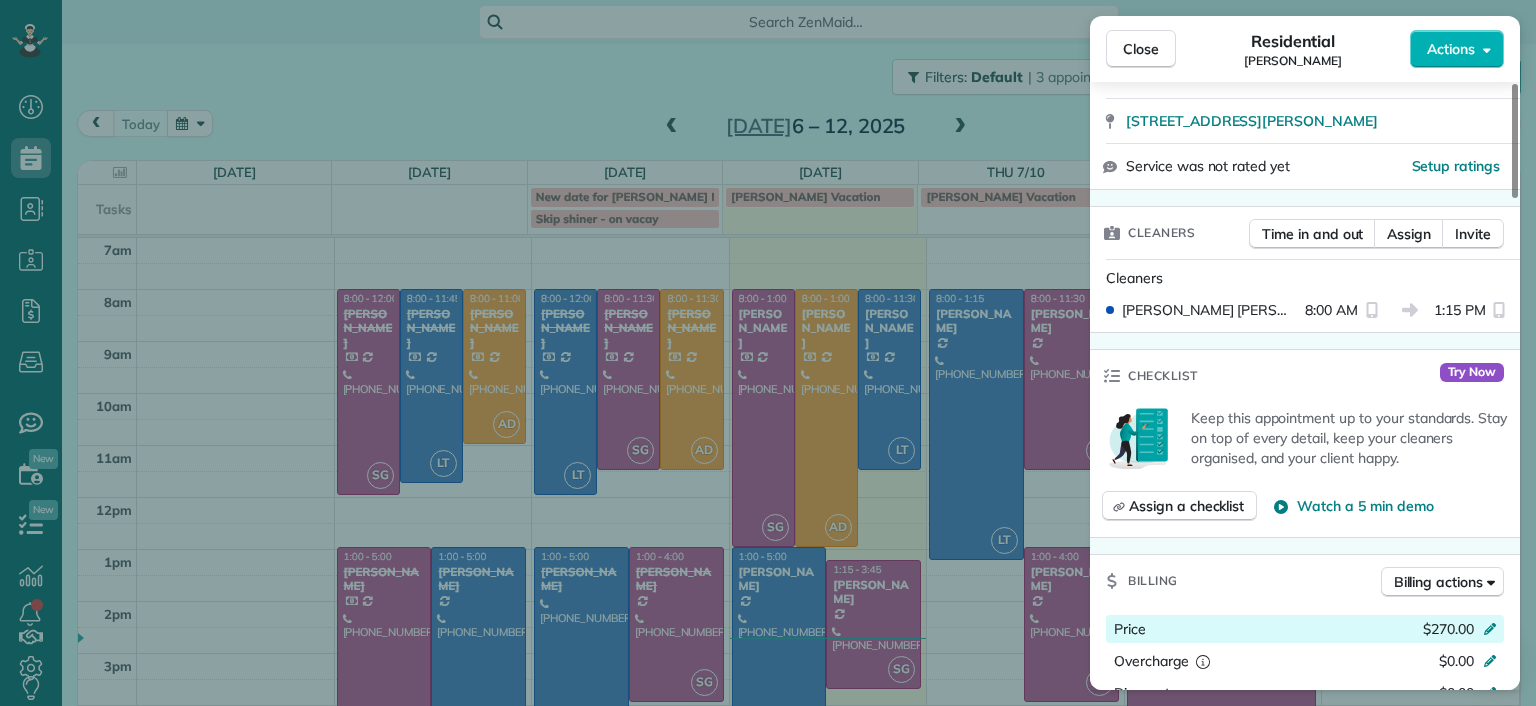scroll, scrollTop: 500, scrollLeft: 0, axis: vertical 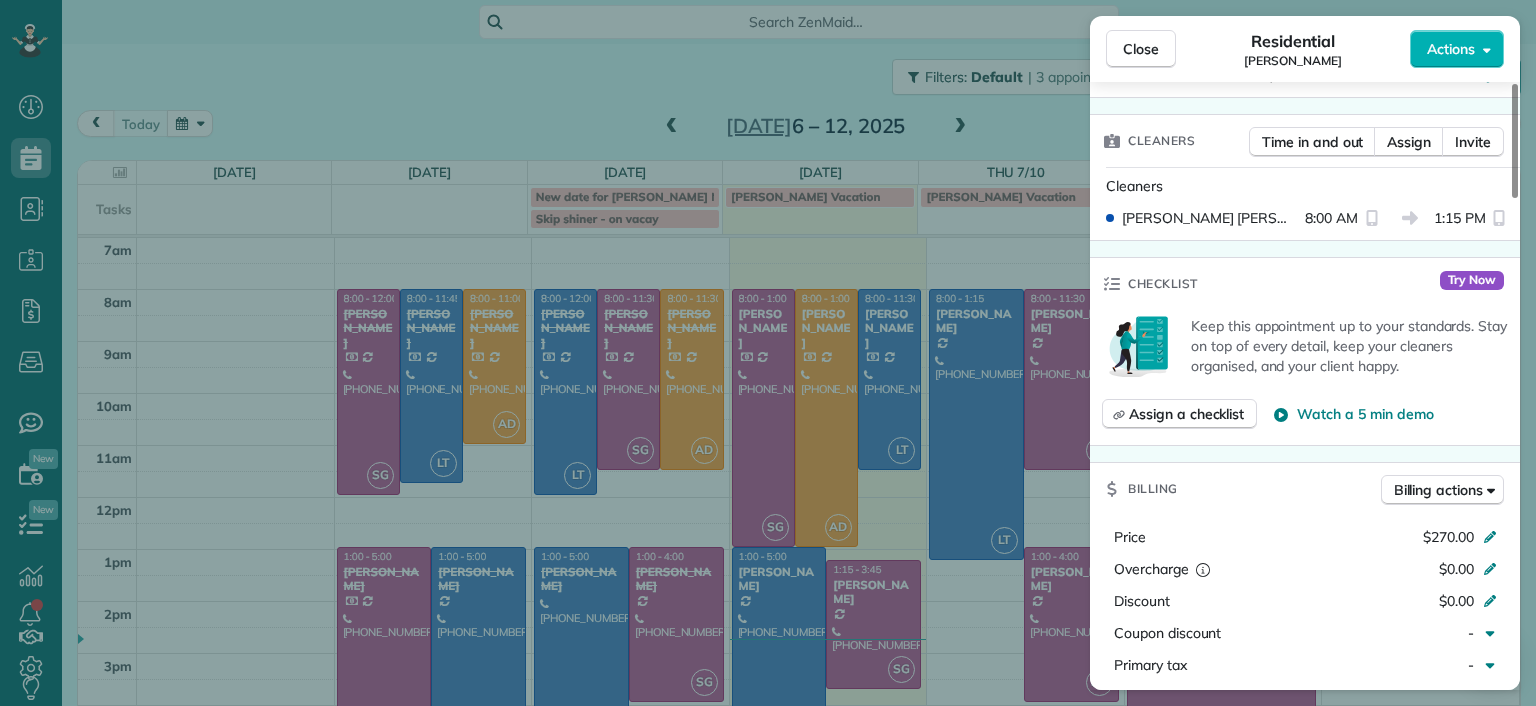 click on "Close Residential Jennifer Hunte Actions Status Active Jennifer Hunte · Open profile Mobile (617) 306-8333 Copy jenandbarryhunte@gmail.com Copy View Details Residential Thursday, July 10, 2025 ( tomorrow ) 8:00 AM 1:15 PM 5 hours and 15 minutes Repeats every 2 weeks Edit recurring service Previous (Jun 26) Next (Jul 24) 1530 Lundy Terrace Midlothian VA 23114 Service was not rated yet Setup ratings Cleaners Time in and out Assign Invite Cleaners Laura   Thaller 8:00 AM 1:15 PM Checklist Try Now Keep this appointment up to your standards. Stay on top of every detail, keep your cleaners organised, and your client happy. Assign a checklist Watch a 5 min demo Billing Billing actions Price $270.00 Overcharge $0.00 Discount $0.00 Coupon discount - Primary tax - Secondary tax - Total appointment price $270.00 Tips collected New feature! $0.00 Unpaid Mark as paid Total including tip $270.00 Get paid online in no-time! Send an invoice and reward your cleaners with tips Charge customer credit card Man Hours 6 Man hours" at bounding box center (768, 353) 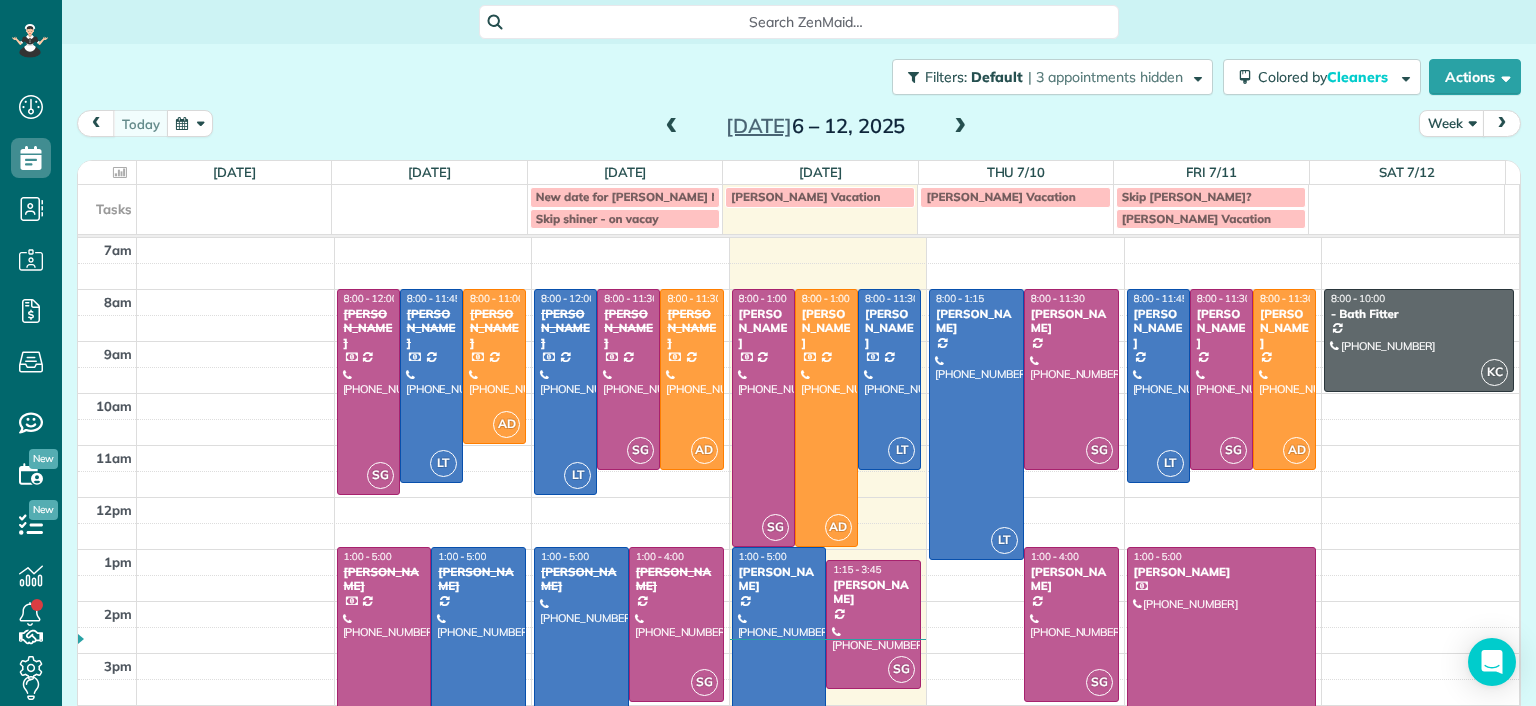 click at bounding box center [672, 127] 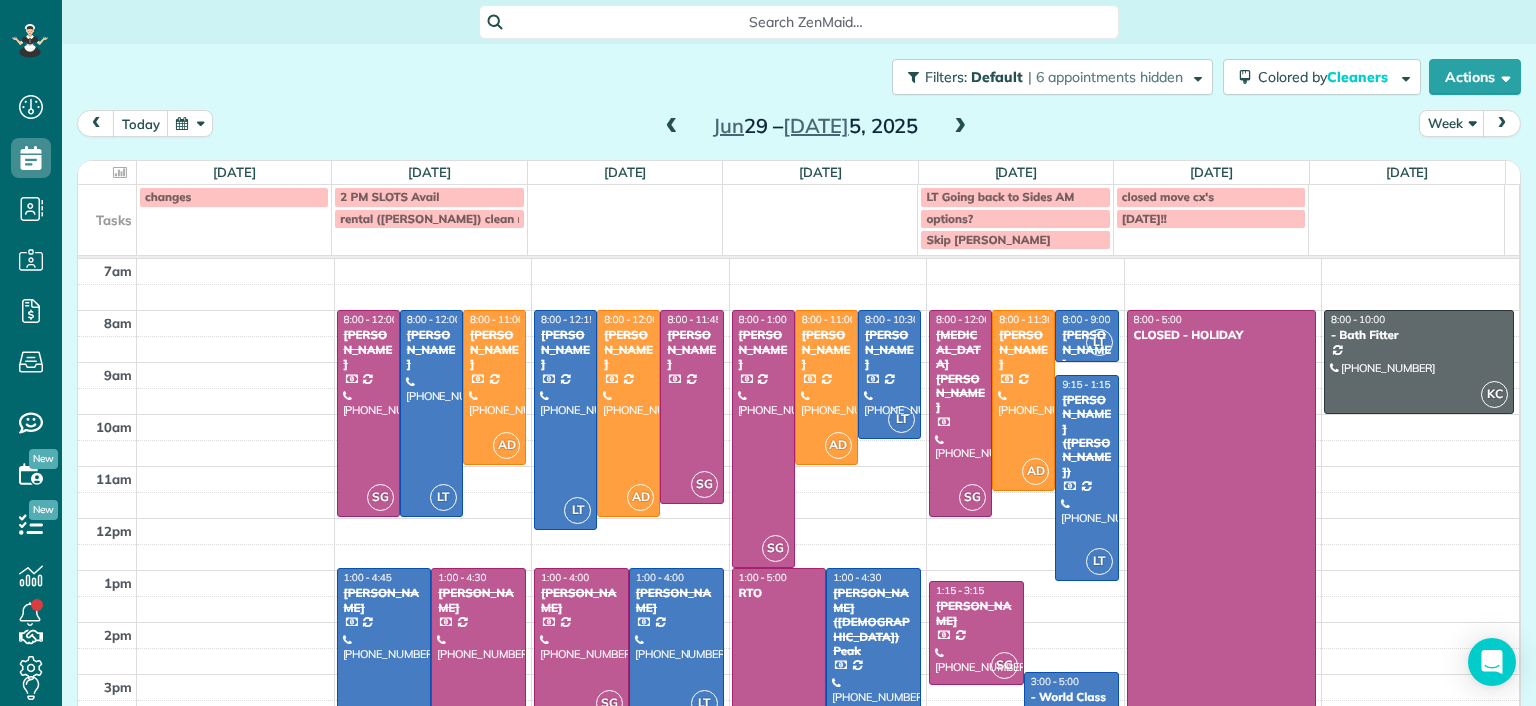 click at bounding box center [960, 127] 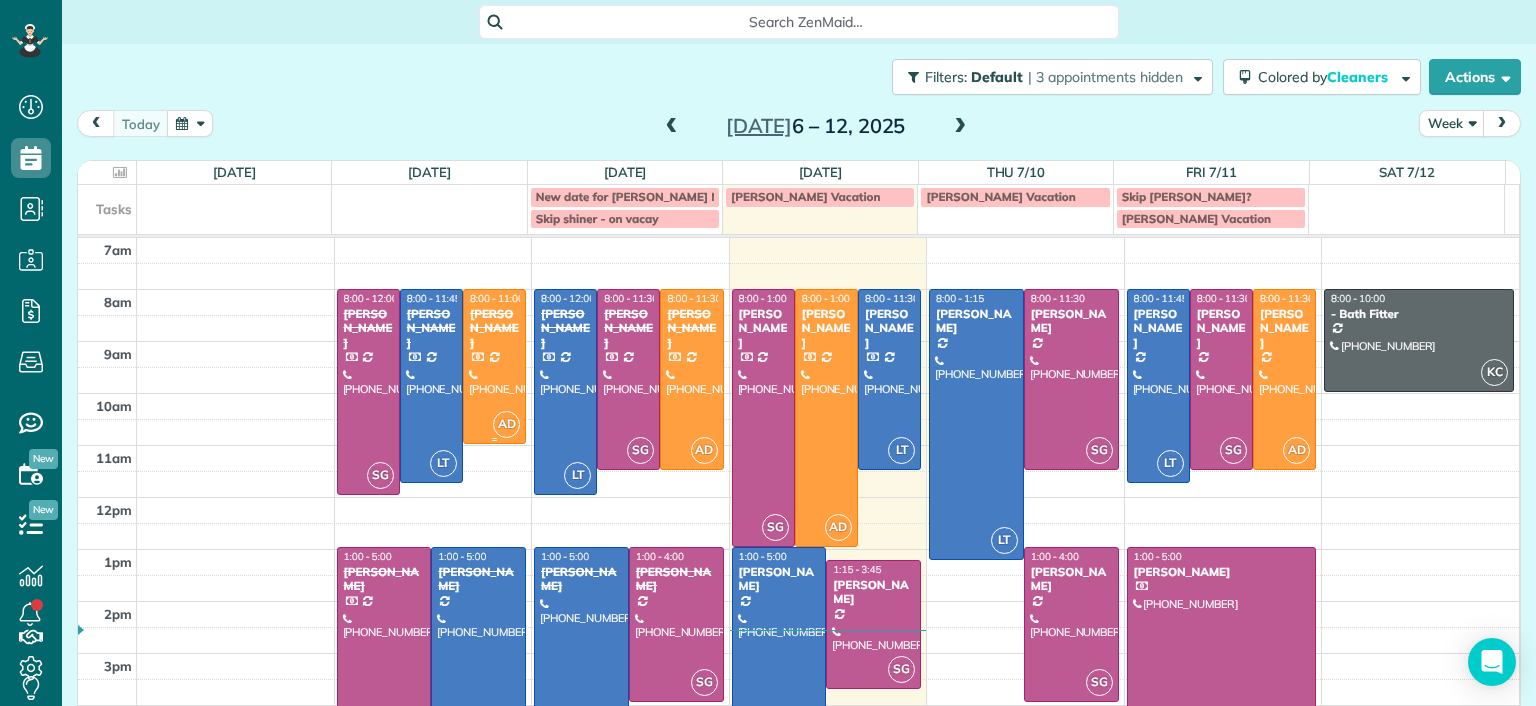 click at bounding box center [494, 366] 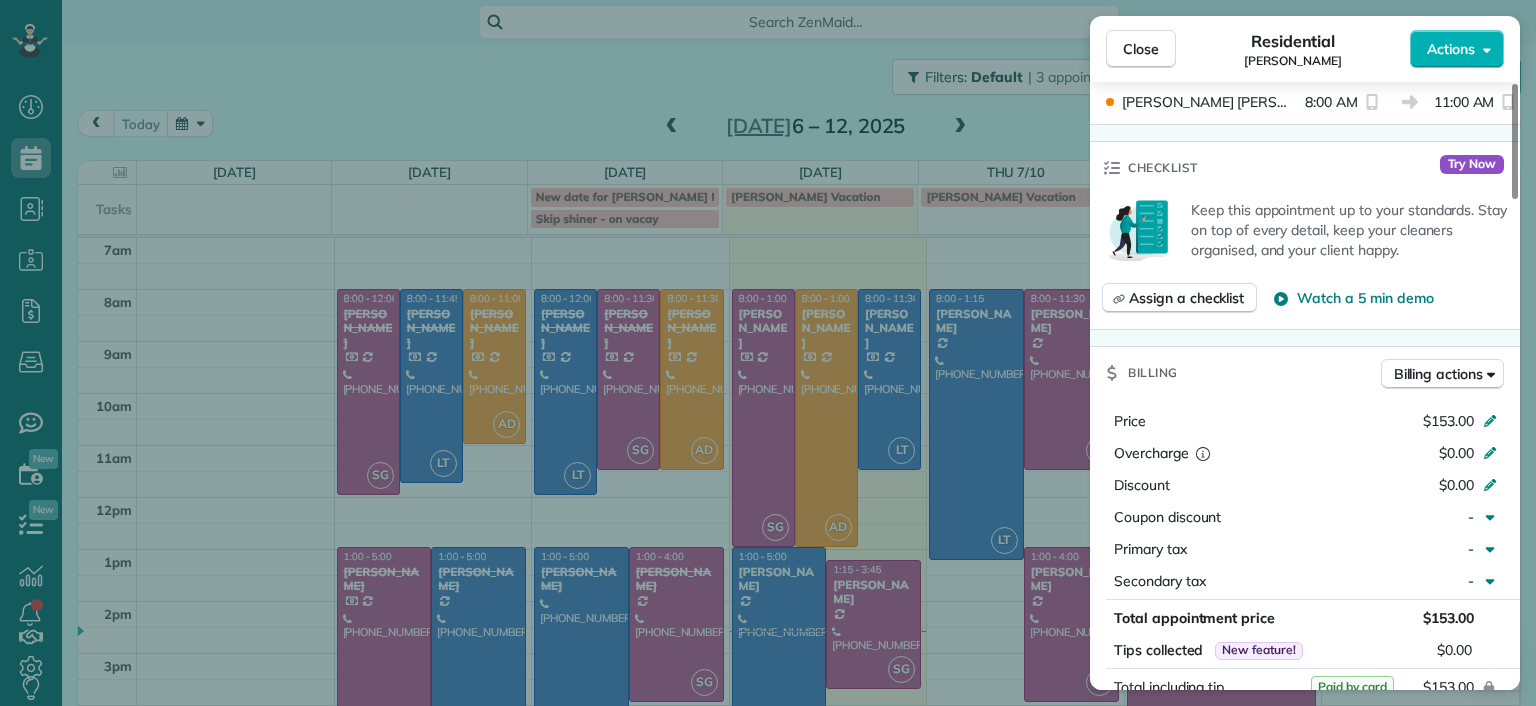 scroll, scrollTop: 800, scrollLeft: 0, axis: vertical 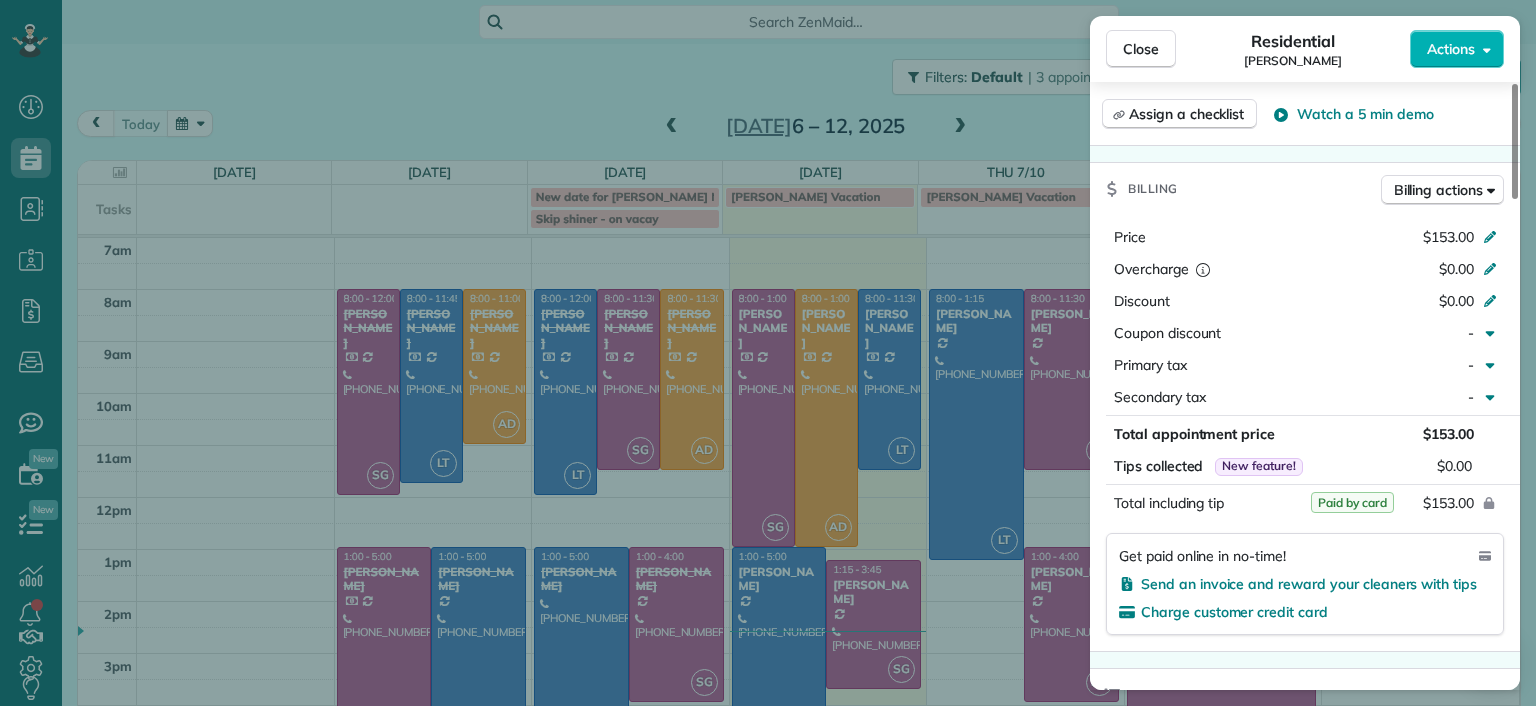 click on "Close Residential Lesley Bruno Actions Status Completed Lesley Bruno · Open profile Mobile (804) 836-4658 Copy lesleyhbruno@gmail.com Copy View Details Residential Monday, July 07, 2025 ( 2 days ago ) 8:00 AM 11:00 AM 3 hours and 0 minutes Repeats every 4 weeks Edit recurring service Previous (Jun 11) Next (Aug 04) 807 West 47th Street Richmond VA 23225 Service was not rated yet Setup ratings Cleaners Time in and out Assign Invite Cleaners Ashley   Davis 8:00 AM 11:00 AM Checklist Try Now Keep this appointment up to your standards. Stay on top of every detail, keep your cleaners organised, and your client happy. Assign a checklist Watch a 5 min demo Billing Billing actions Price $153.00 Overcharge $0.00 Discount $0.00 Coupon discount - Primary tax - Secondary tax - Total appointment price $153.00 Tips collected New feature! $0.00 Paid by card Total including tip $153.00 Get paid online in no-time! Send an invoice and reward your cleaners with tips Charge customer credit card Appointment custom fields - Notes" at bounding box center [768, 353] 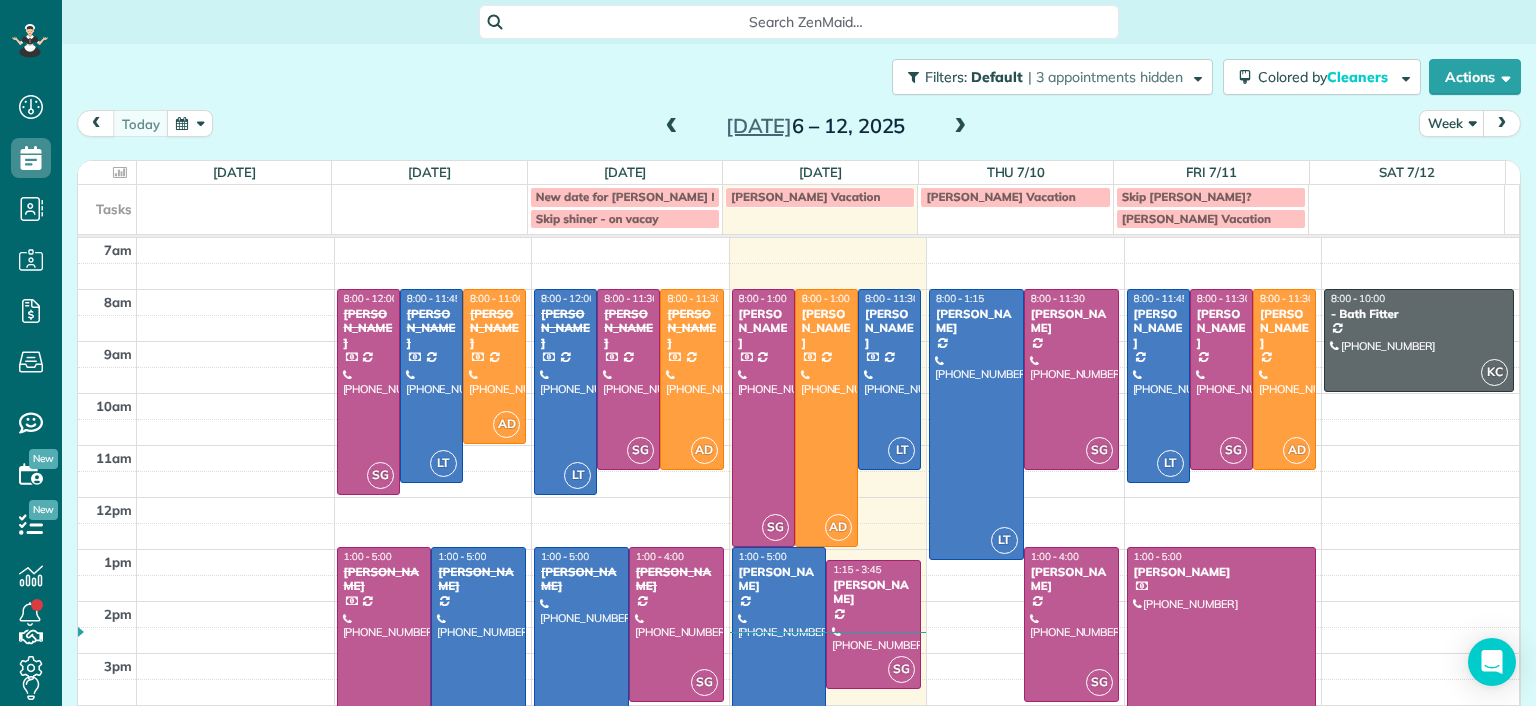 click at bounding box center [960, 127] 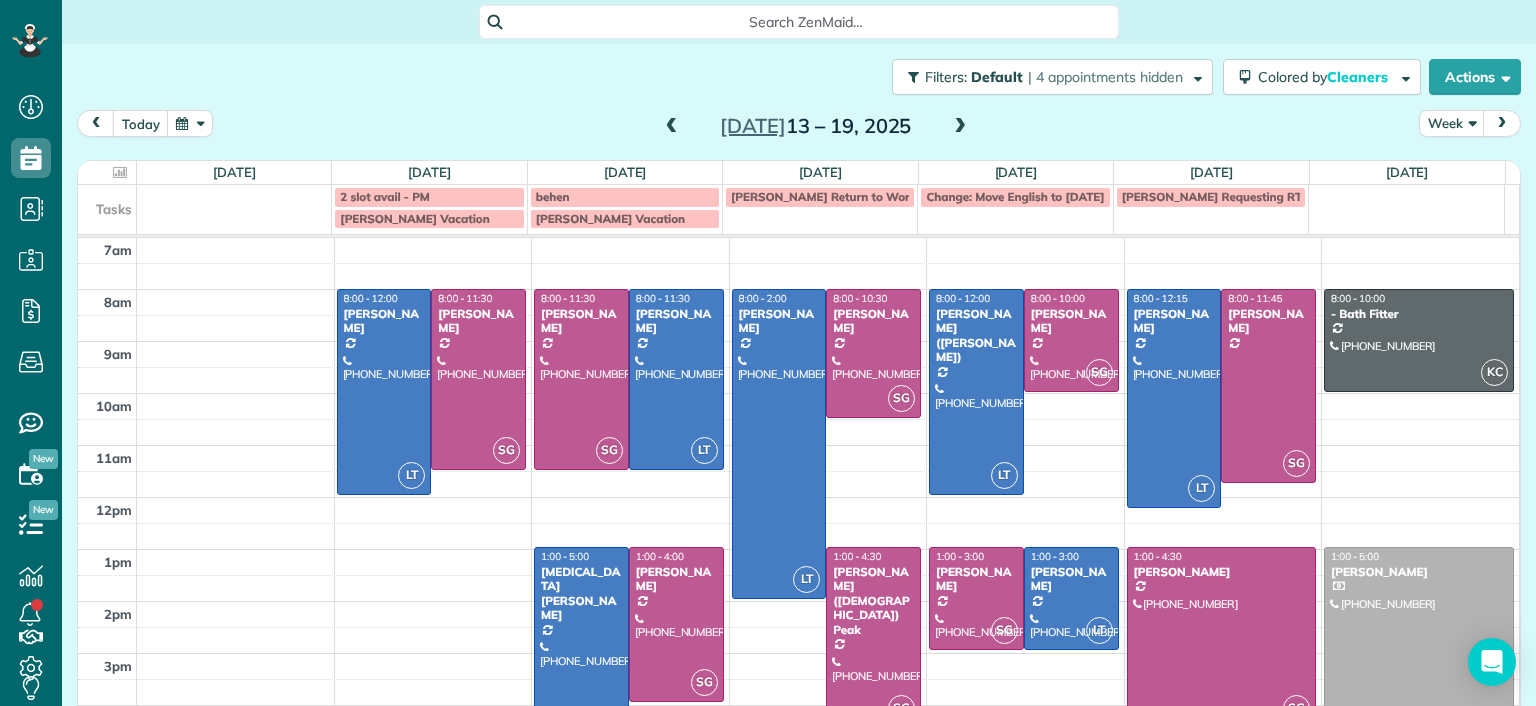 click on "Jul  13 – 19, 2025" at bounding box center (816, 126) 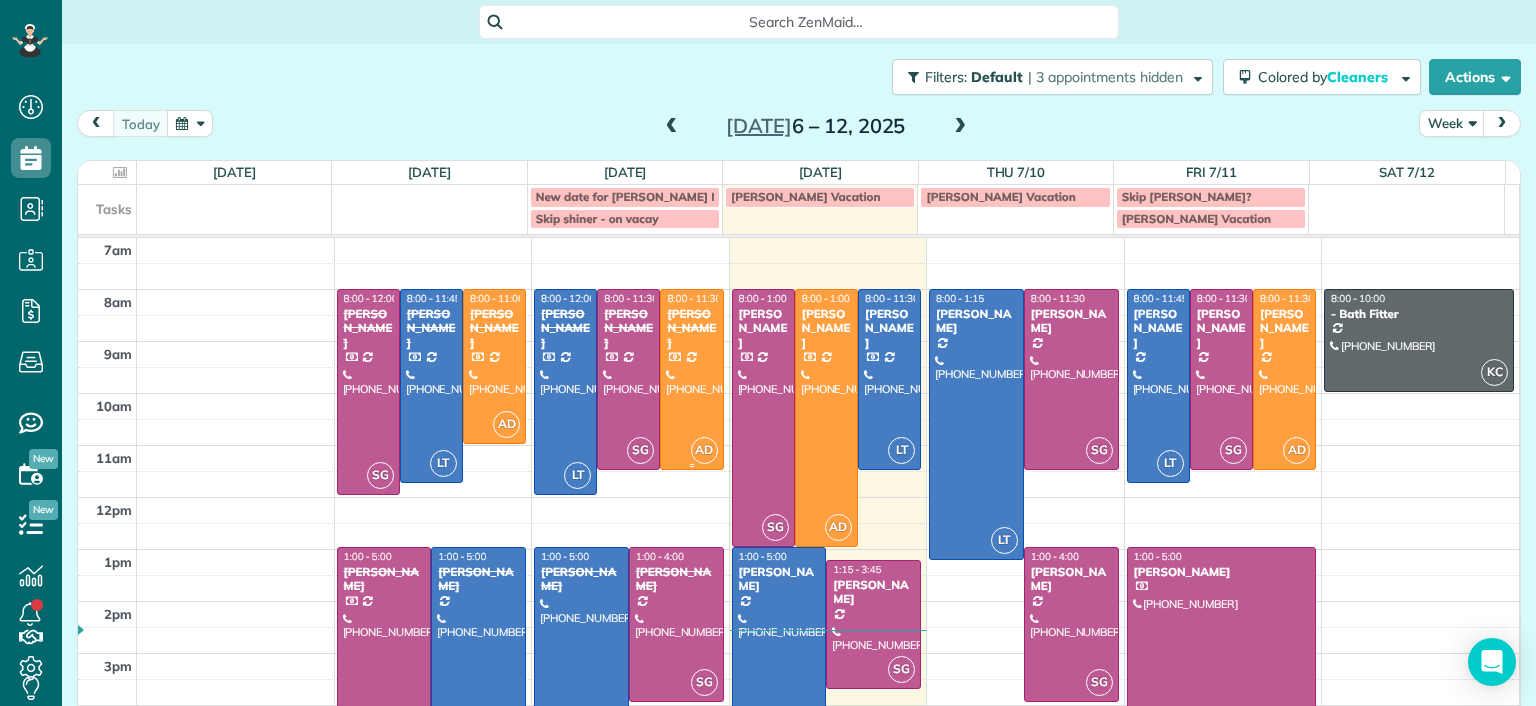click at bounding box center [691, 379] 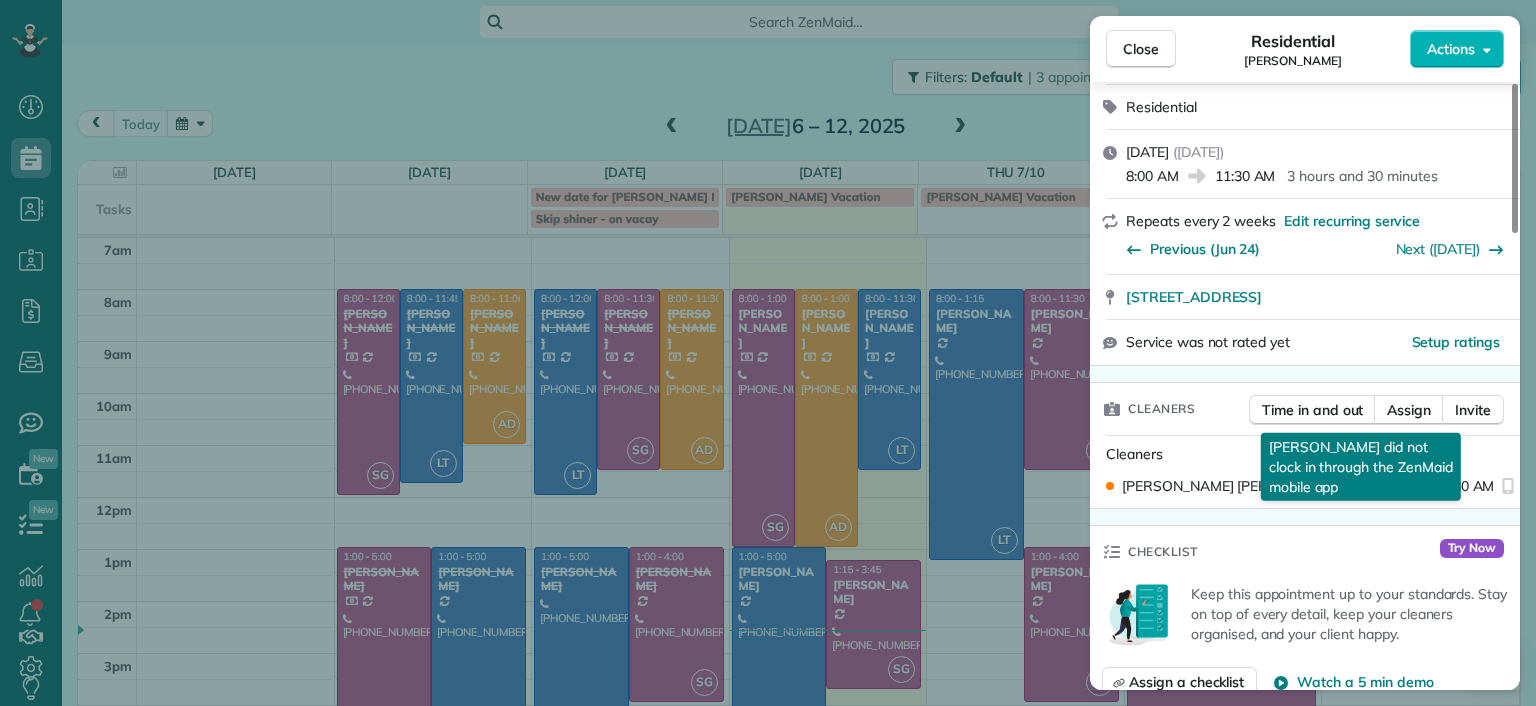 scroll, scrollTop: 200, scrollLeft: 0, axis: vertical 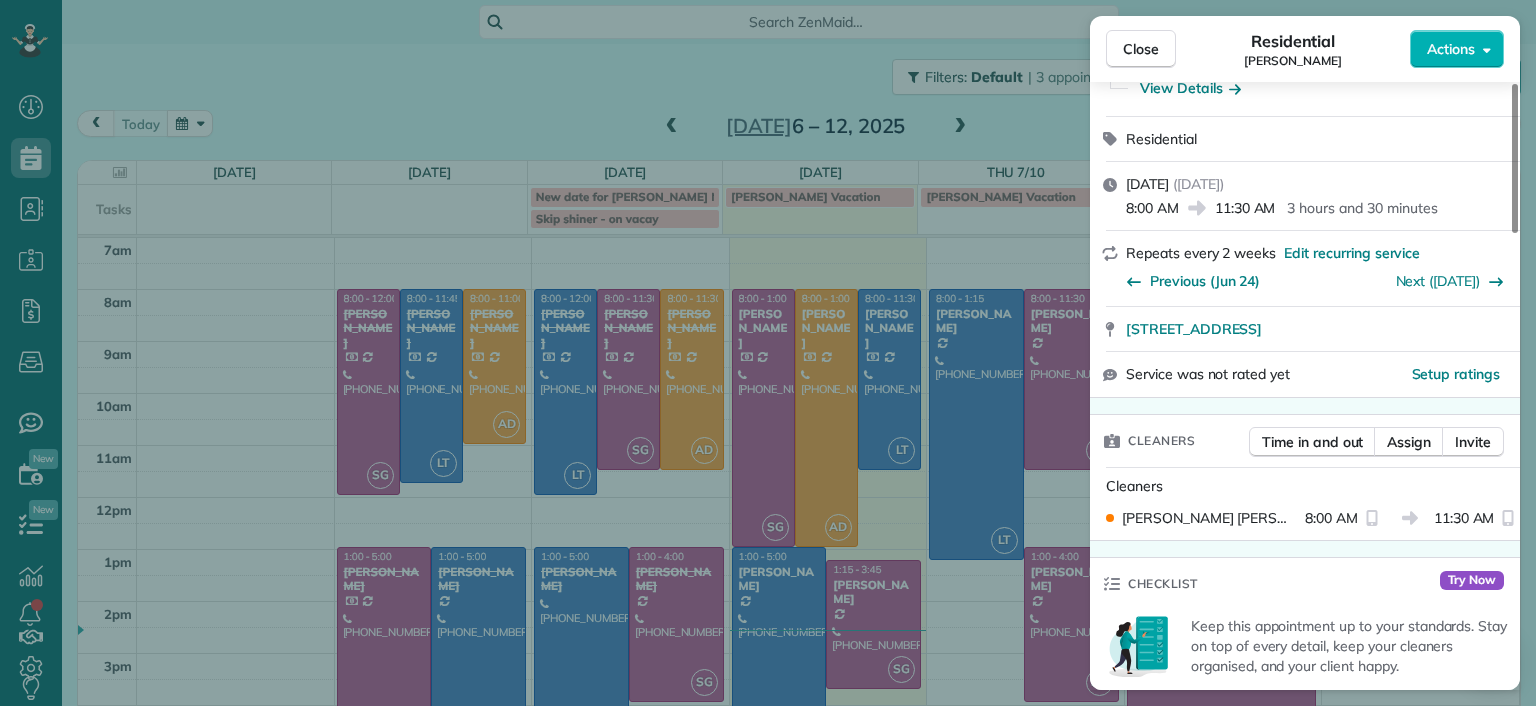click on "Close Residential Molly Szkotak Actions Status Completed Molly Szkotak · Open profile Mobile (718) 501-4015 Copy mollyszkotak@gmail.com Copy View Details Residential Tuesday, July 08, 2025 ( yesterday ) 8:00 AM 11:30 AM 3 hours and 30 minutes Repeats every 2 weeks Edit recurring service Previous (Jun 24) Next (Jul 22) 3506 Hanover Avenue Richmond VA 23221 Service was not rated yet Setup ratings Cleaners Time in and out Assign Invite Cleaners Ashley   Davis 8:00 AM 11:30 AM Checklist Try Now Keep this appointment up to your standards. Stay on top of every detail, keep your cleaners organised, and your client happy. Assign a checklist Watch a 5 min demo Billing Billing actions Price $156.00 Overcharge $0.00 Discount $0.00 Coupon discount - Primary tax - Secondary tax - Total appointment price $156.00 Tips collected New feature! $0.00 Paid by card Total including tip $156.00 Get paid online in no-time! Send an invoice and reward your cleaners with tips Charge customer credit card Appointment custom fields - 1 (" at bounding box center [768, 353] 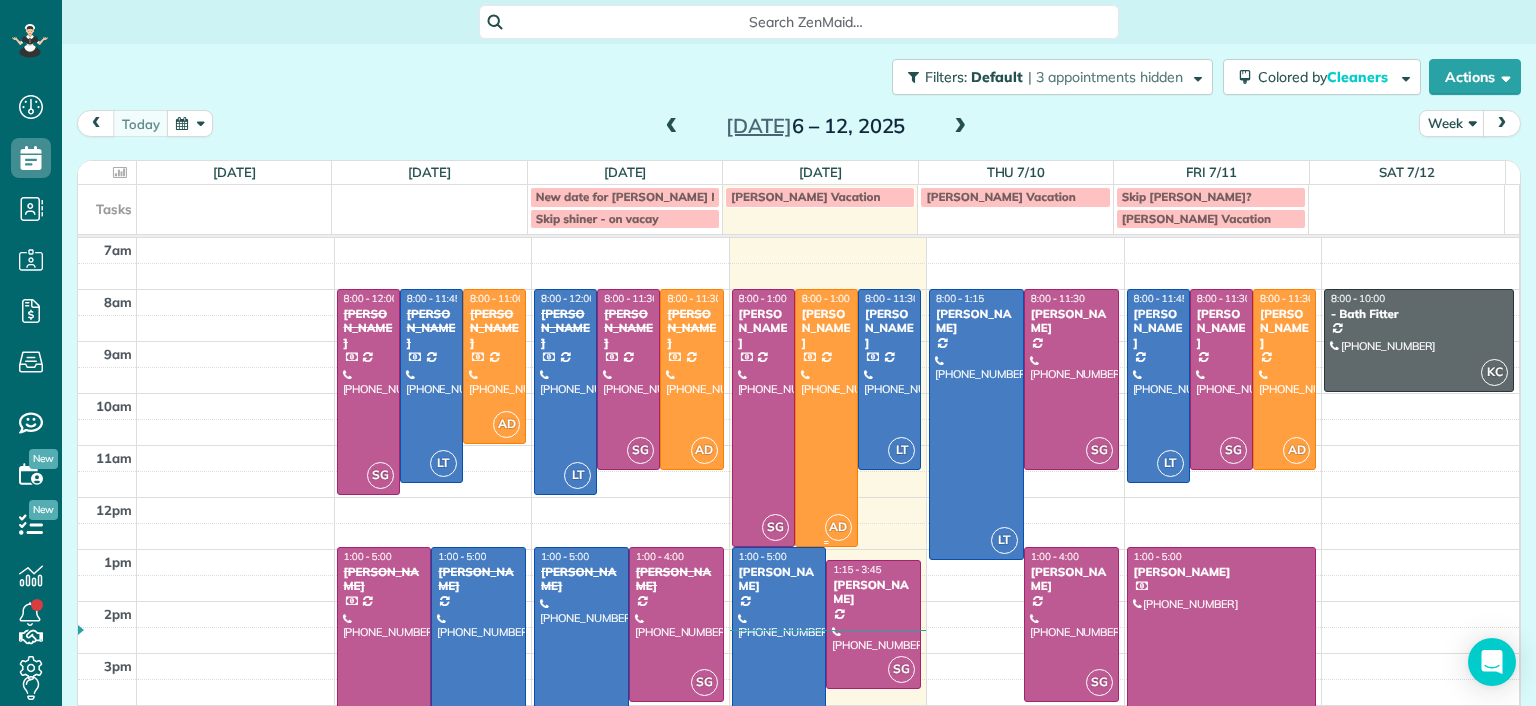 click at bounding box center (826, 418) 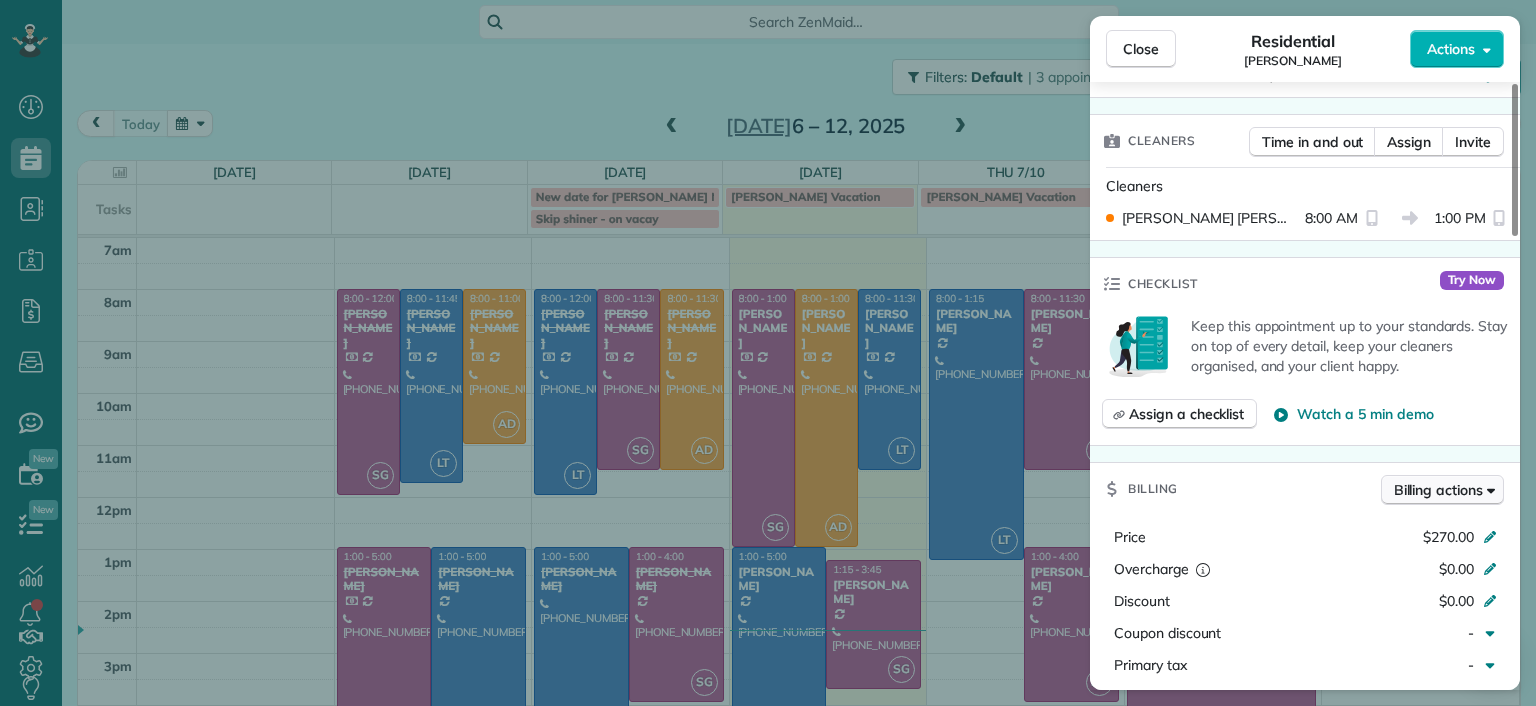 scroll, scrollTop: 400, scrollLeft: 0, axis: vertical 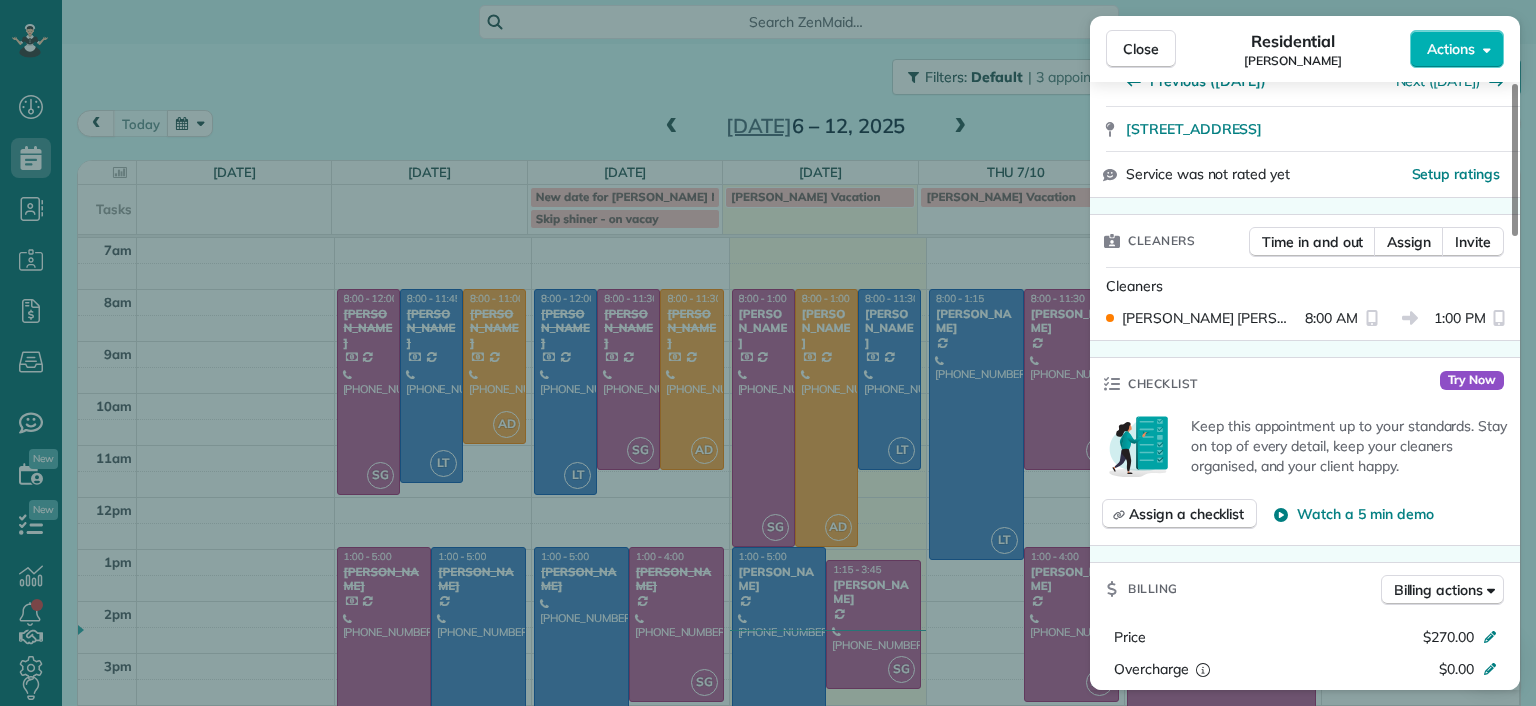 click on "Close Residential Kellie Koshute Actions Status Active Kellie Koshute · Open profile Mobile (215) 939-5360 Copy koshutekl@gmail.com Copy View Details Residential Wednesday, July 09, 2025 ( today ) 8:00 AM 1:00 PM 5 hours and 0 minutes Repeats every 4 weeks Edit recurring service Previous (Jun 11) Next (Aug 06) 2040 Old Manchester Street Richmond VA 23225 Service was not rated yet Setup ratings Cleaners Time in and out Assign Invite Cleaners Ashley   Davis 8:00 AM 1:00 PM Checklist Try Now Keep this appointment up to your standards. Stay on top of every detail, keep your cleaners organised, and your client happy. Assign a checklist Watch a 5 min demo Billing Billing actions Price $270.00 Overcharge $0.00 Discount $0.00 Coupon discount - Primary tax - Secondary tax - Total appointment price $270.00 Tips collected New feature! $0.00 Paid by card Total including tip $270.00 Get paid online in no-time! Send an invoice and reward your cleaners with tips Charge customer credit card Appointment custom fields - Notes" at bounding box center [768, 353] 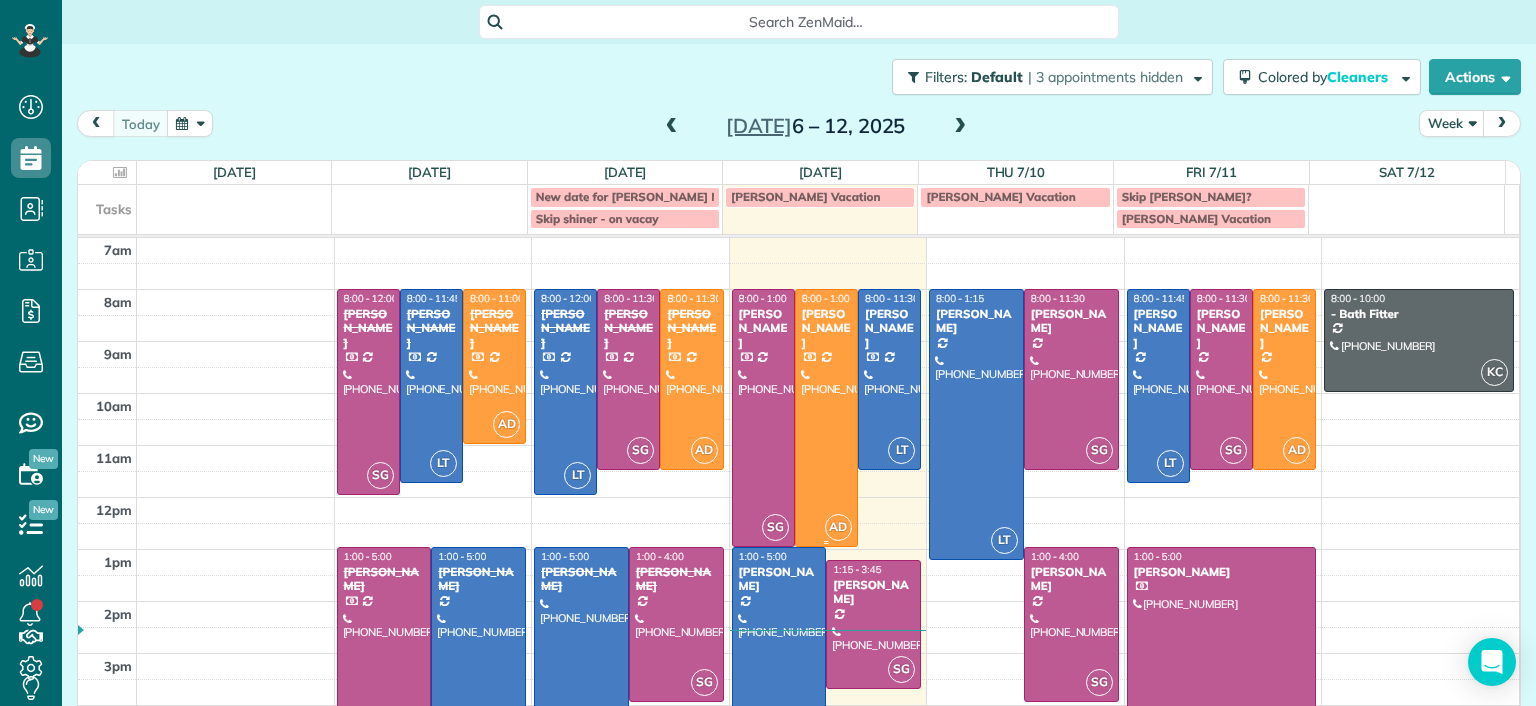 click at bounding box center (826, 418) 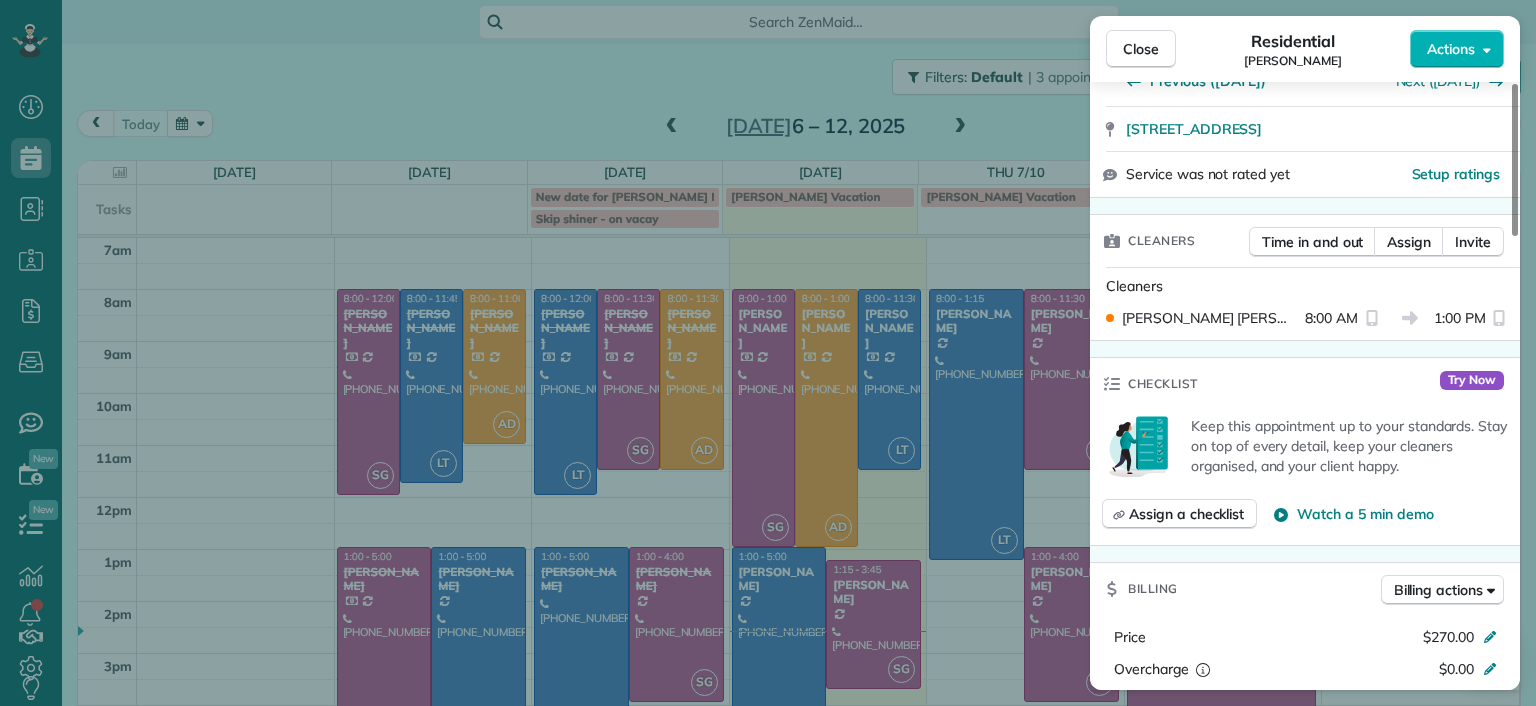 scroll, scrollTop: 400, scrollLeft: 0, axis: vertical 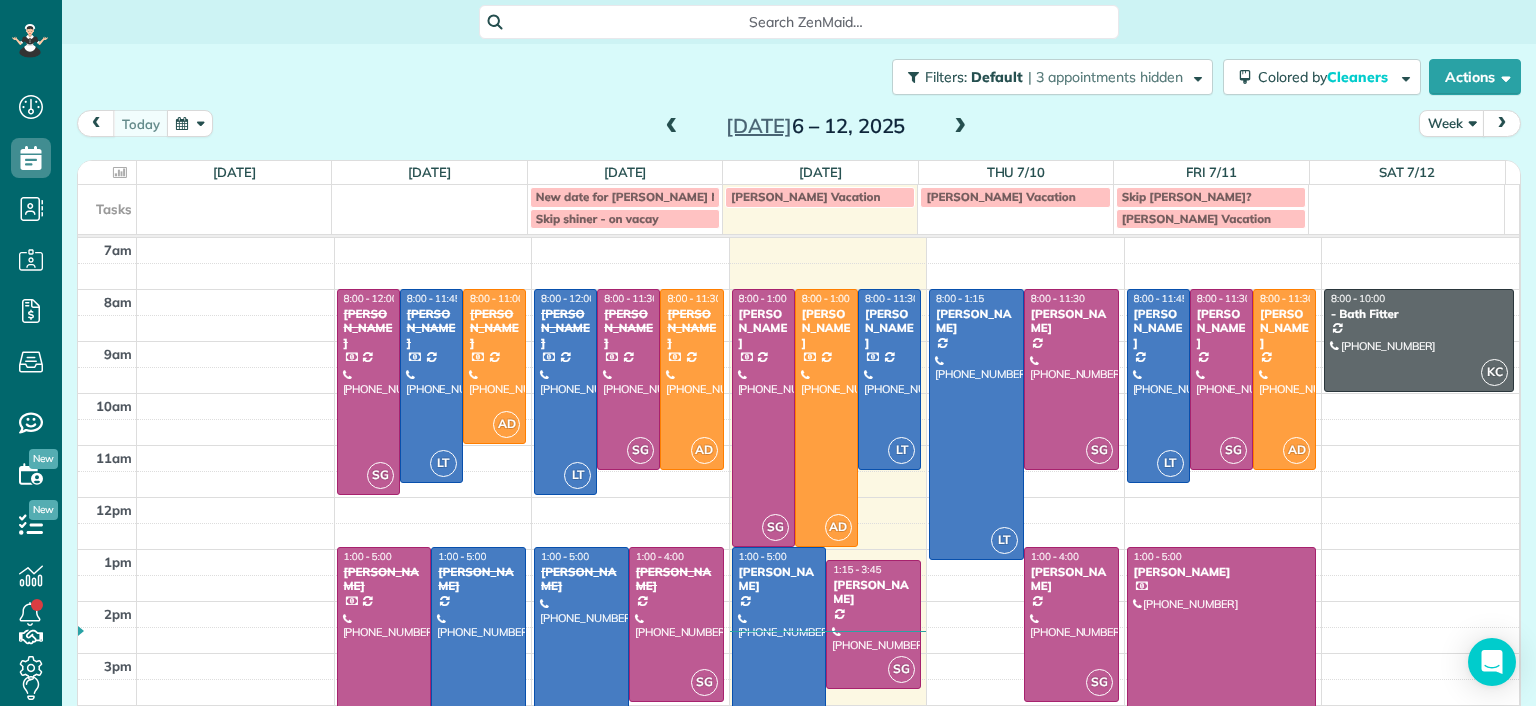 click on "Dashboard
Scheduling
Calendar View
List View
Dispatch View - Weekly scheduling (Beta)" at bounding box center (768, 353) 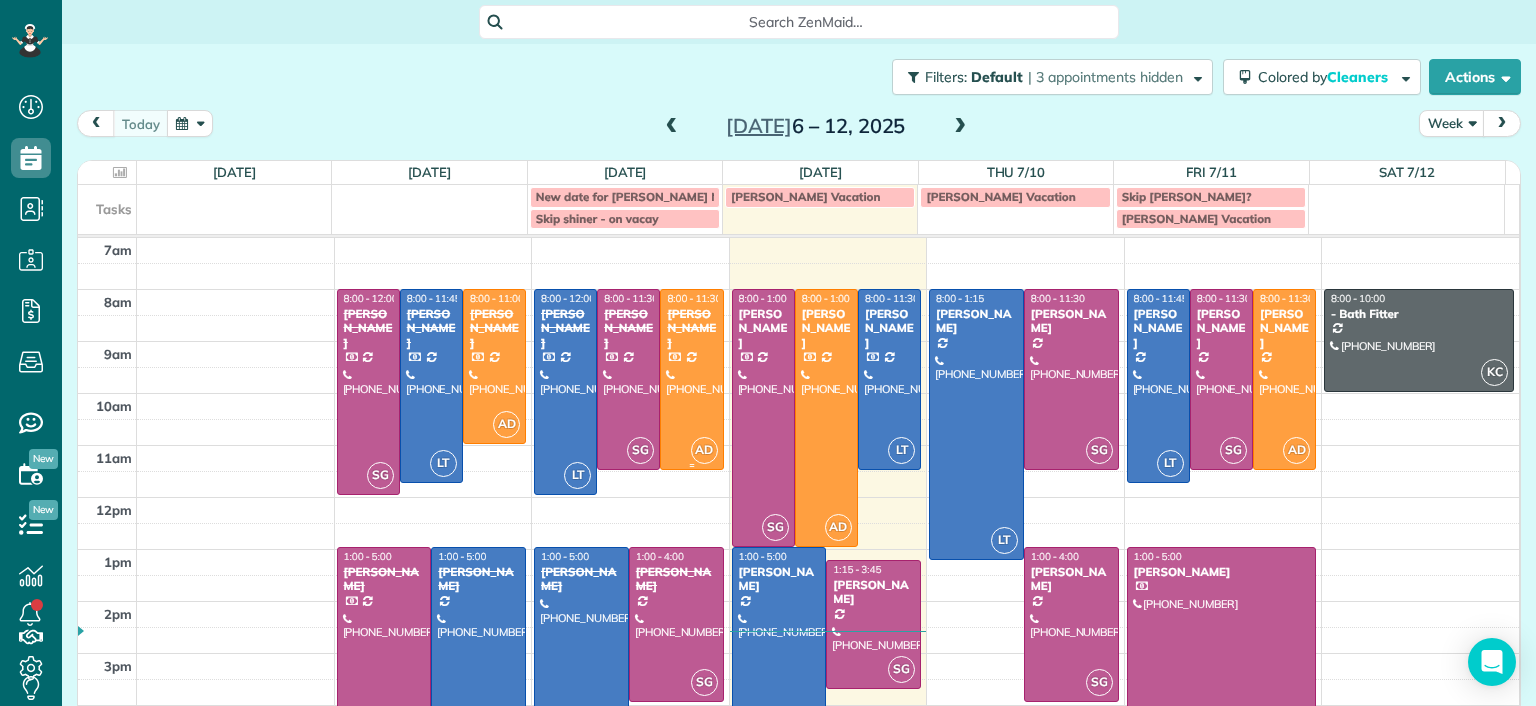 click at bounding box center [691, 379] 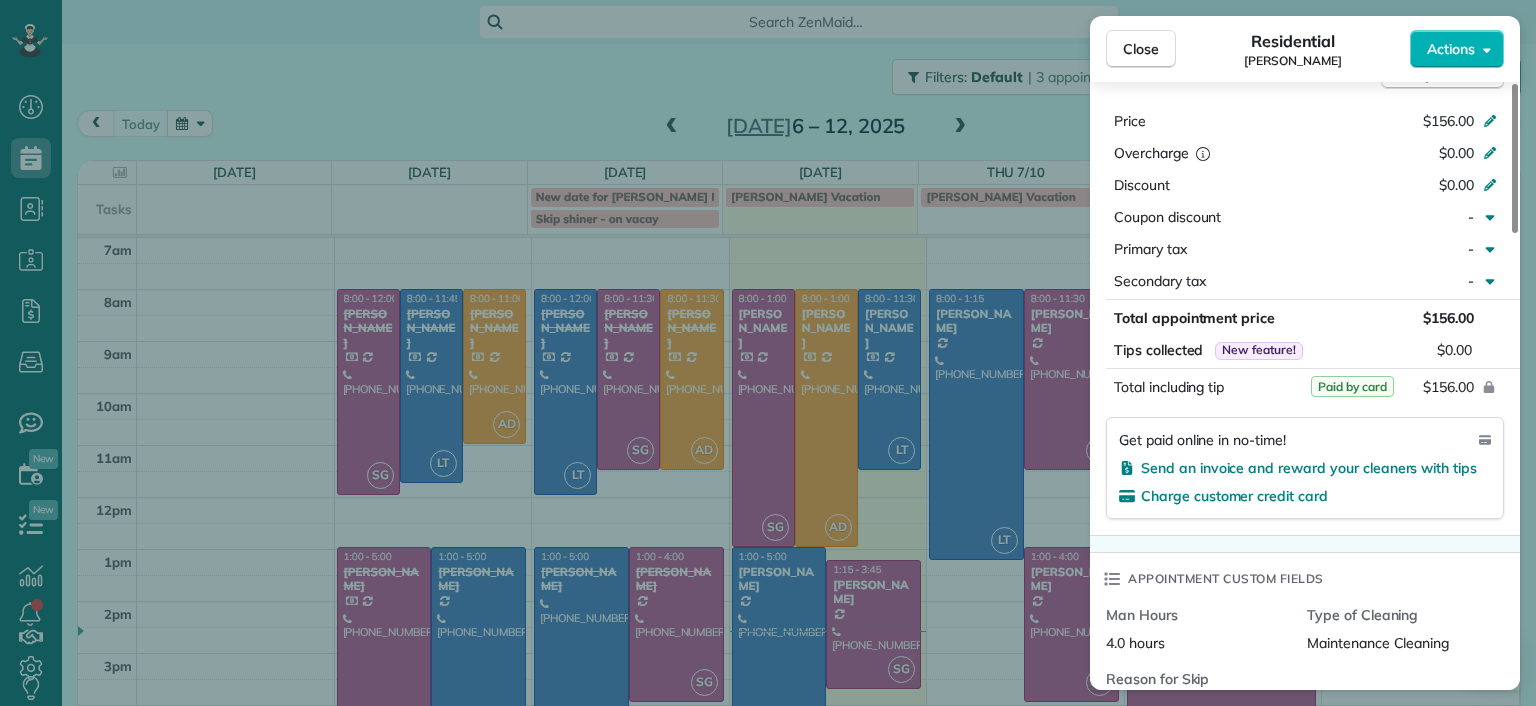 scroll, scrollTop: 900, scrollLeft: 0, axis: vertical 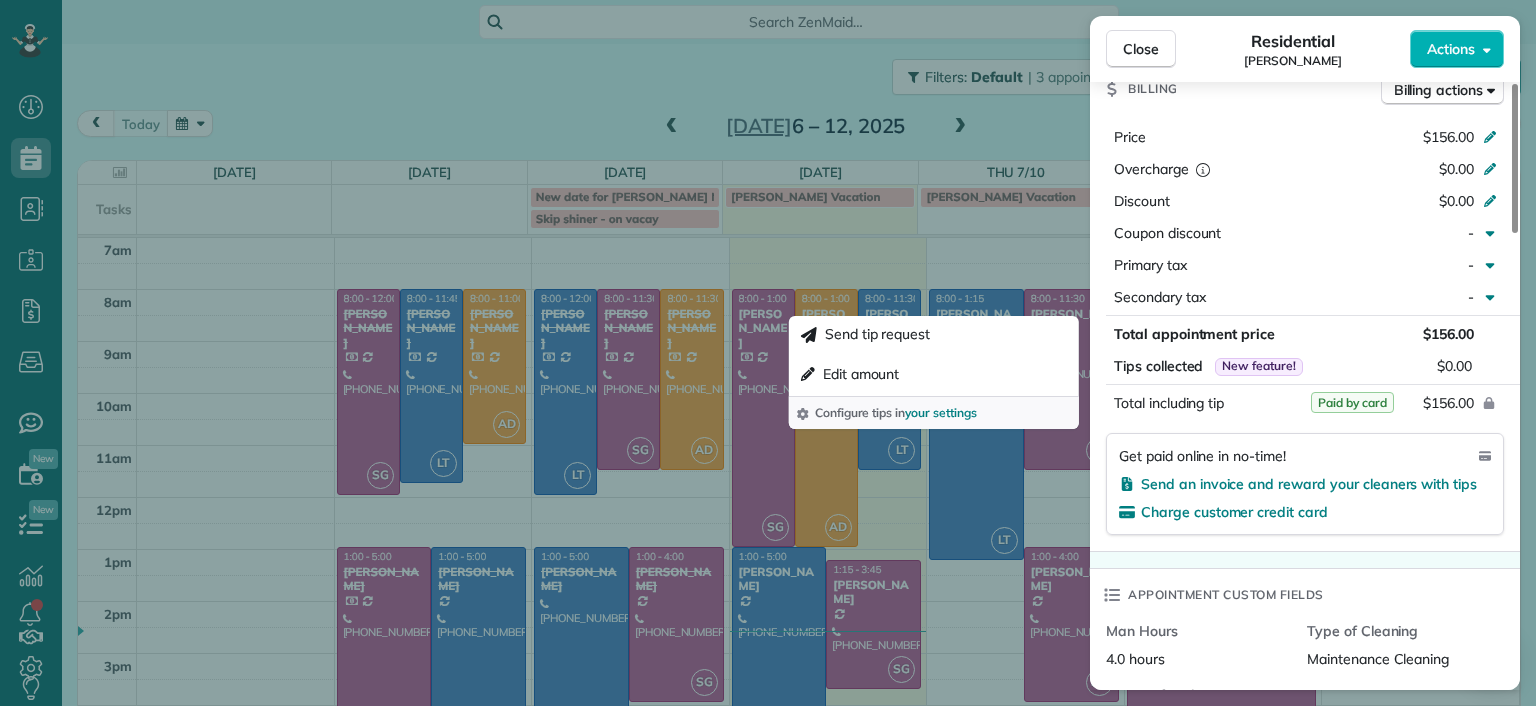 click on "Close Residential Molly Szkotak Actions Status Completed Molly Szkotak · Open profile Mobile (718) 501-4015 Copy mollyszkotak@gmail.com Copy View Details Residential Tuesday, July 08, 2025 ( yesterday ) 8:00 AM 11:30 AM 3 hours and 30 minutes Repeats every 2 weeks Edit recurring service Previous (Jun 24) Next (Jul 22) 3506 Hanover Avenue Richmond VA 23221 Service was not rated yet Setup ratings Cleaners Time in and out Assign Invite Cleaners Ashley   Davis 8:00 AM 11:30 AM Checklist Try Now Keep this appointment up to your standards. Stay on top of every detail, keep your cleaners organised, and your client happy. Assign a checklist Watch a 5 min demo Billing Billing actions Price $156.00 Overcharge $0.00 Discount $0.00 Coupon discount - Primary tax - Secondary tax - Total appointment price $156.00 Tips collected New feature! $0.00 Paid by card Total including tip $156.00 Get paid online in no-time! Send an invoice and reward your cleaners with tips Charge customer credit card Appointment custom fields - 1 (" at bounding box center (768, 353) 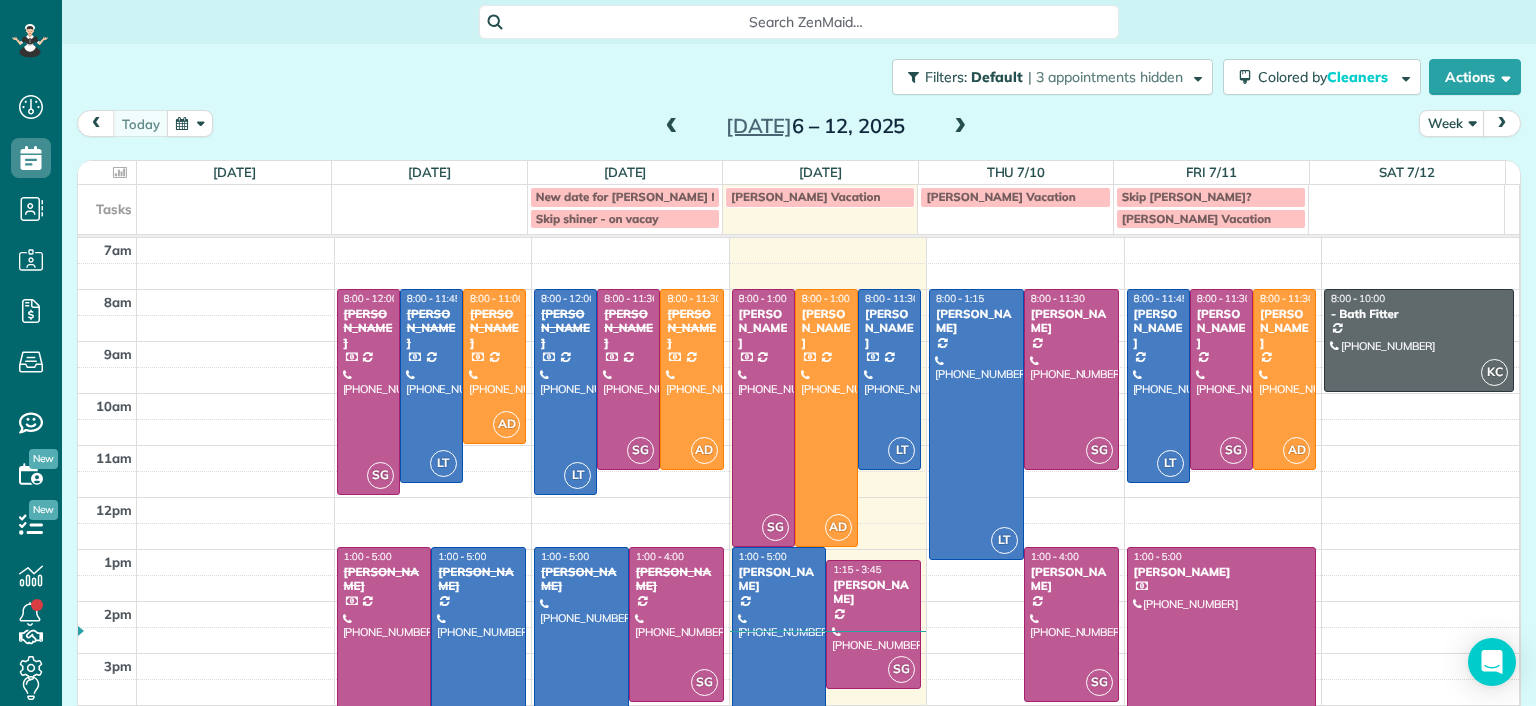 click at bounding box center (494, 366) 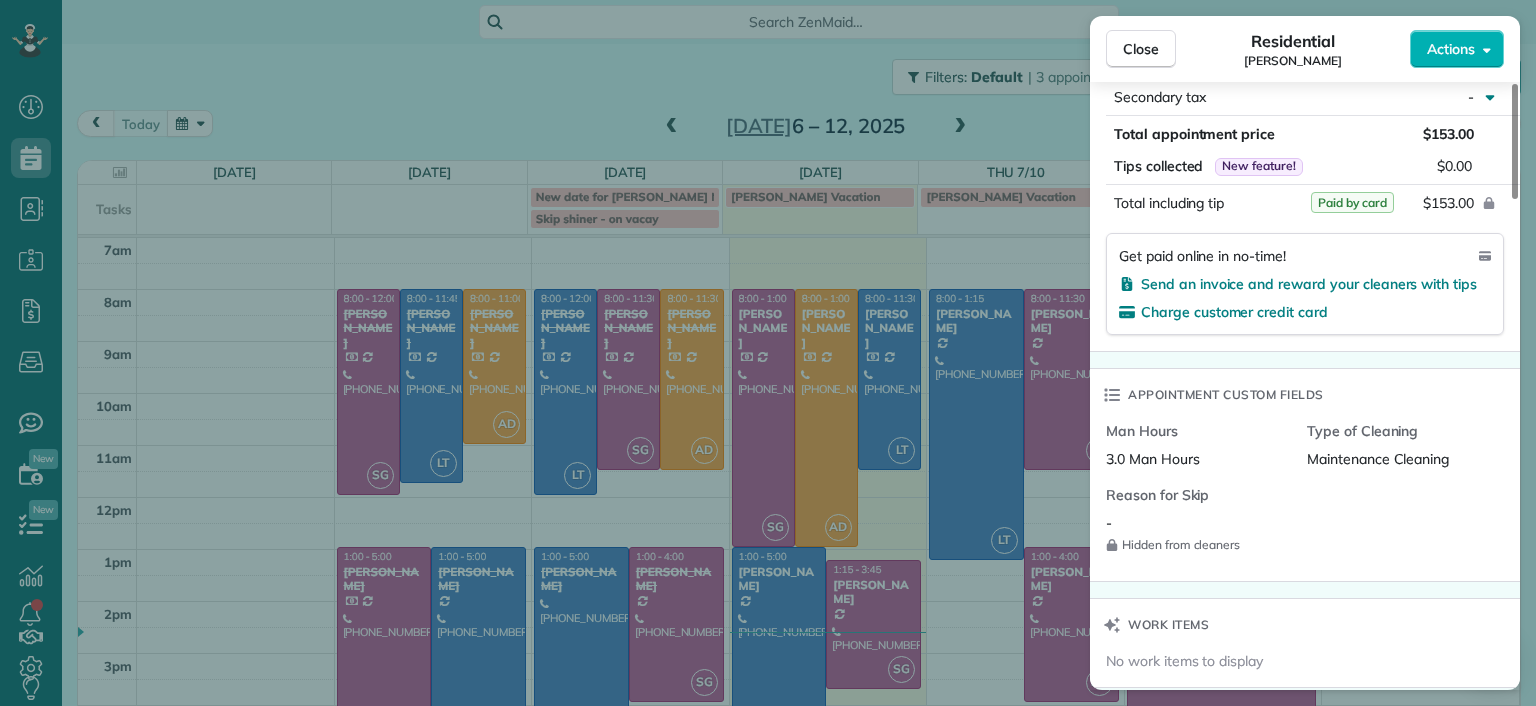 scroll, scrollTop: 1100, scrollLeft: 0, axis: vertical 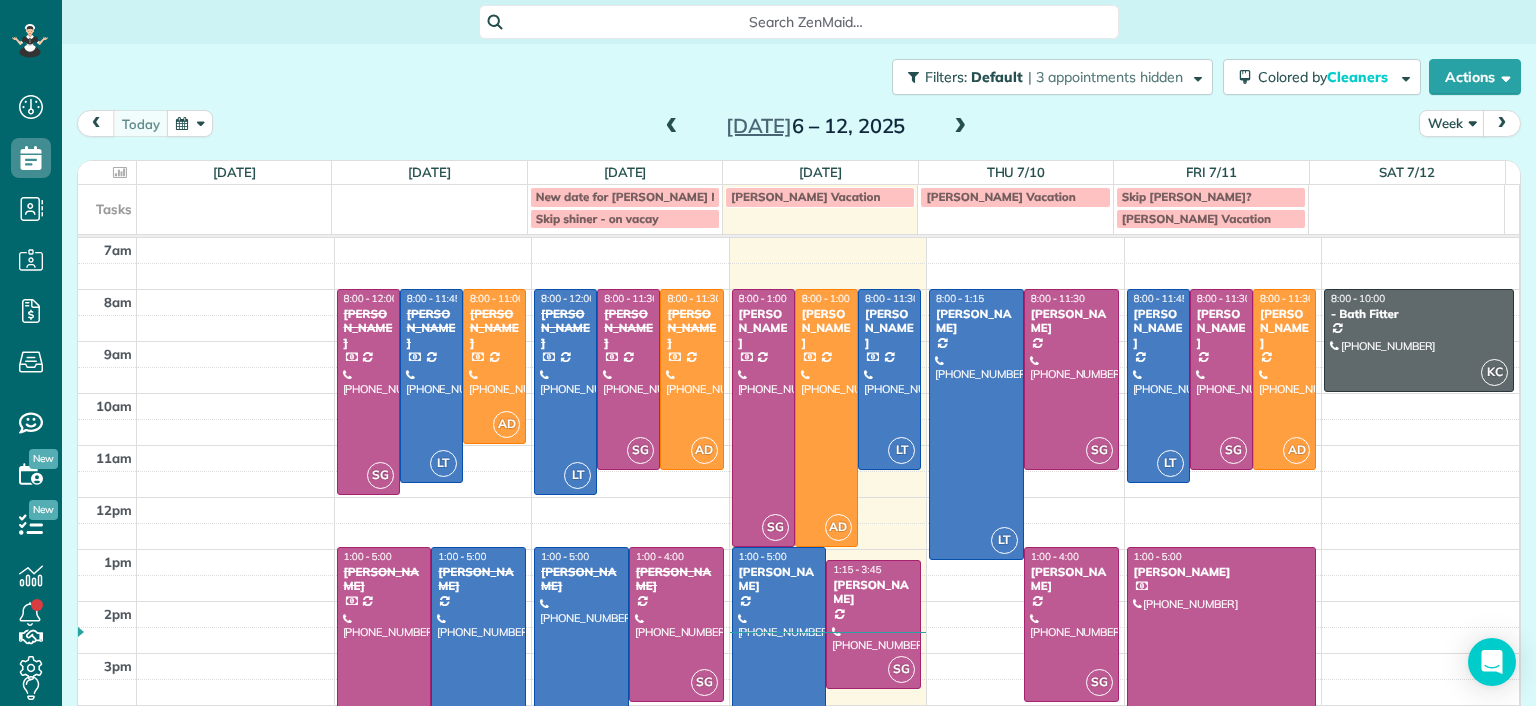 click on "Dashboard
Scheduling
Calendar View
List View
Dispatch View - Weekly scheduling (Beta)" at bounding box center (768, 353) 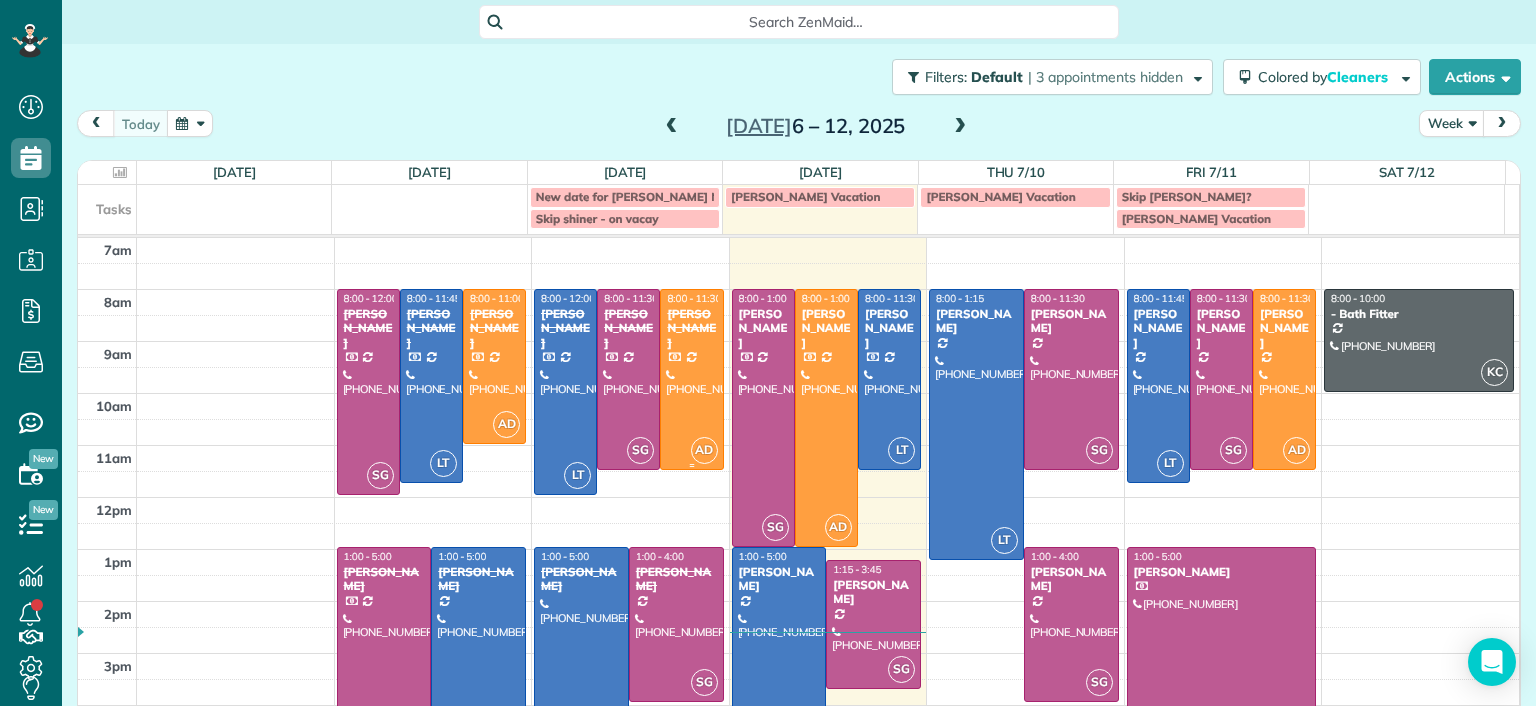 click at bounding box center (691, 379) 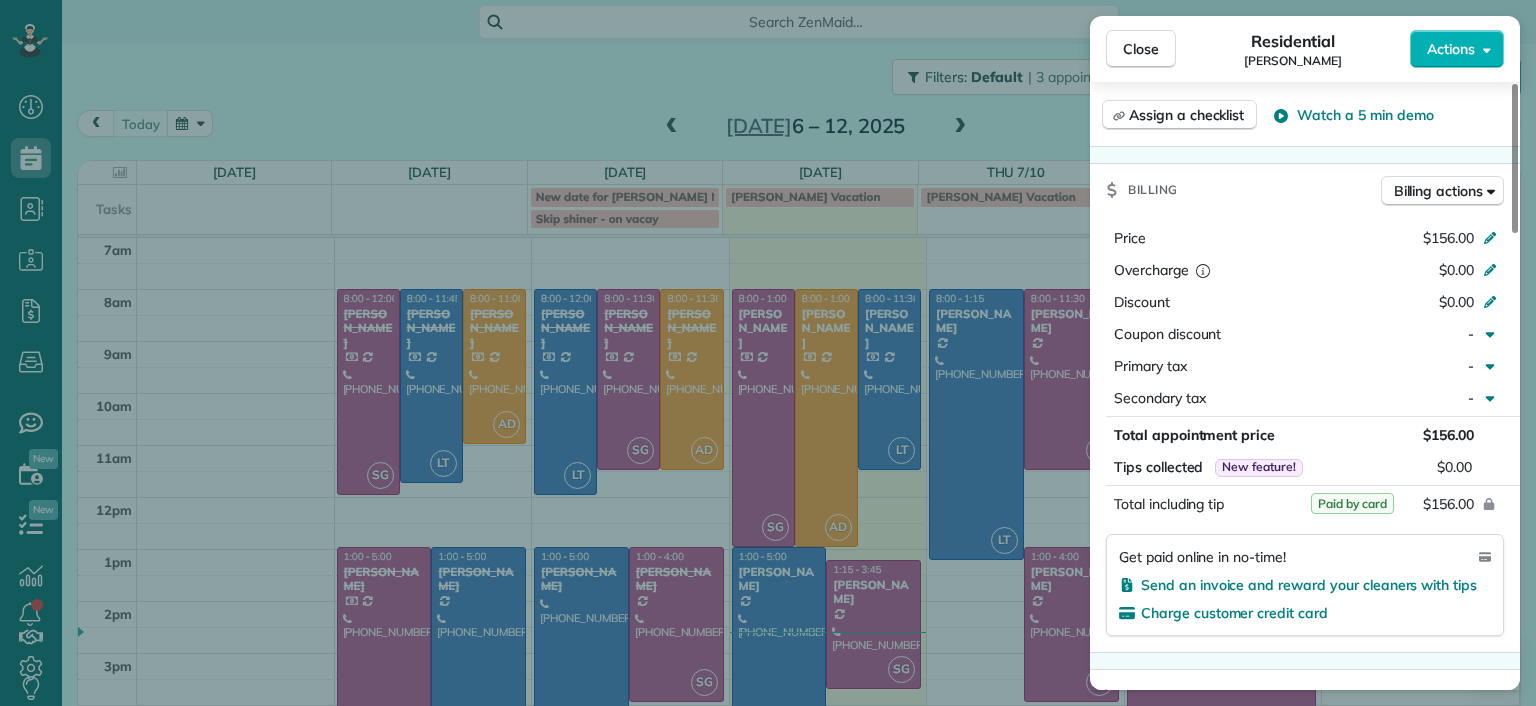 scroll, scrollTop: 800, scrollLeft: 0, axis: vertical 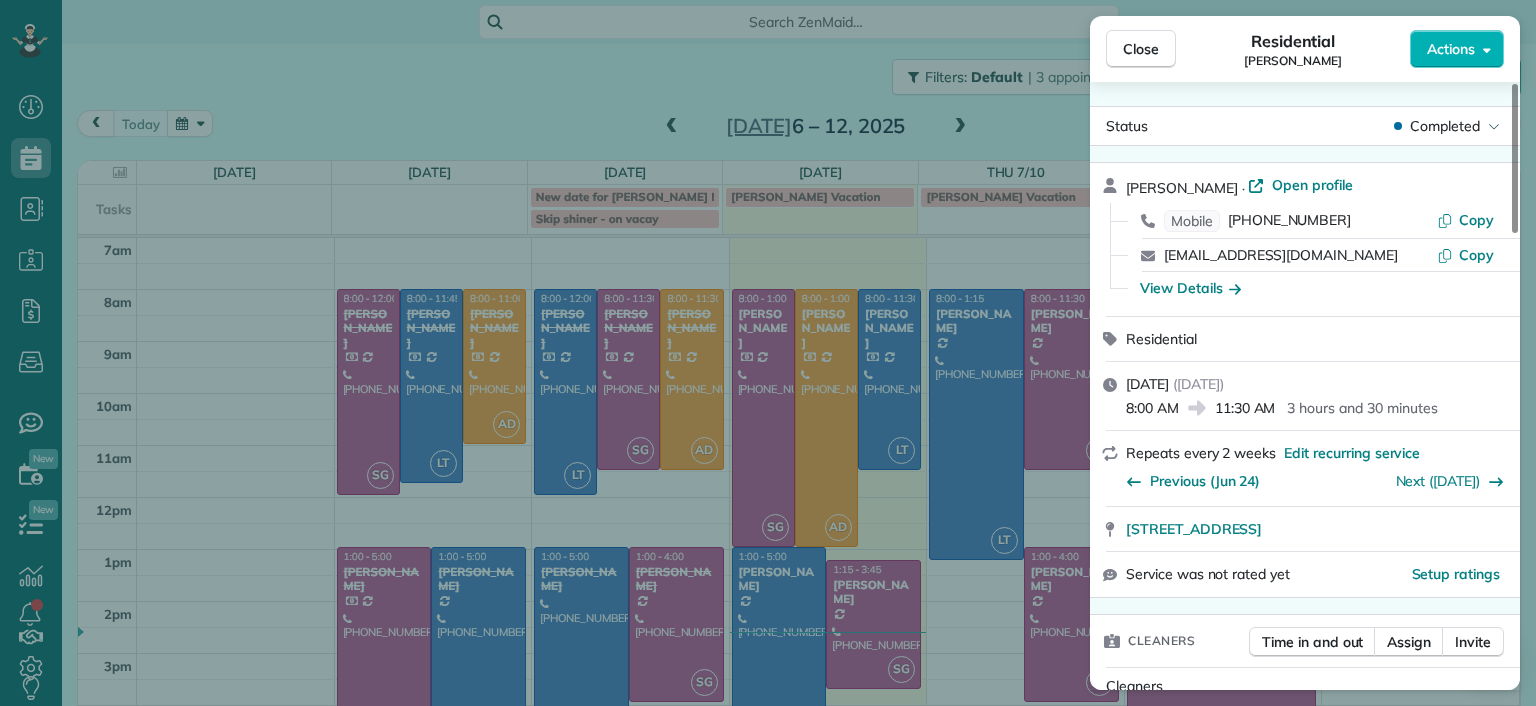click on "Close Residential Molly Szkotak Actions Status Completed Molly Szkotak · Open profile Mobile (718) 501-4015 Copy mollyszkotak@gmail.com Copy View Details Residential Tuesday, July 08, 2025 ( yesterday ) 8:00 AM 11:30 AM 3 hours and 30 minutes Repeats every 2 weeks Edit recurring service Previous (Jun 24) Next (Jul 22) 3506 Hanover Avenue Richmond VA 23221 Service was not rated yet Setup ratings Cleaners Time in and out Assign Invite Cleaners Ashley   Davis 8:00 AM 11:30 AM Checklist Try Now Keep this appointment up to your standards. Stay on top of every detail, keep your cleaners organised, and your client happy. Assign a checklist Watch a 5 min demo Billing Billing actions Price $156.00 Overcharge $0.00 Discount $0.00 Coupon discount - Primary tax - Secondary tax - Total appointment price $156.00 Tips collected New feature! $0.00 Paid by card Total including tip $156.00 Get paid online in no-time! Send an invoice and reward your cleaners with tips Charge customer credit card Appointment custom fields - 1 (" at bounding box center [768, 353] 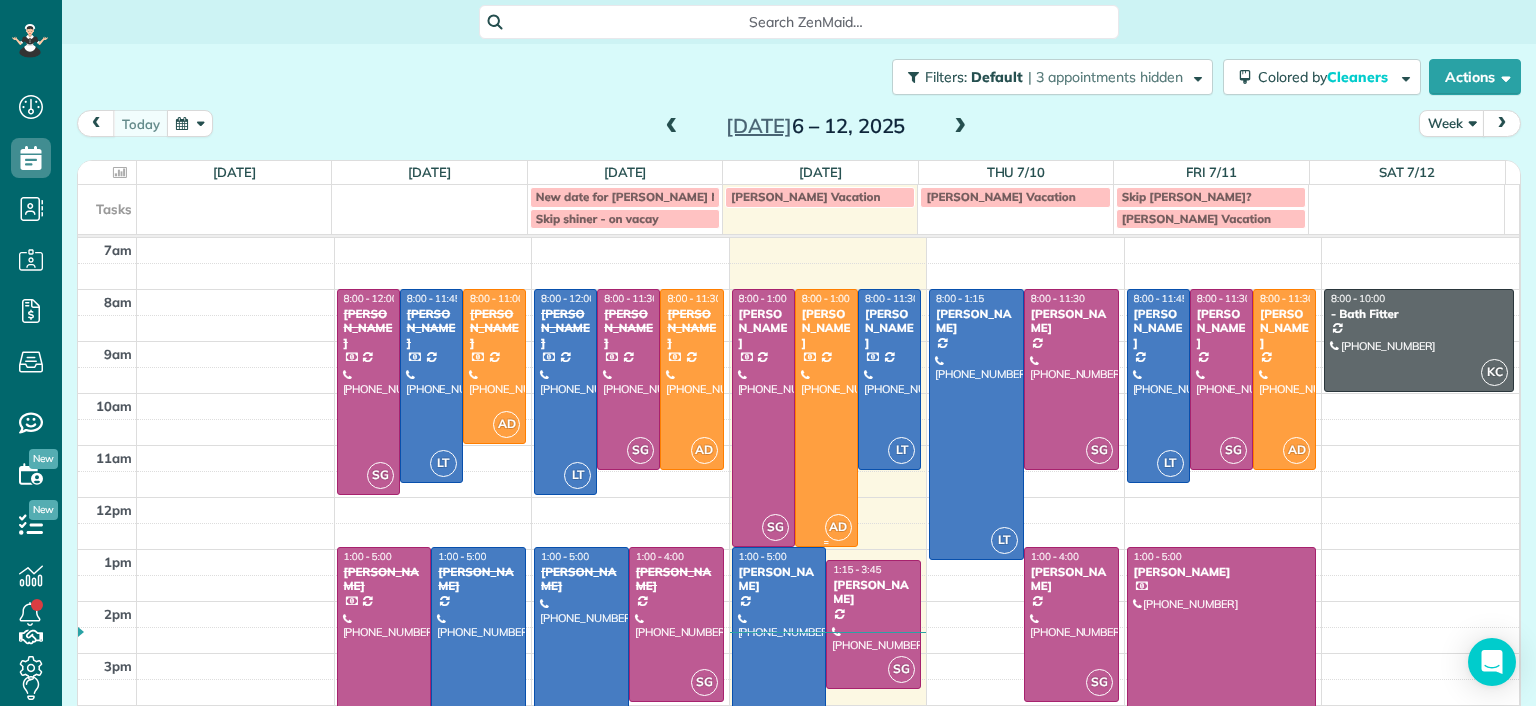 click at bounding box center (826, 418) 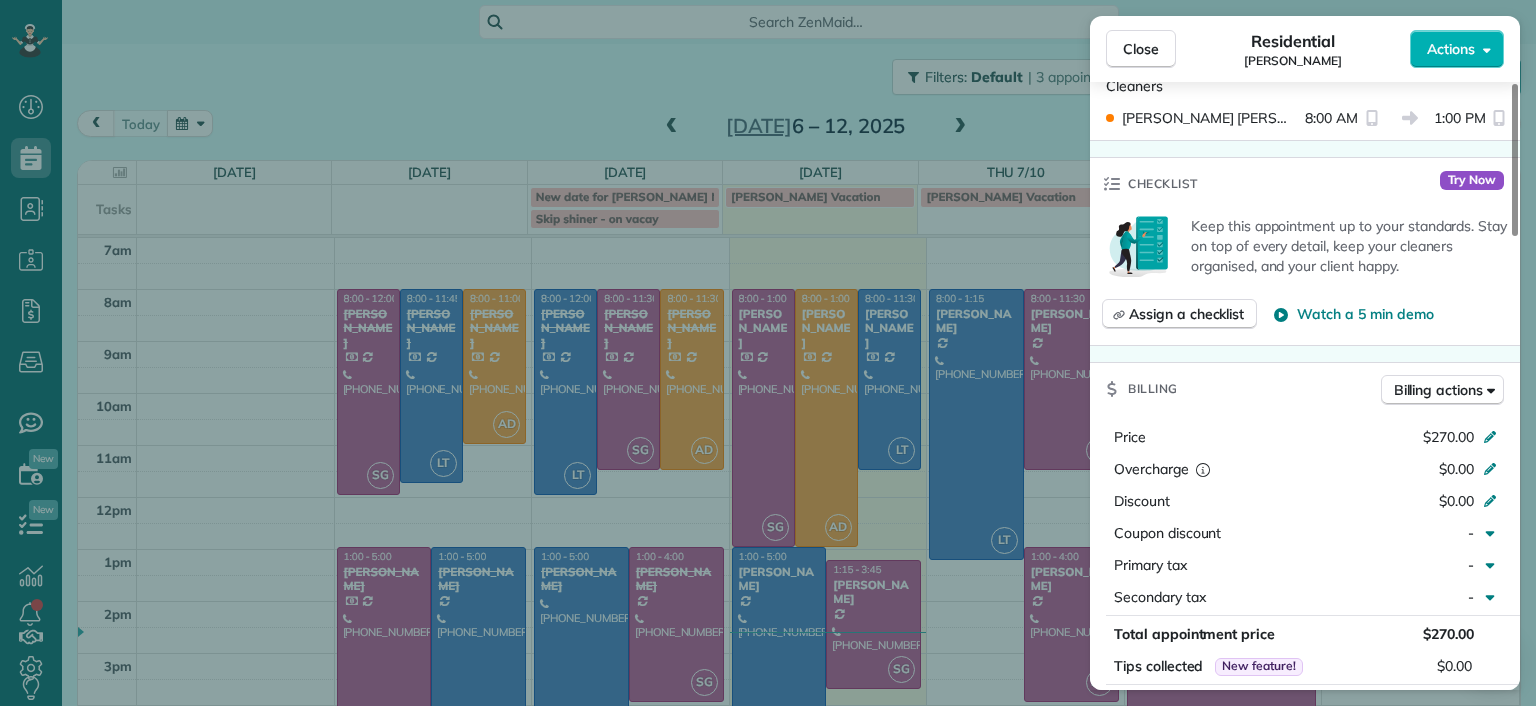 scroll, scrollTop: 1100, scrollLeft: 0, axis: vertical 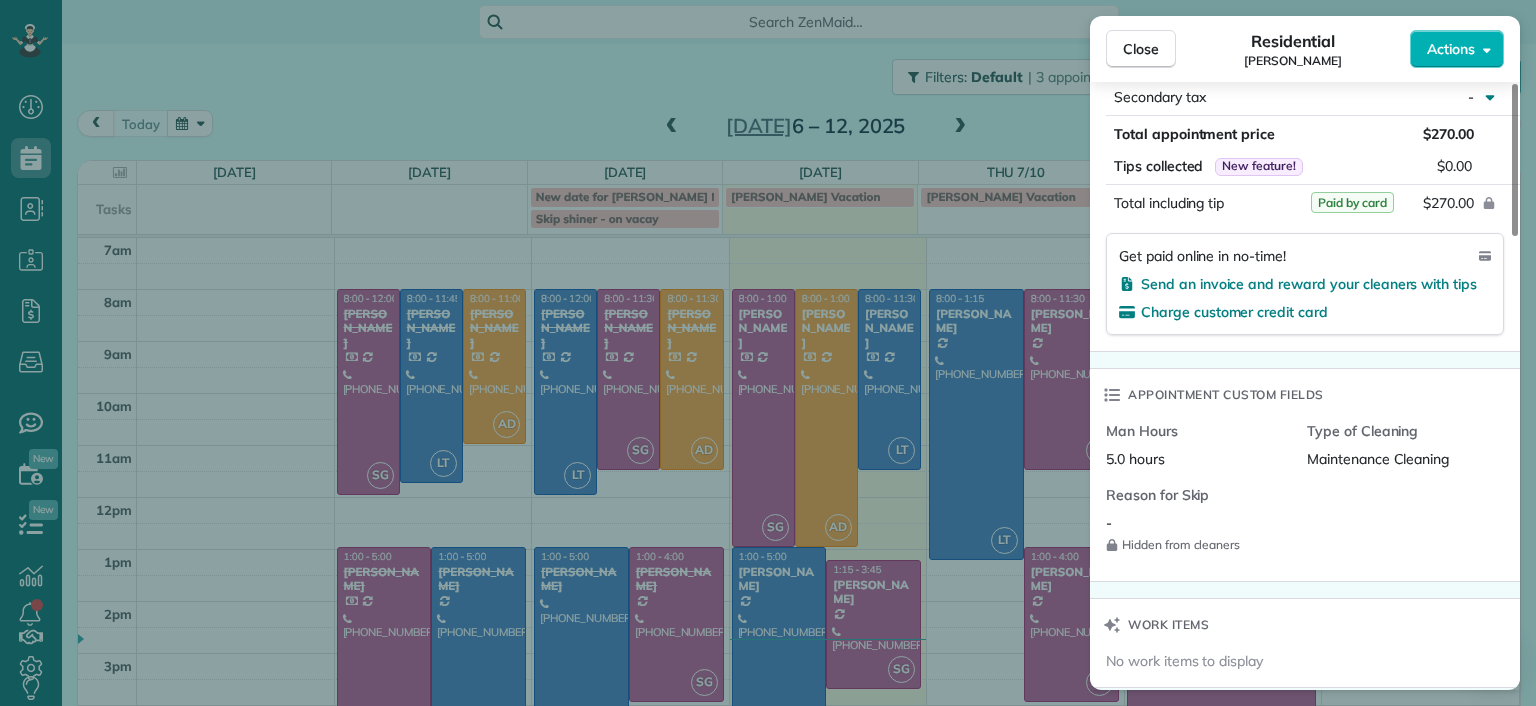 click on "Close Residential Kellie Koshute Actions Status Active Kellie Koshute · Open profile Mobile (215) 939-5360 Copy koshutekl@gmail.com Copy View Details Residential Wednesday, July 09, 2025 ( today ) 8:00 AM 1:00 PM 5 hours and 0 minutes Repeats every 4 weeks Edit recurring service Previous (Jun 11) Next (Aug 06) 2040 Old Manchester Street Richmond VA 23225 Service was not rated yet Setup ratings Cleaners Time in and out Assign Invite Cleaners Ashley   Davis 8:00 AM 1:00 PM Checklist Try Now Keep this appointment up to your standards. Stay on top of every detail, keep your cleaners organised, and your client happy. Assign a checklist Watch a 5 min demo Billing Billing actions Price $270.00 Overcharge $0.00 Discount $0.00 Coupon discount - Primary tax - Secondary tax - Total appointment price $270.00 Tips collected New feature! $0.00 Paid by card Total including tip $270.00 Get paid online in no-time! Send an invoice and reward your cleaners with tips Charge customer credit card Appointment custom fields - Notes" at bounding box center [768, 353] 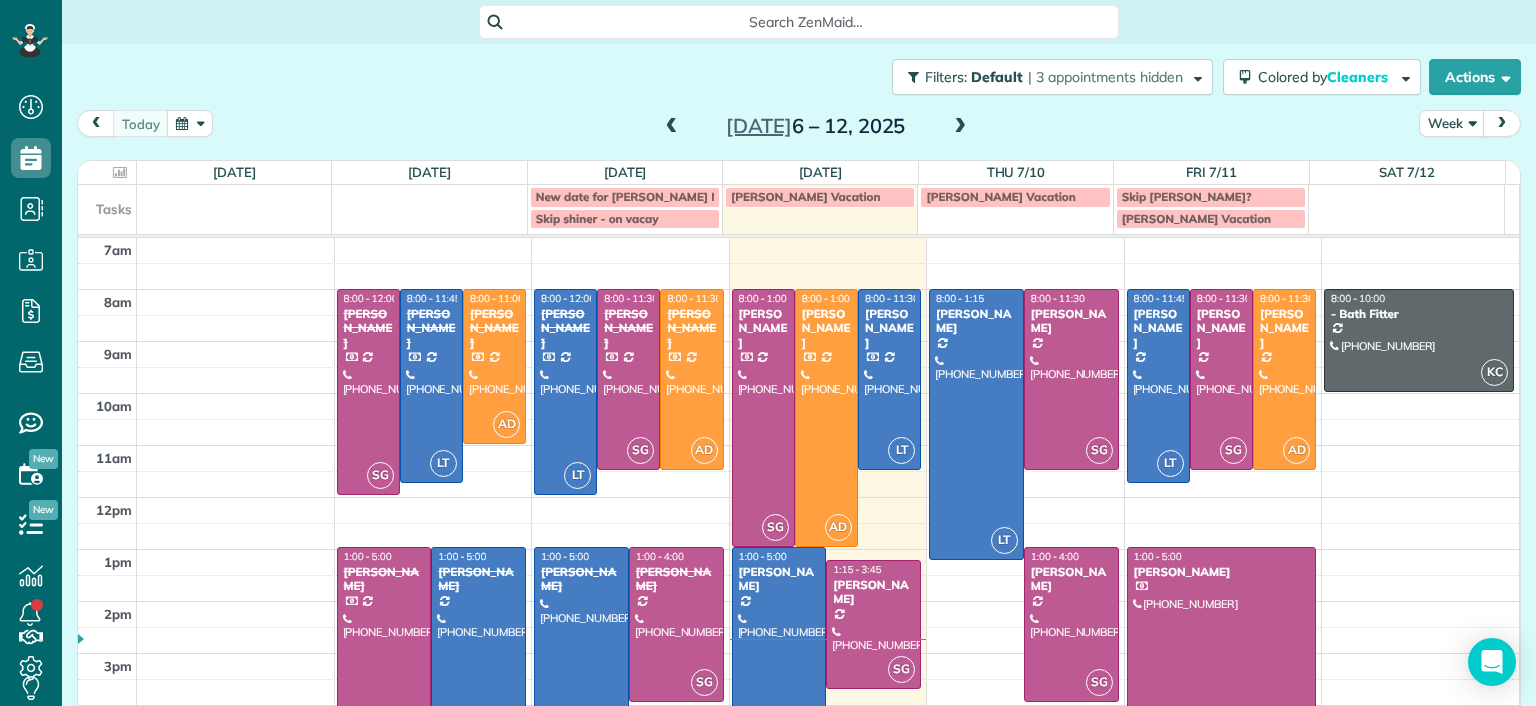 click on "Filters:   Default
|  3 appointments hidden
Colored by  Cleaners
Color by Cleaner
Color by Team
Color by Status
Color by Recurrence
Color by Paid/Unpaid
Filters  Default
Schedule Changes
Actions
Create Appointment
Create Task
Clock In/Out
Send Work Orders
Print Route Sheets
[DATE] Emails/Texts
View Metrics" at bounding box center [799, 77] 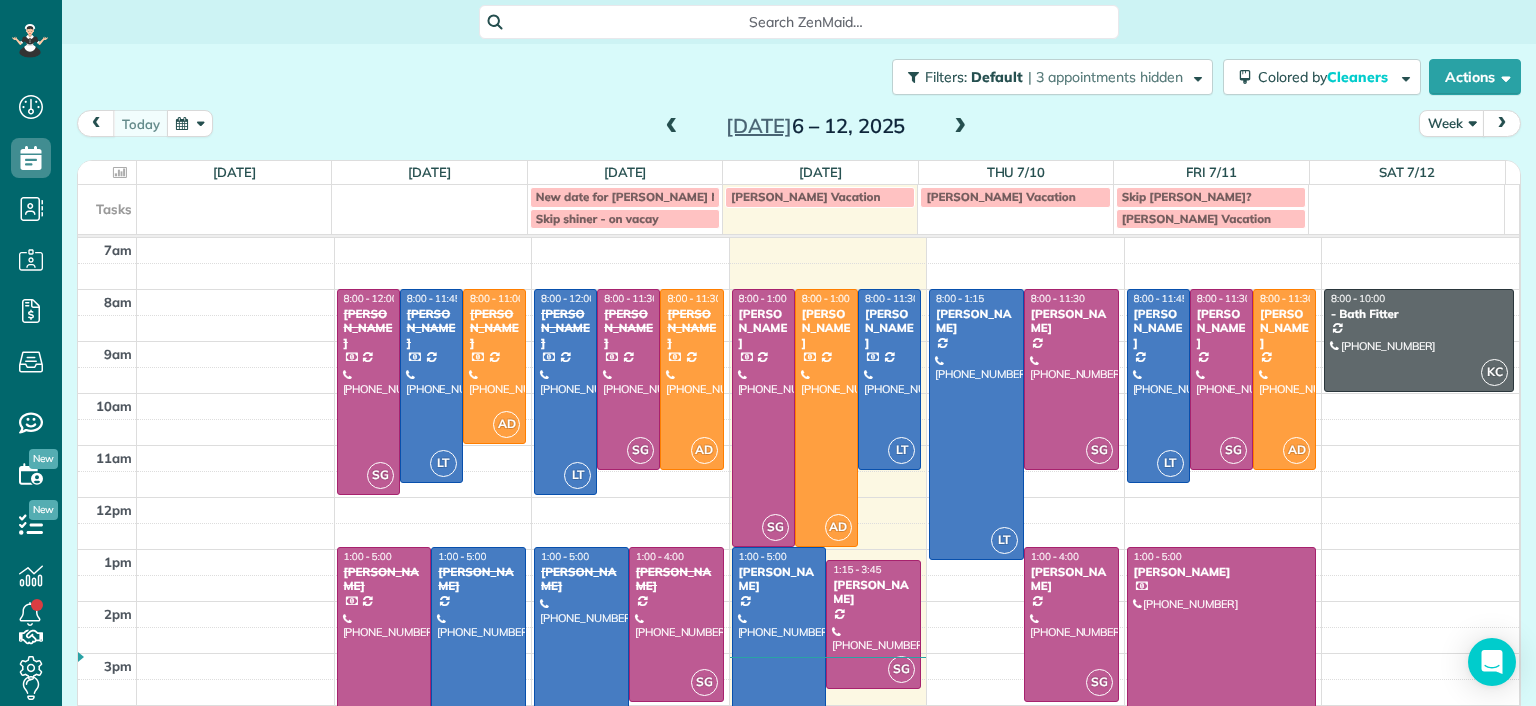 click at bounding box center (960, 127) 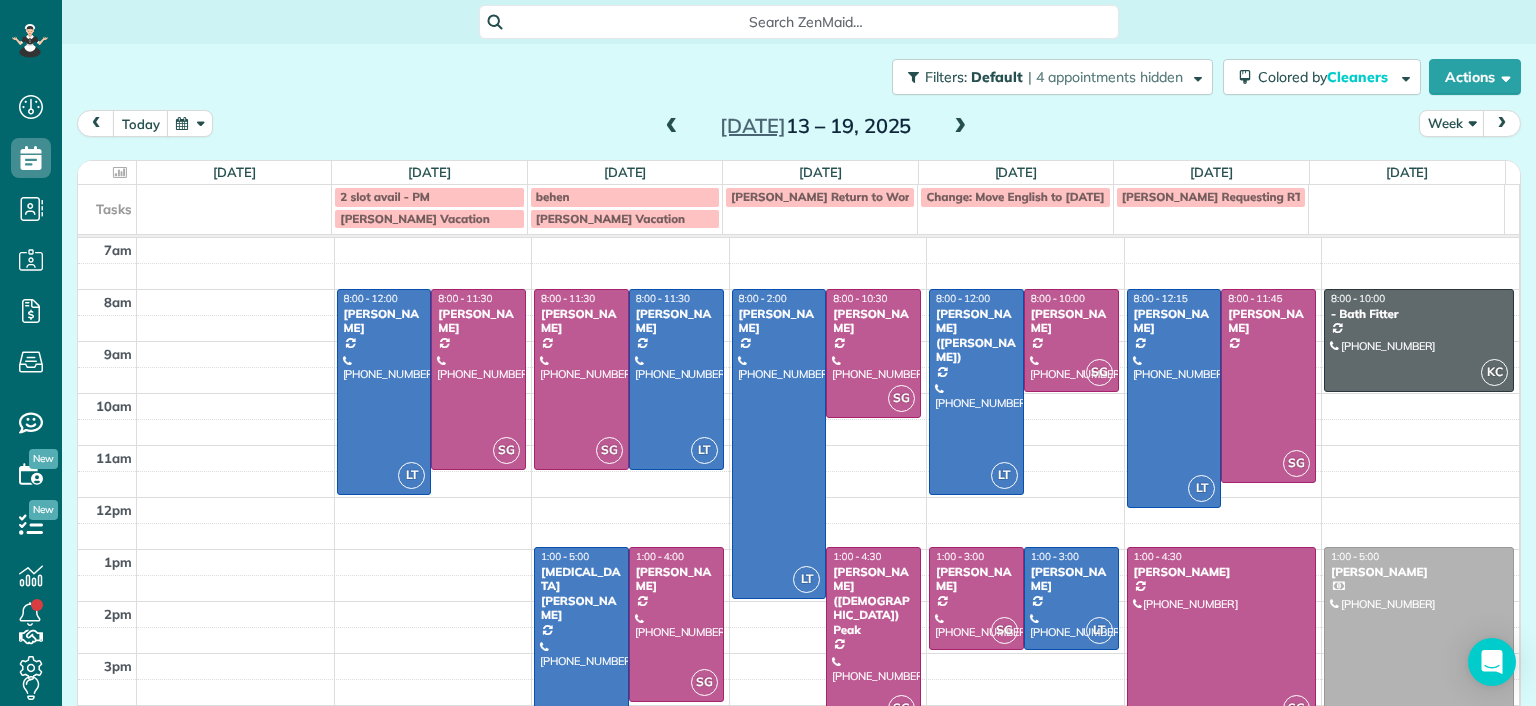 scroll, scrollTop: 93, scrollLeft: 0, axis: vertical 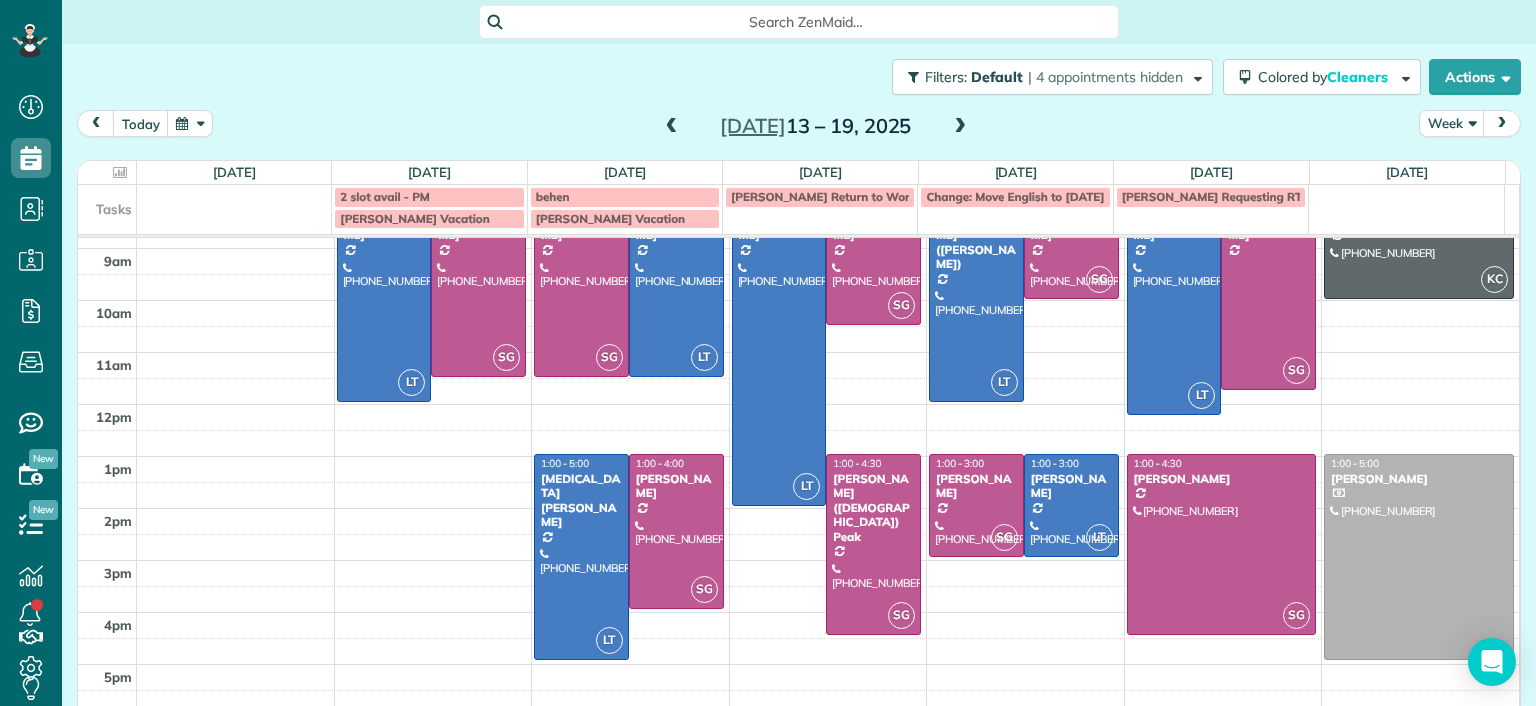 click on "7am 8am 9am 10am 11am 12pm 1pm 2pm 3pm 4pm 5pm LT 8:00 - 12:00 Danielle Leek (616) 322-8093 3506 Enslow Avenue Richmond, VA 23222 SG 8:00 - 11:30 Imani Holmes (804) 245-9696 2816 North Avenue Richmond, VA 23222 SG 8:00 - 11:30 Jessica Knight (804) 514-1890 1815 Floyd Avenue Richmond, VA 23220 LT 8:00 - 11:30 Galia Moran (703) 593-4027 5937 Kings Crest Drive Chesterfield, VA 23832 LT 1:00 - 5:00 Alli Robbins (651) 792-6217 2410 Bryan Park Avenue Richmond, VA 23228 SG 1:00 - 4:00 Tracy Jones (703) 231-6094 301 Virginia Street Richmond, VA 23219 LT 8:00 - 2:00 Julie Weissend (804) 370-8320 2710 Monument Avenue Richmond, VA 23220 SG 8:00 - 10:30 Tiffany Stark (804) 855-7663 12351 Dutton Road Midlothian, VA 23113 SG 1:00 - 4:30 Paige (Gay) Peak (804) 319-5916 1017 Horsepen Road Richmond, VA 23229 LT 8:00 - 12:00 Chris Ludwig (Harrison) (804) 878-2272 19444 Running Cedar Lane Maidens, VA 23102 SG 8:00 - 10:00 Ann Whitlow (804) 337-2320 619 Roseneath Road Richmond, VA 23221 SG 1:00 - 3:00 Deborah Bassett LT LT SG SG" at bounding box center (798, 430) 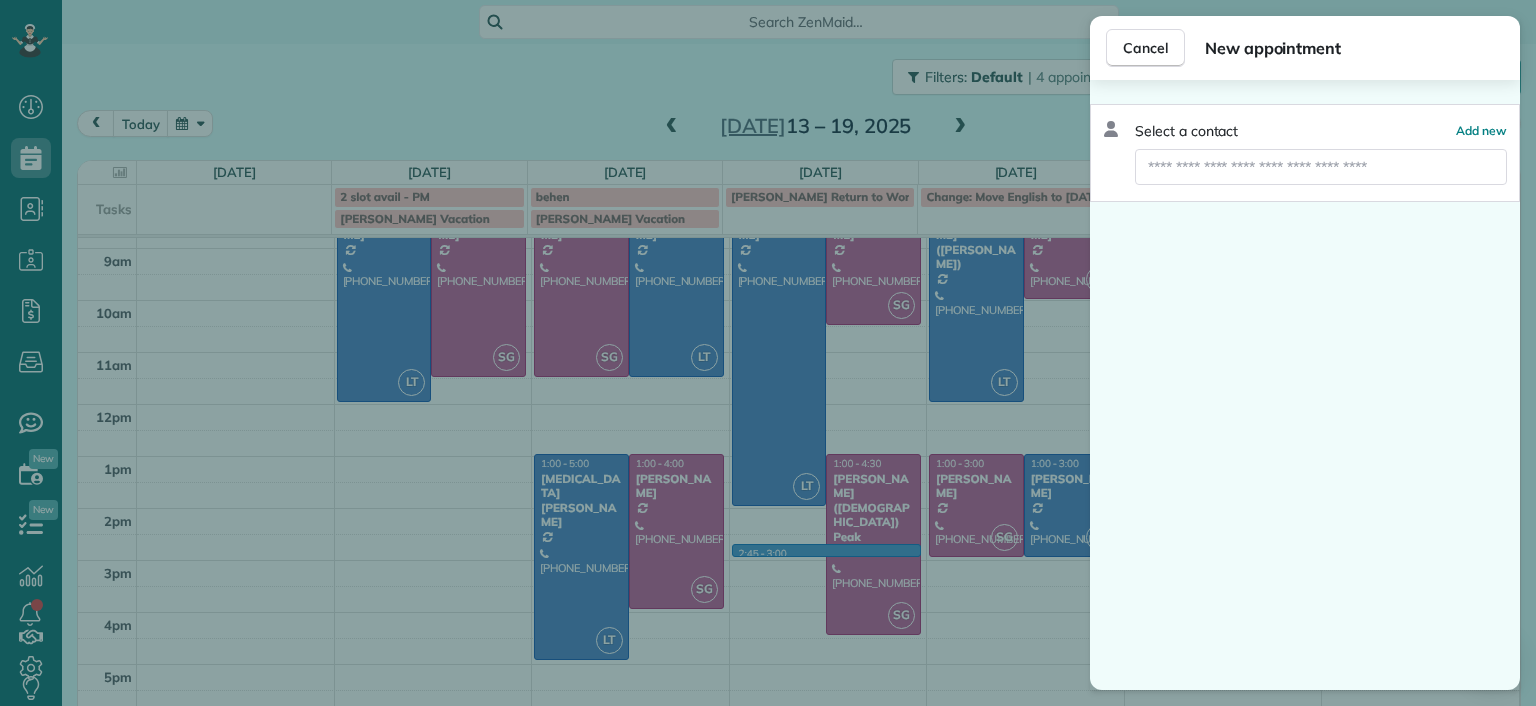 click on "Cancel New appointment Select a contact Add new" at bounding box center (768, 353) 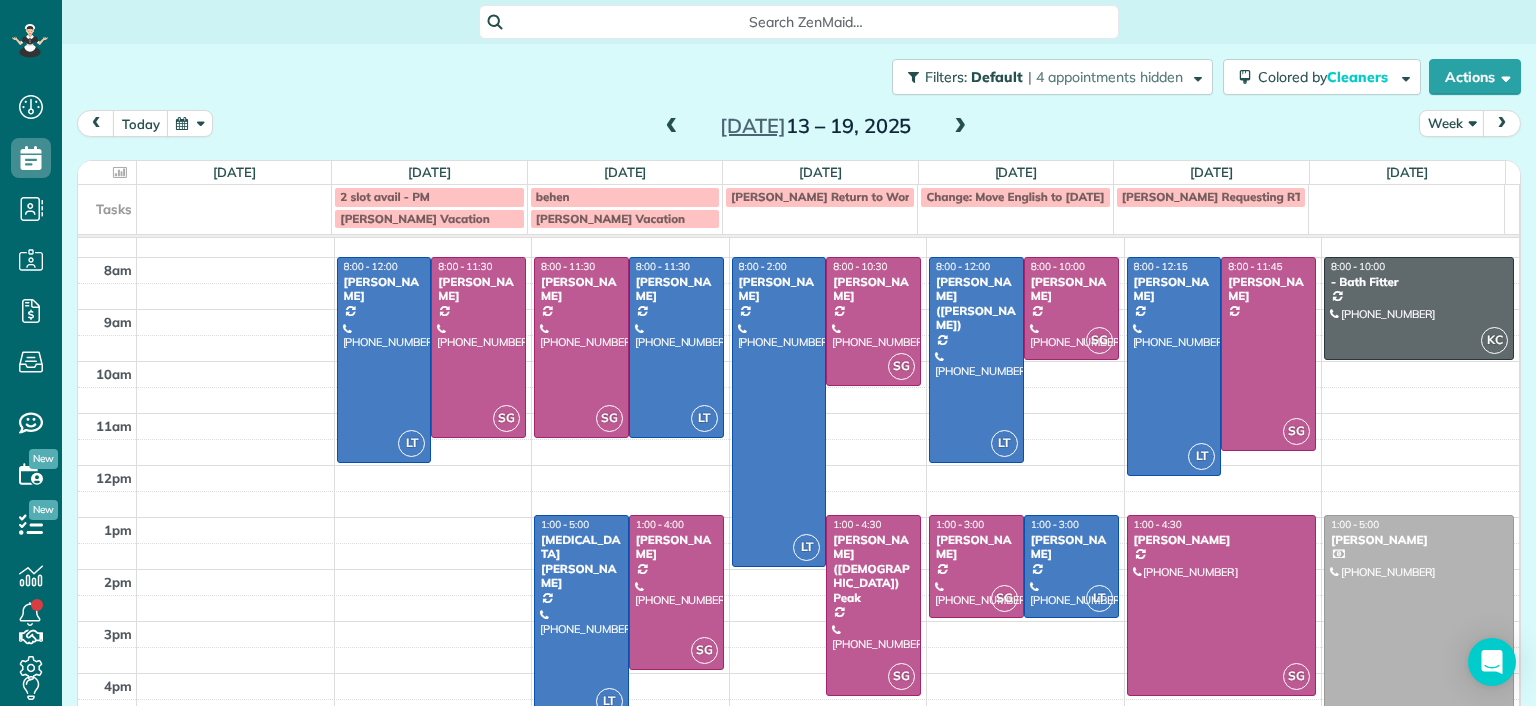 scroll, scrollTop: 0, scrollLeft: 0, axis: both 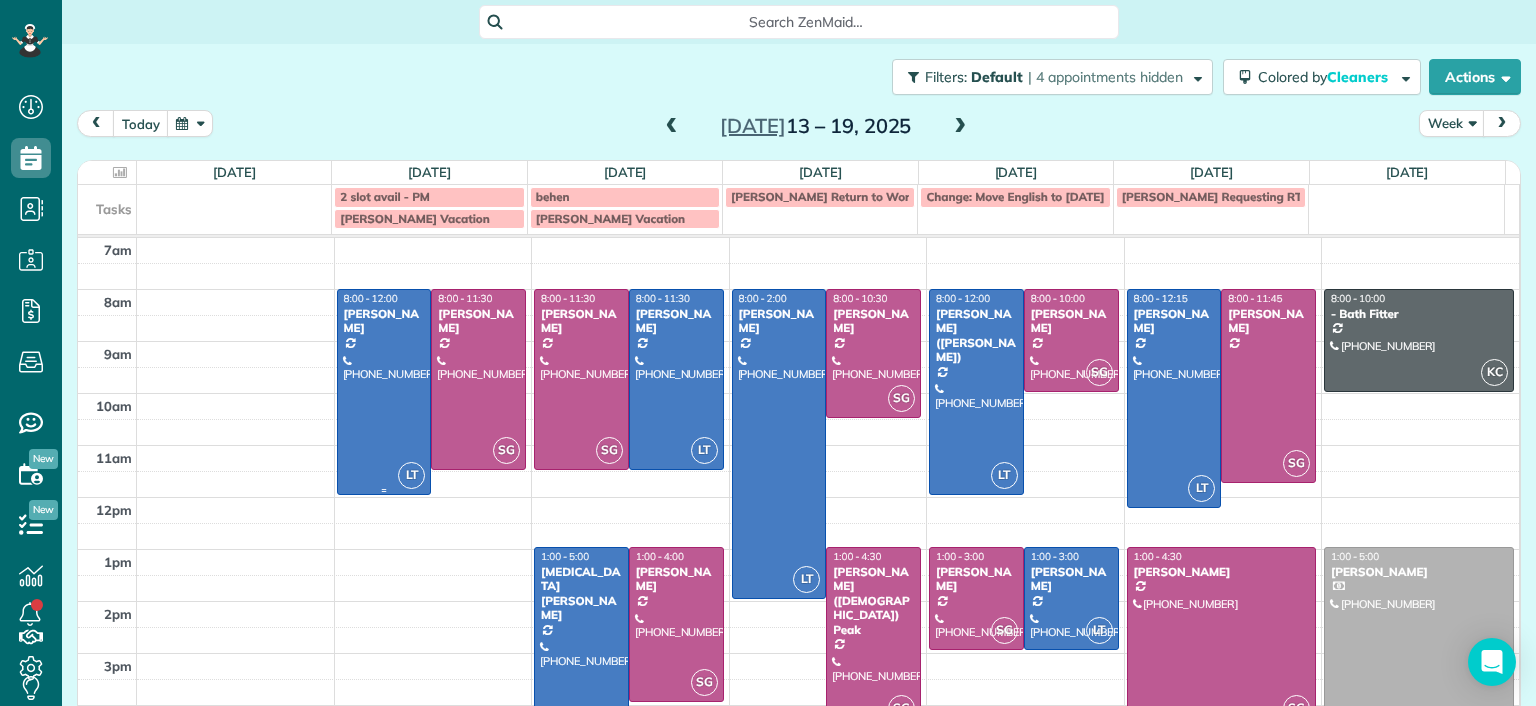 click at bounding box center [384, 392] 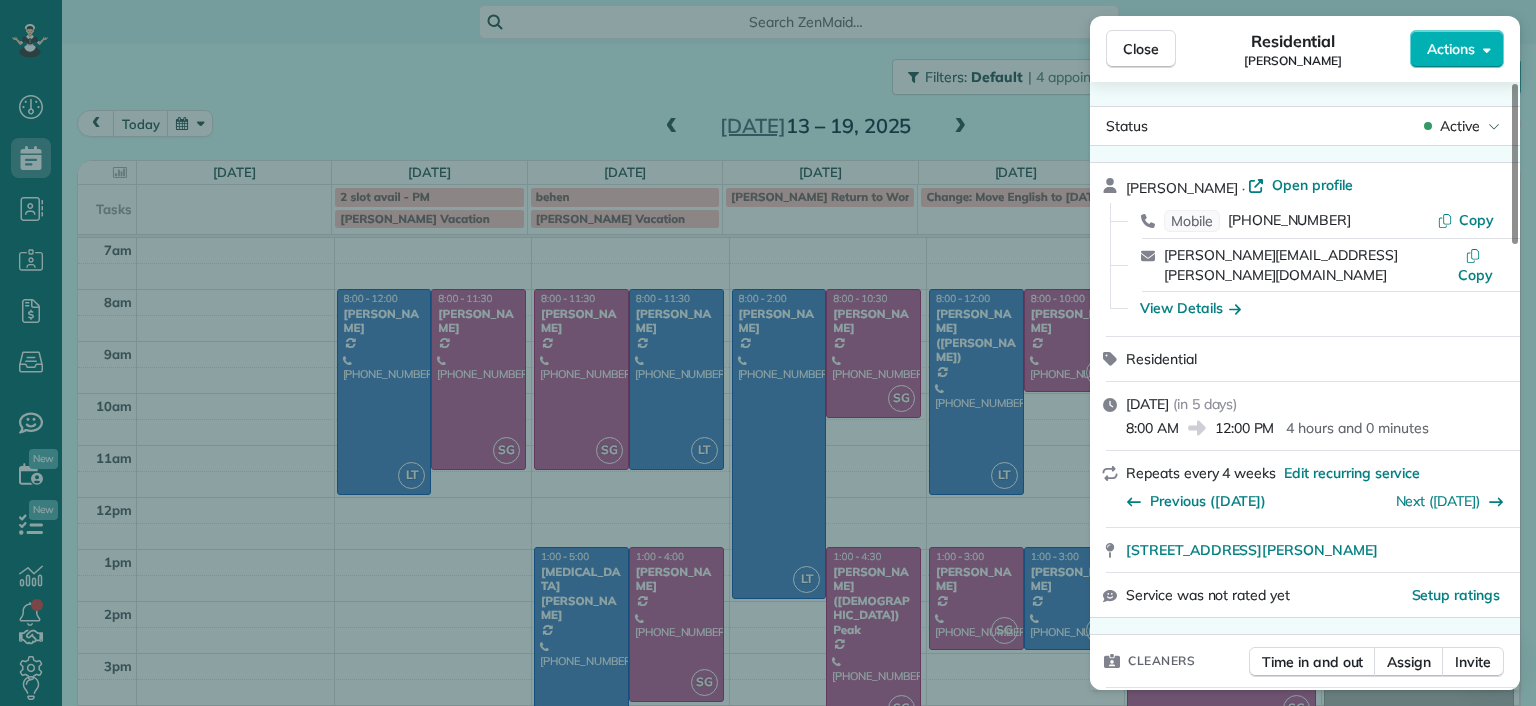 click on "Close Residential Danielle Leek Actions Status Active Danielle Leek · Open profile Mobile (616) 322-8093 Copy danielle.r.leek@gmail.com Copy View Details Residential Monday, July 14, 2025 ( in 5 days ) 8:00 AM 12:00 PM 4 hours and 0 minutes Repeats every 4 weeks Edit recurring service Previous (Jun 16) Next (Aug 11) 3506 Enslow Avenue Richmond VA 23222 Service was not rated yet Setup ratings Cleaners Time in and out Assign Invite Cleaners Laura   Thaller 8:00 AM 12:00 PM Checklist Try Now Keep this appointment up to your standards. Stay on top of every detail, keep your cleaners organised, and your client happy. Assign a checklist Watch a 5 min demo Billing Billing actions Price $220.00 Overcharge $0.00 Discount $0.00 Coupon discount - Primary tax - Secondary tax - Total appointment price $220.00 Tips collected New feature! $0.00 Unpaid Mark as paid Total including tip $220.00 Get paid online in no-time! Send an invoice and reward your cleaners with tips Charge customer credit card Appointment custom fields" at bounding box center [768, 353] 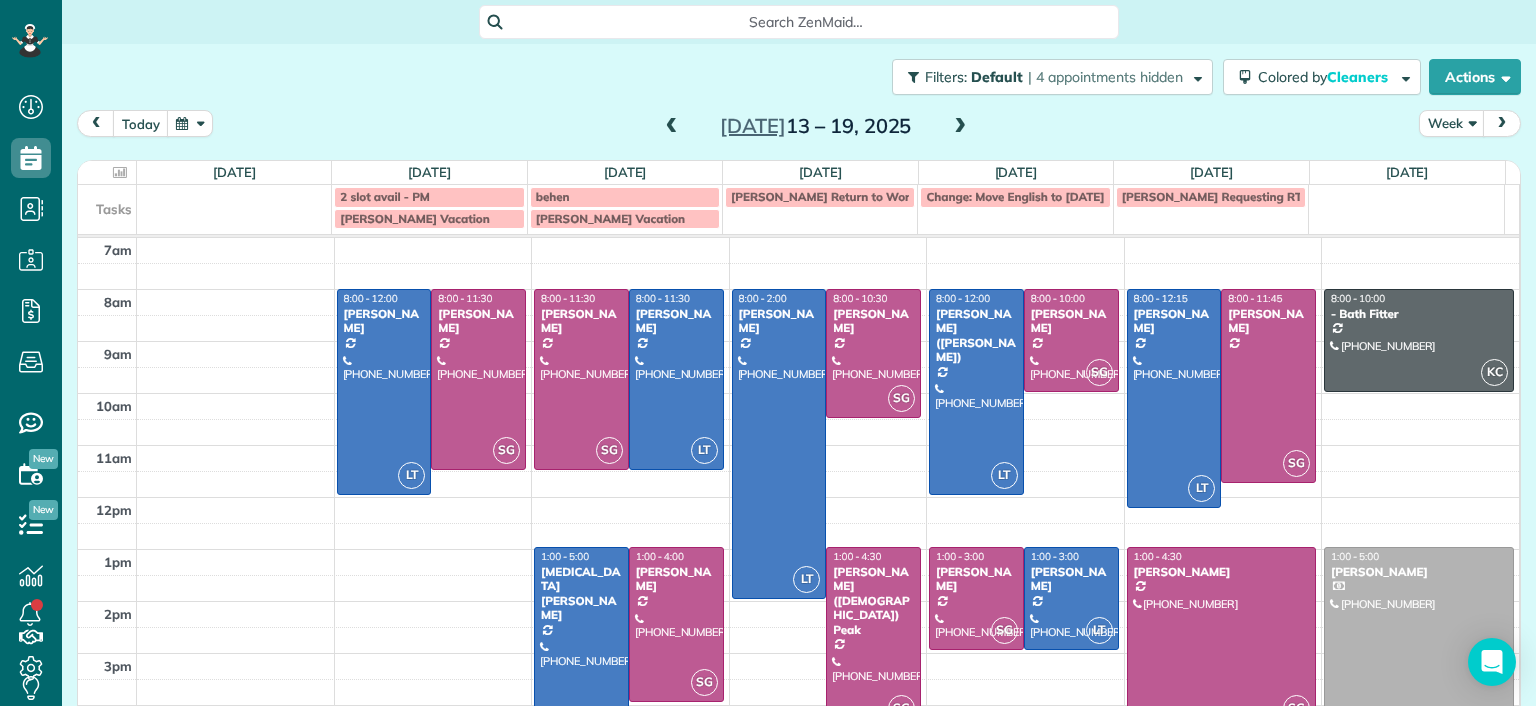 click at bounding box center (581, 650) 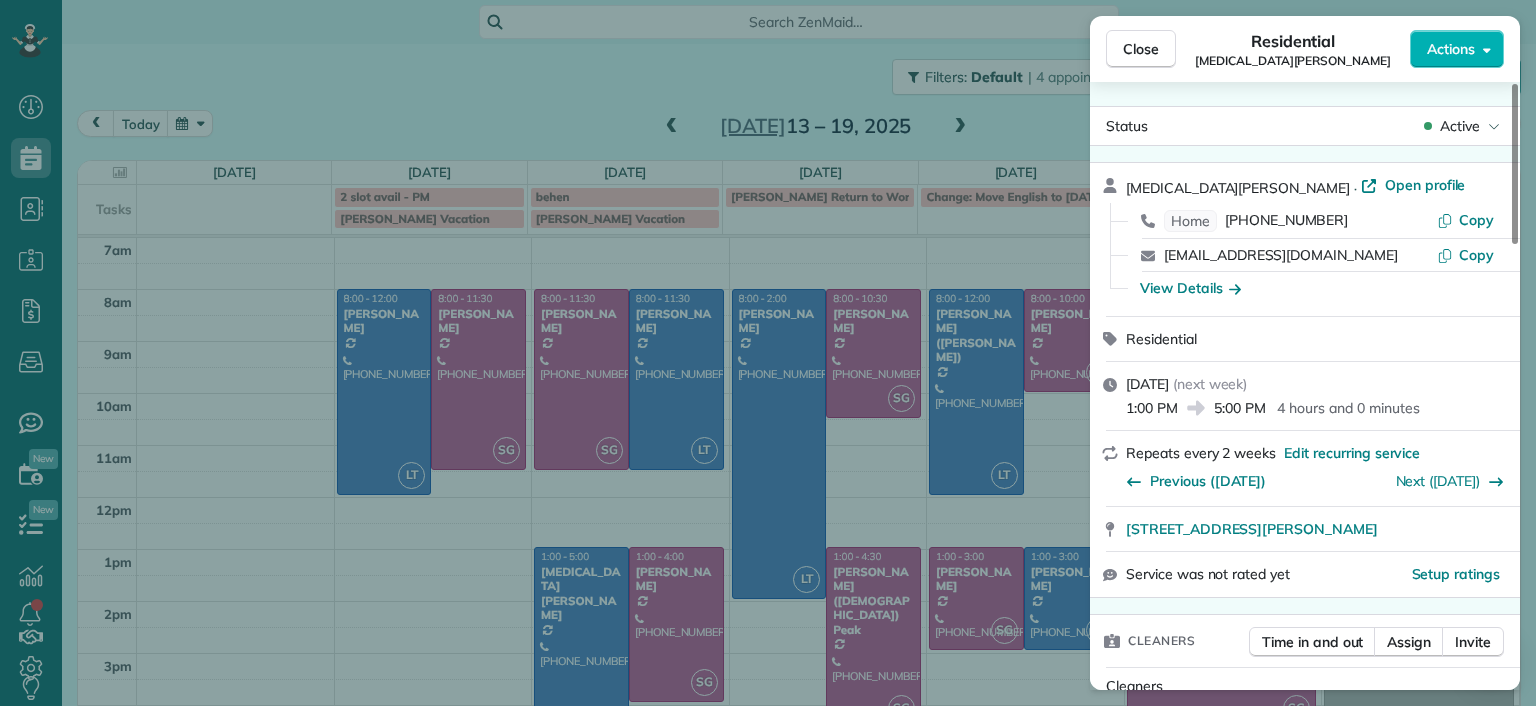 click on "Close Residential Alli Robbins Actions Status Active Alli Robbins · Open profile Home (651) 792-6217 Copy schn0515@umn.edu Copy View Details Residential Tuesday, July 15, 2025 ( next week ) 1:00 PM 5:00 PM 4 hours and 0 minutes Repeats every 2 weeks Edit recurring service Previous (Jul 01) Next (Jul 29) 2410 Bryan Park Avenue Richmond VA 23228 Service was not rated yet Setup ratings Cleaners Time in and out Assign Invite Cleaners Laura   Thaller 1:00 PM 5:00 PM Checklist Try Now Keep this appointment up to your standards. Stay on top of every detail, keep your cleaners organised, and your client happy. Assign a checklist Watch a 5 min demo Billing Billing actions Price $87.45 Overcharge $0.00 Discount $0.00 Coupon discount - Primary tax - Secondary tax - Total appointment price $87.45 Tips collected New feature! $0.00 Unpaid Mark as paid Total including tip $87.45 Get paid online in no-time! Send an invoice and reward your cleaners with tips Charge customer credit card Appointment custom fields Man Hours 4 -" at bounding box center (768, 353) 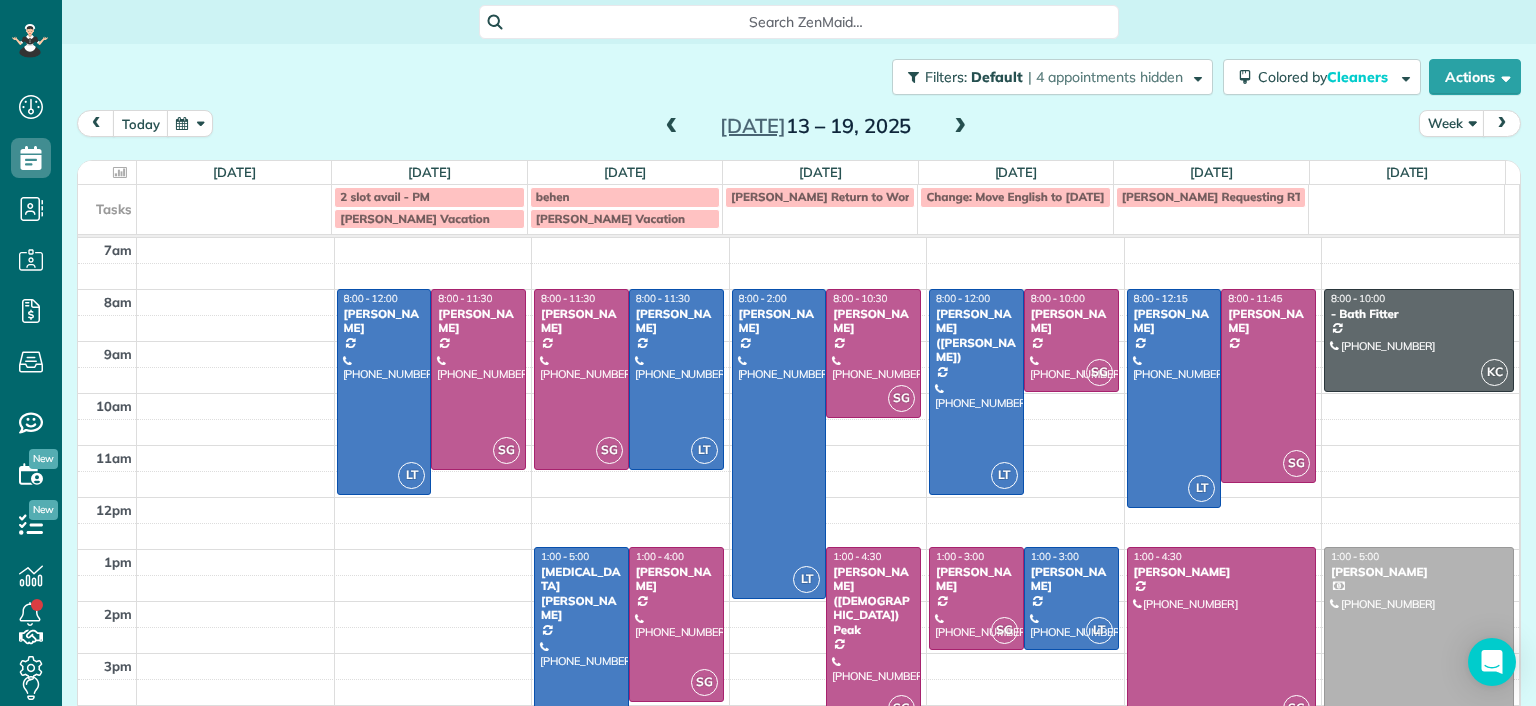 click at bounding box center (672, 127) 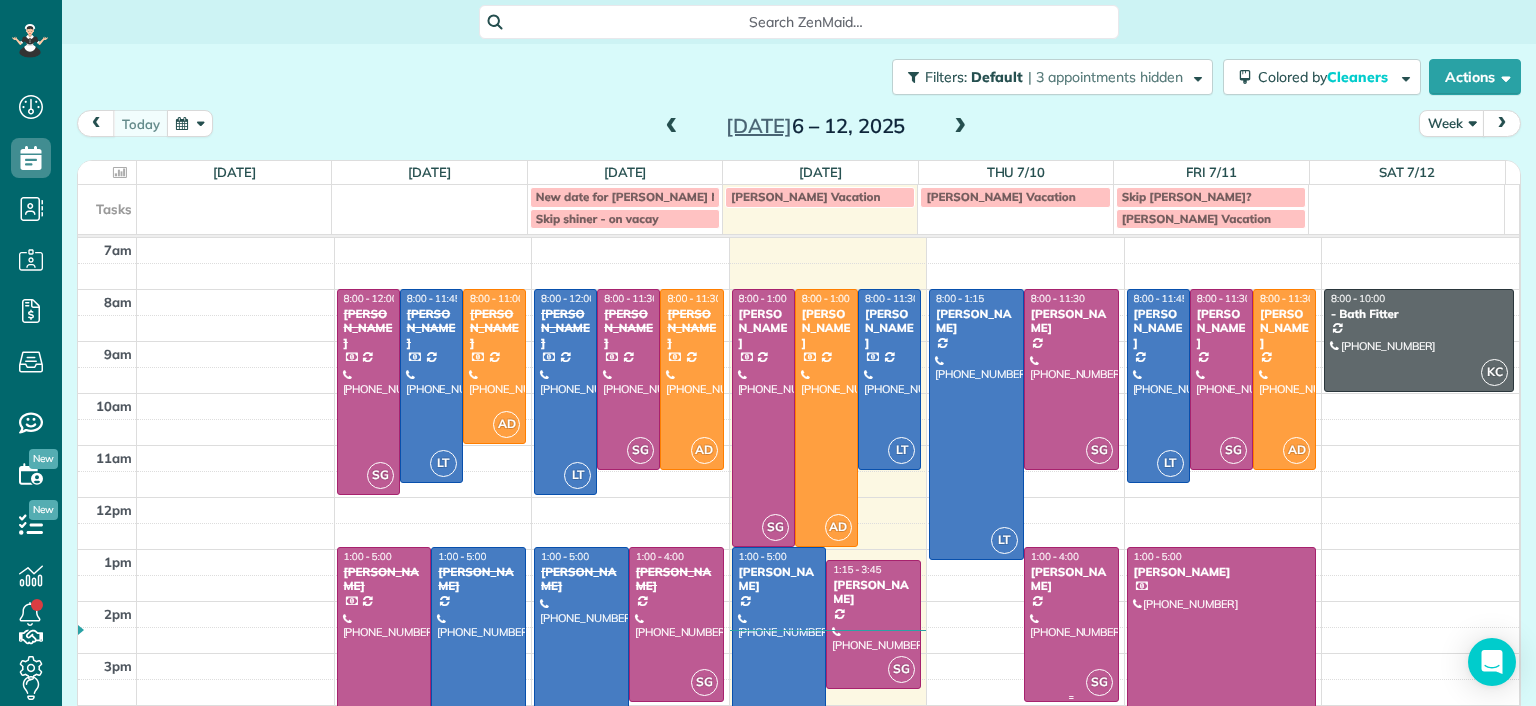 click at bounding box center [1071, 624] 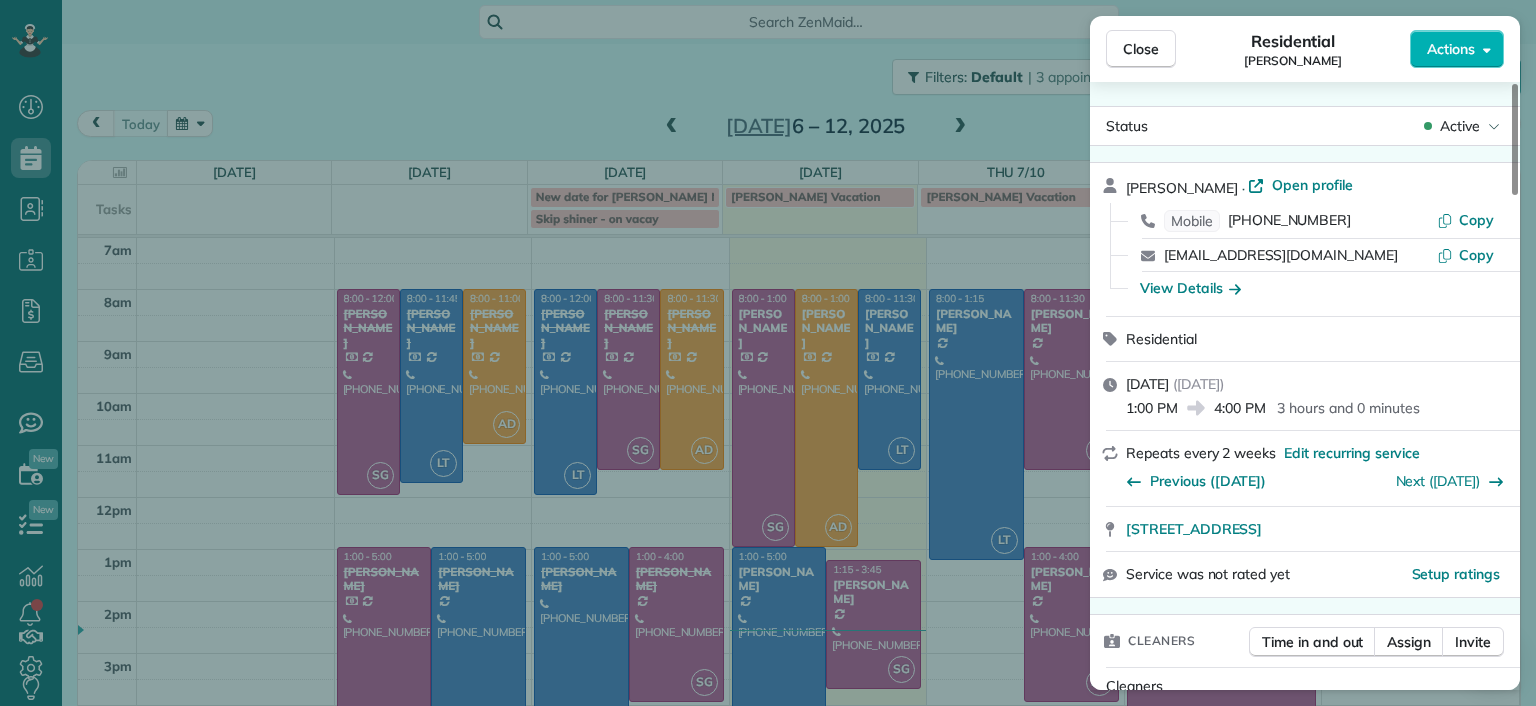 click on "Close Residential Hilary Begleiter Actions Status Active Hilary Begleiter · Open profile Mobile (515) 770-5846 Copy hilz621@gmail.com Copy View Details Residential Thursday, July 10, 2025 ( tomorrow ) 1:00 PM 4:00 PM 3 hours and 0 minutes Repeats every 2 weeks Edit recurring service Previous (Jun 26) Next (Jul 24) 5910 Gate House Drive Glen Allen VA 23059 Service was not rated yet Setup ratings Cleaners Time in and out Assign Invite Cleaners Sophie   Gibbs 1:00 PM 4:00 PM Checklist Try Now Keep this appointment up to your standards. Stay on top of every detail, keep your cleaners organised, and your client happy. Assign a checklist Watch a 5 min demo Billing Billing actions Price $153.00 Overcharge $0.00 Discount $0.00 Coupon discount - Primary tax - Secondary tax - Total appointment price $153.00 Tips collected New feature! $0.00 Unpaid Mark as paid Total including tip $153.00 Get paid online in no-time! Send an invoice and reward your cleaners with tips Charge customer credit card Appointment custom fields" at bounding box center (768, 353) 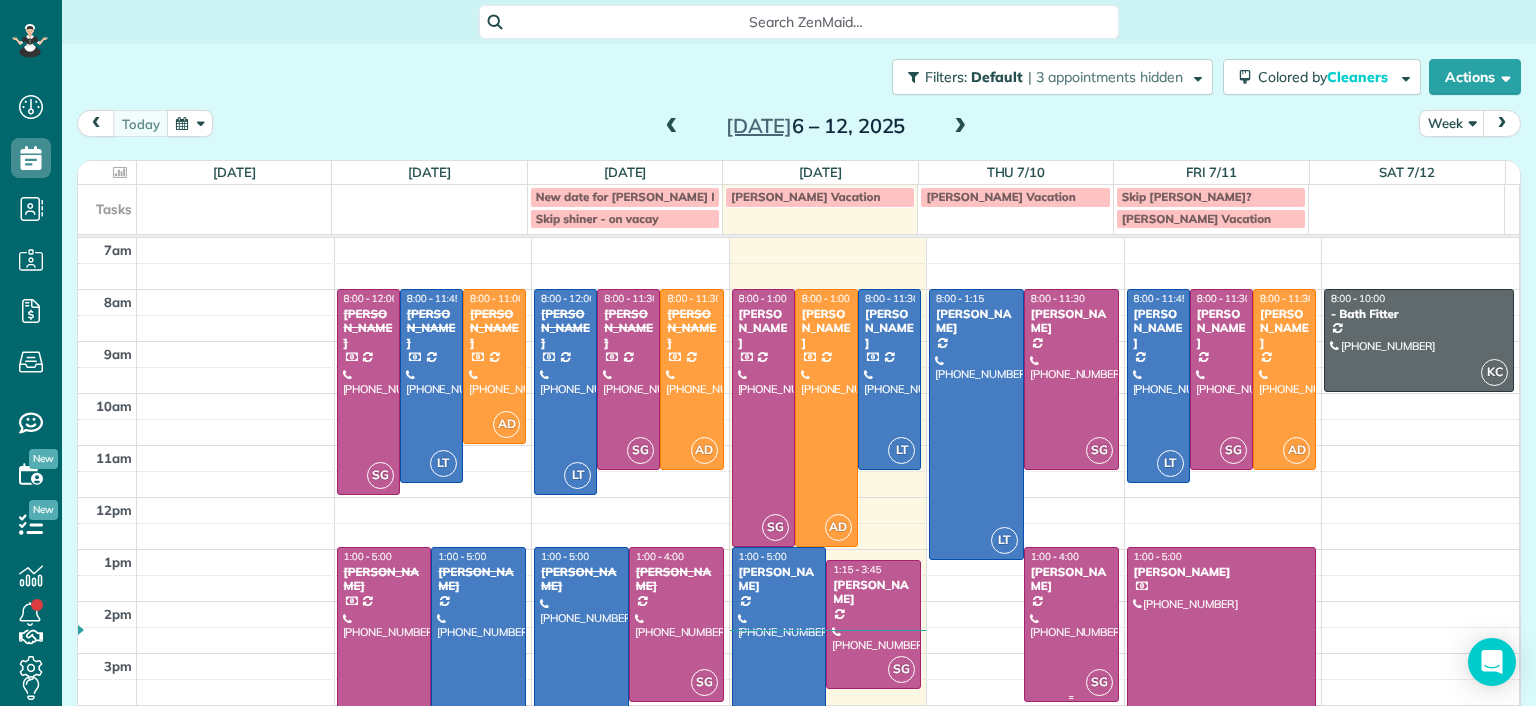 click at bounding box center (1071, 624) 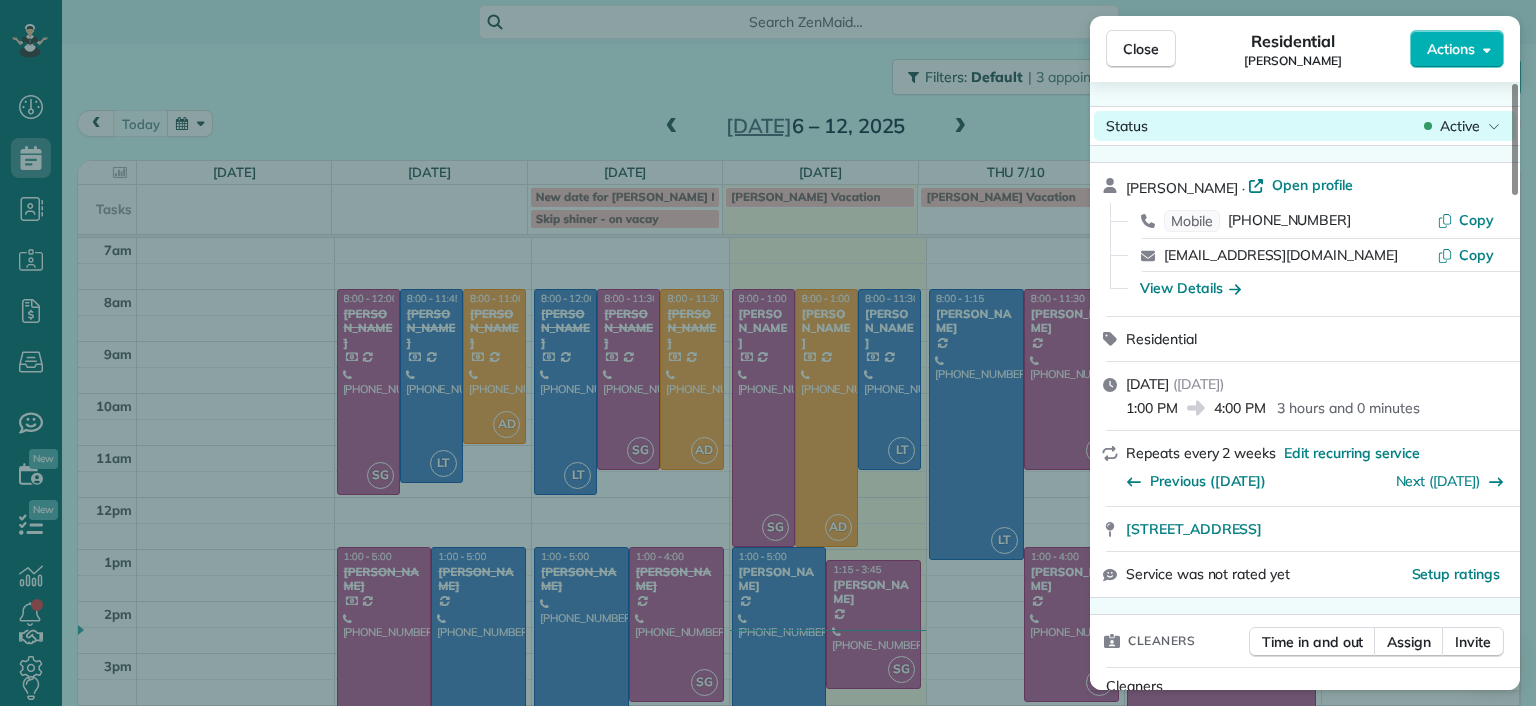 click on "Active" at bounding box center [1460, 126] 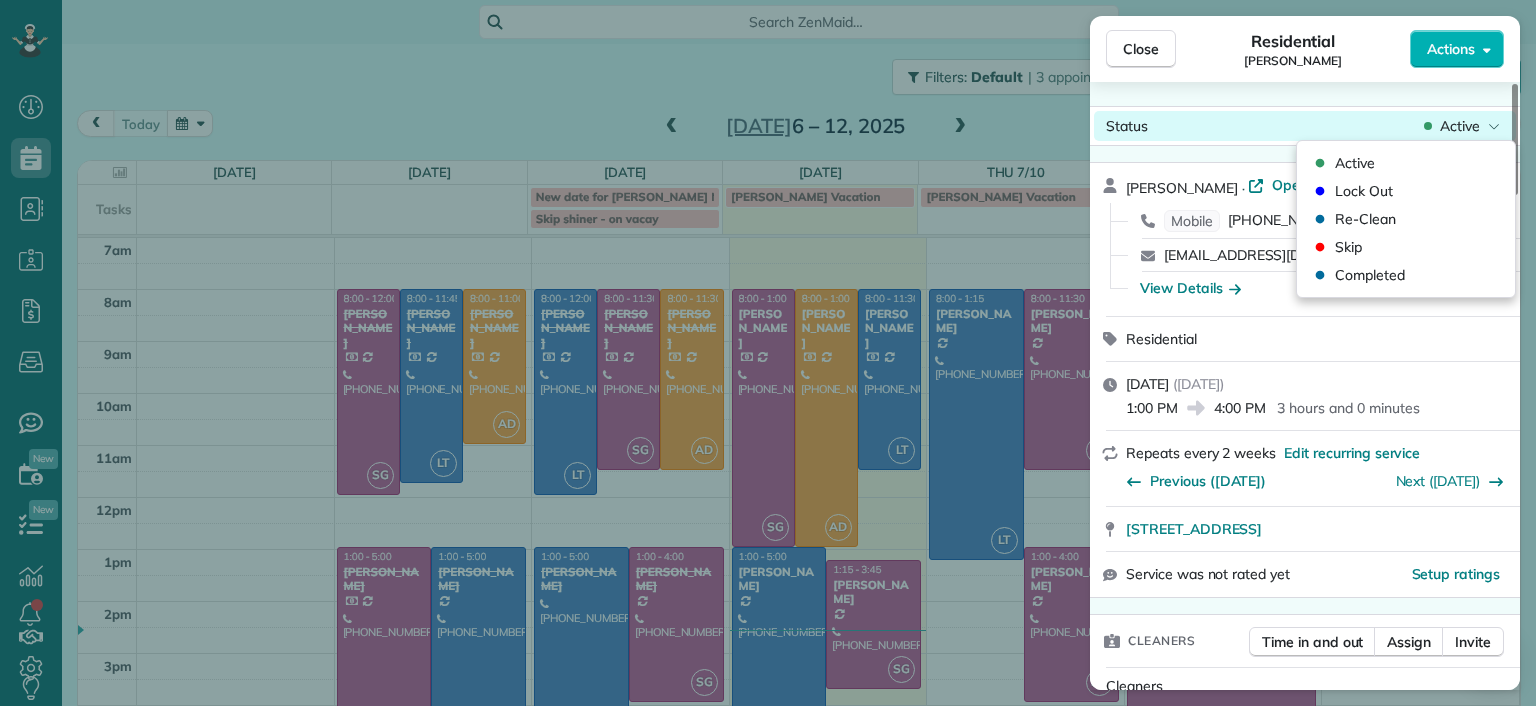 click on "Active" at bounding box center [1460, 126] 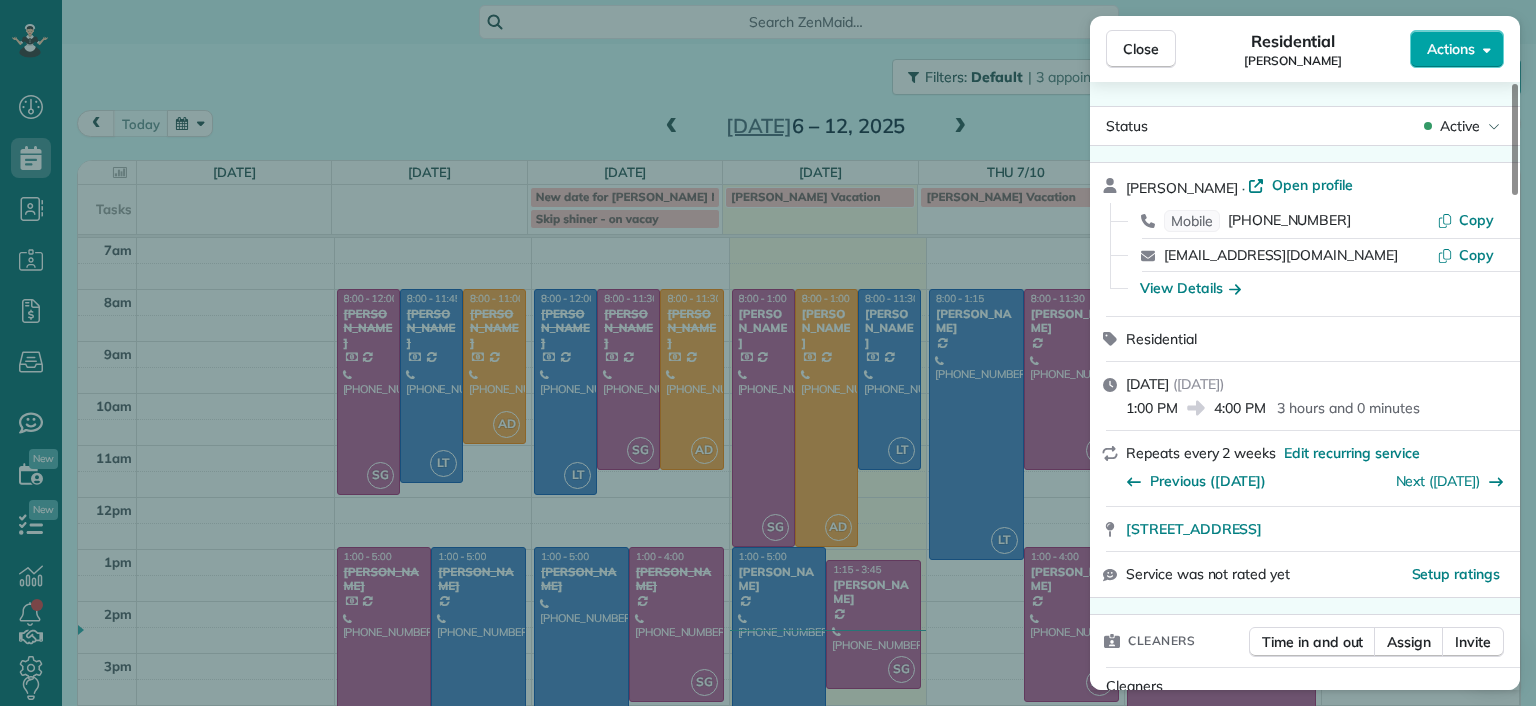 click on "Actions" at bounding box center [1457, 49] 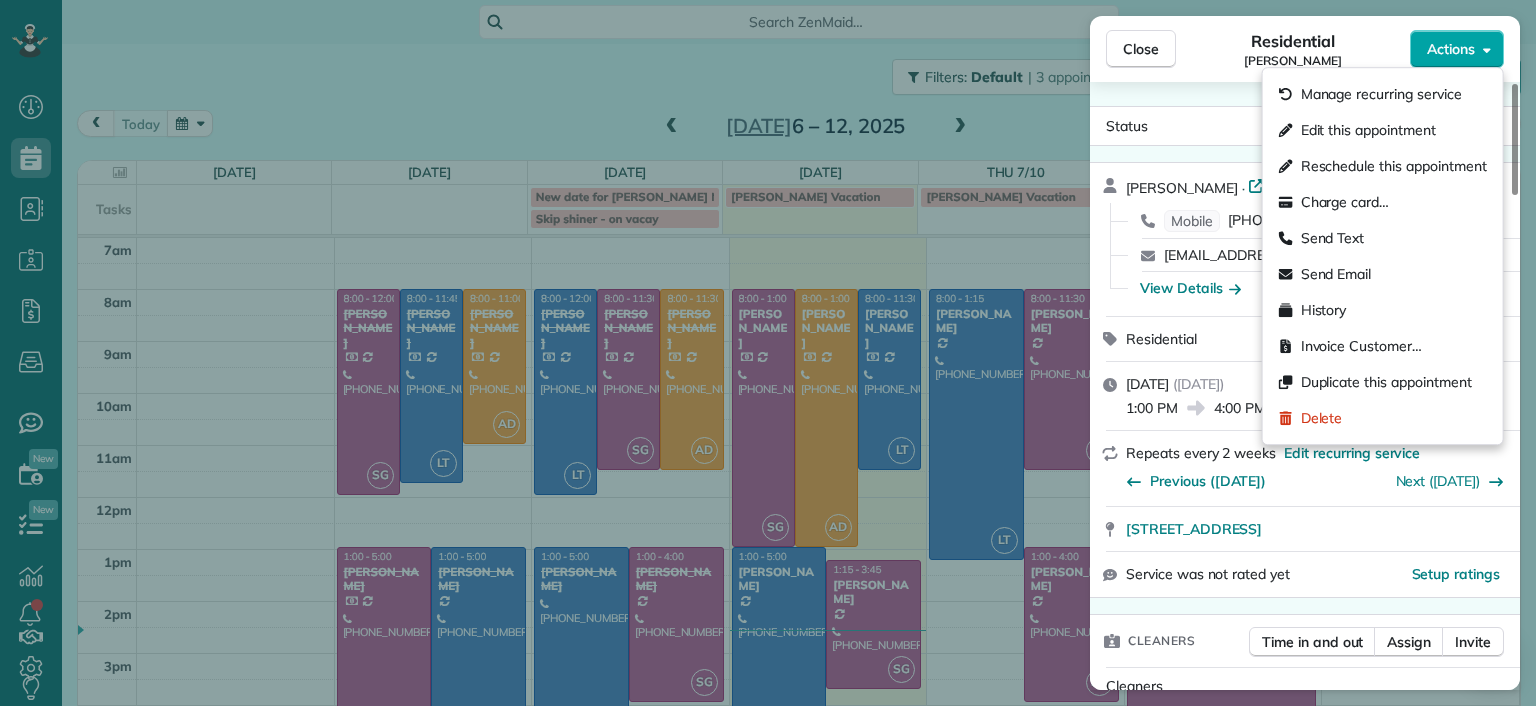 click on "Actions" at bounding box center (1457, 49) 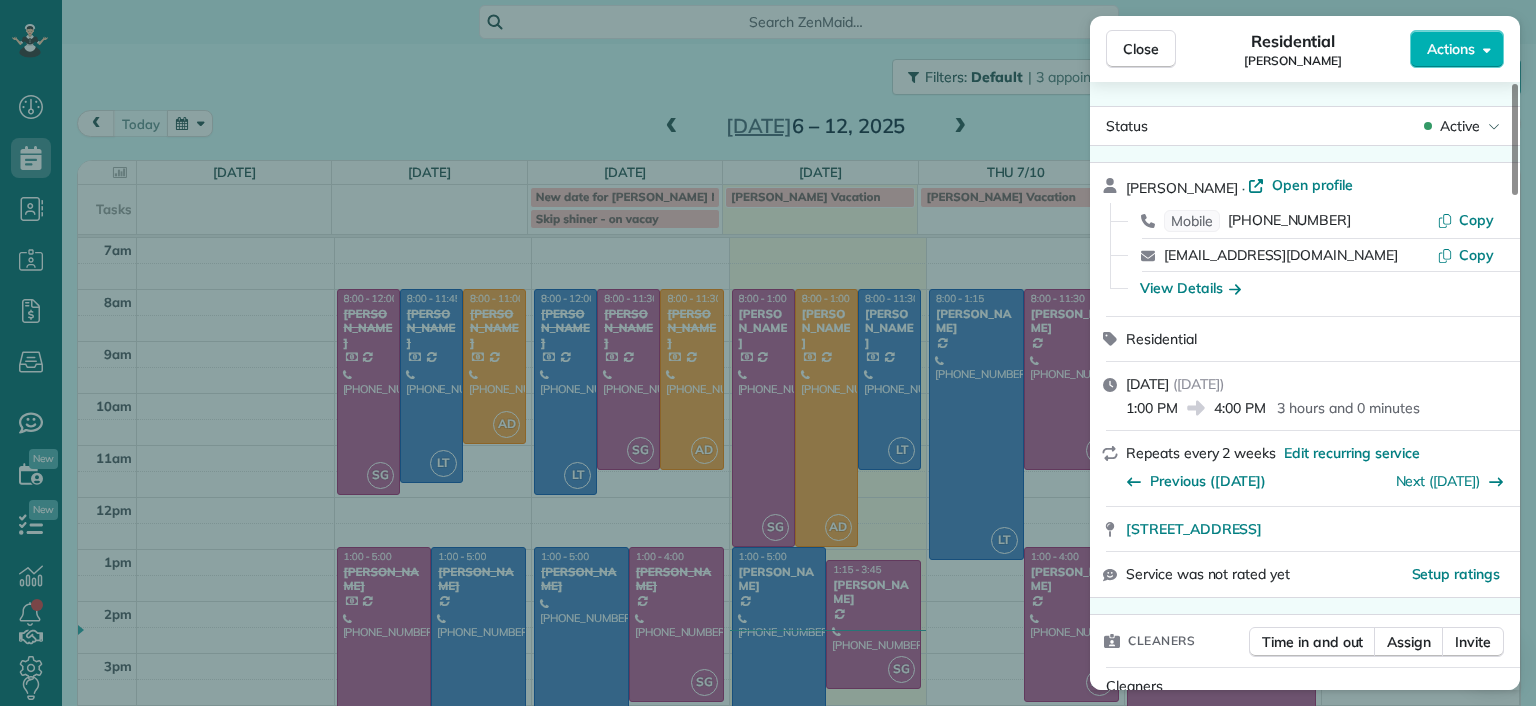 click on "Close Residential Hilary Begleiter Actions Status Active Hilary Begleiter · Open profile Mobile (515) 770-5846 Copy hilz621@gmail.com Copy View Details Residential Thursday, July 10, 2025 ( tomorrow ) 1:00 PM 4:00 PM 3 hours and 0 minutes Repeats every 2 weeks Edit recurring service Previous (Jun 26) Next (Jul 24) 5910 Gate House Drive Glen Allen VA 23059 Service was not rated yet Setup ratings Cleaners Time in and out Assign Invite Cleaners Sophie   Gibbs 1:00 PM 4:00 PM Checklist Try Now Keep this appointment up to your standards. Stay on top of every detail, keep your cleaners organised, and your client happy. Assign a checklist Watch a 5 min demo Billing Billing actions Price $153.00 Overcharge $0.00 Discount $0.00 Coupon discount - Primary tax - Secondary tax - Total appointment price $153.00 Tips collected New feature! $0.00 Unpaid Mark as paid Total including tip $153.00 Get paid online in no-time! Send an invoice and reward your cleaners with tips Charge customer credit card Appointment custom fields" at bounding box center [768, 353] 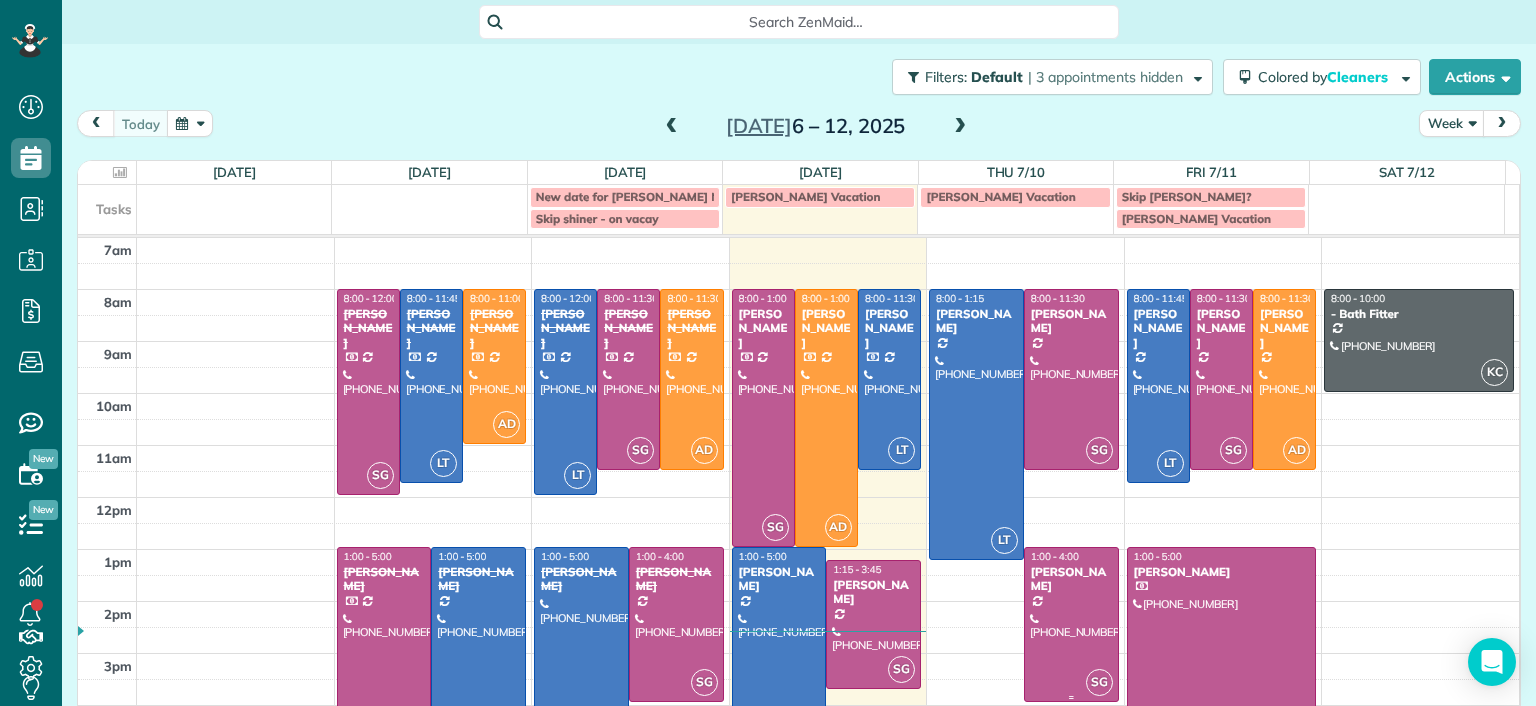 click at bounding box center (1071, 624) 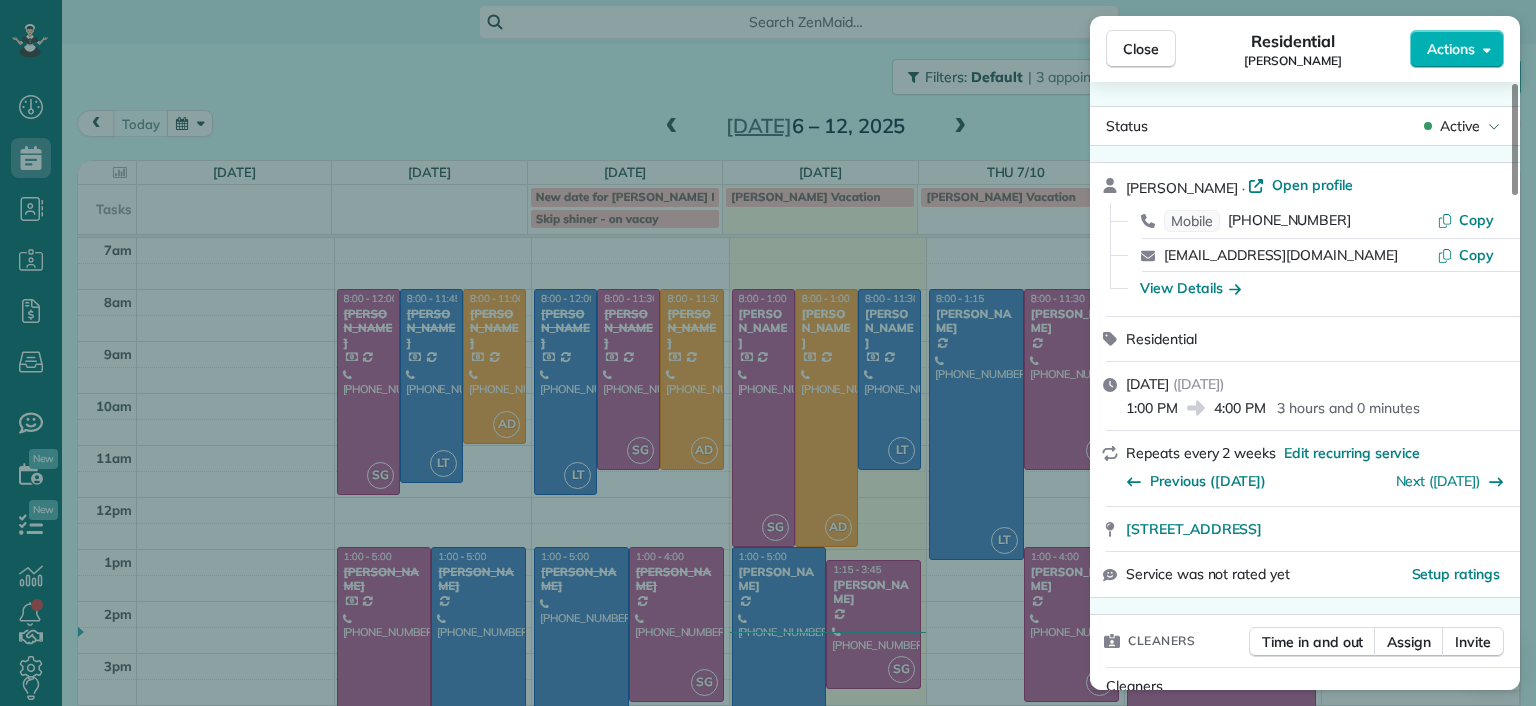 click on "Close Residential Hilary Begleiter Actions Status Active Hilary Begleiter · Open profile Mobile (515) 770-5846 Copy hilz621@gmail.com Copy View Details Residential Thursday, July 10, 2025 ( tomorrow ) 1:00 PM 4:00 PM 3 hours and 0 minutes Repeats every 2 weeks Edit recurring service Previous (Jun 26) Next (Jul 24) 5910 Gate House Drive Glen Allen VA 23059 Service was not rated yet Setup ratings Cleaners Time in and out Assign Invite Cleaners Sophie   Gibbs 1:00 PM 4:00 PM Checklist Try Now Keep this appointment up to your standards. Stay on top of every detail, keep your cleaners organised, and your client happy. Assign a checklist Watch a 5 min demo Billing Billing actions Price $153.00 Overcharge $0.00 Discount $0.00 Coupon discount - Primary tax - Secondary tax - Total appointment price $153.00 Tips collected New feature! $0.00 Unpaid Mark as paid Total including tip $153.00 Get paid online in no-time! Send an invoice and reward your cleaners with tips Charge customer credit card Appointment custom fields" at bounding box center (768, 353) 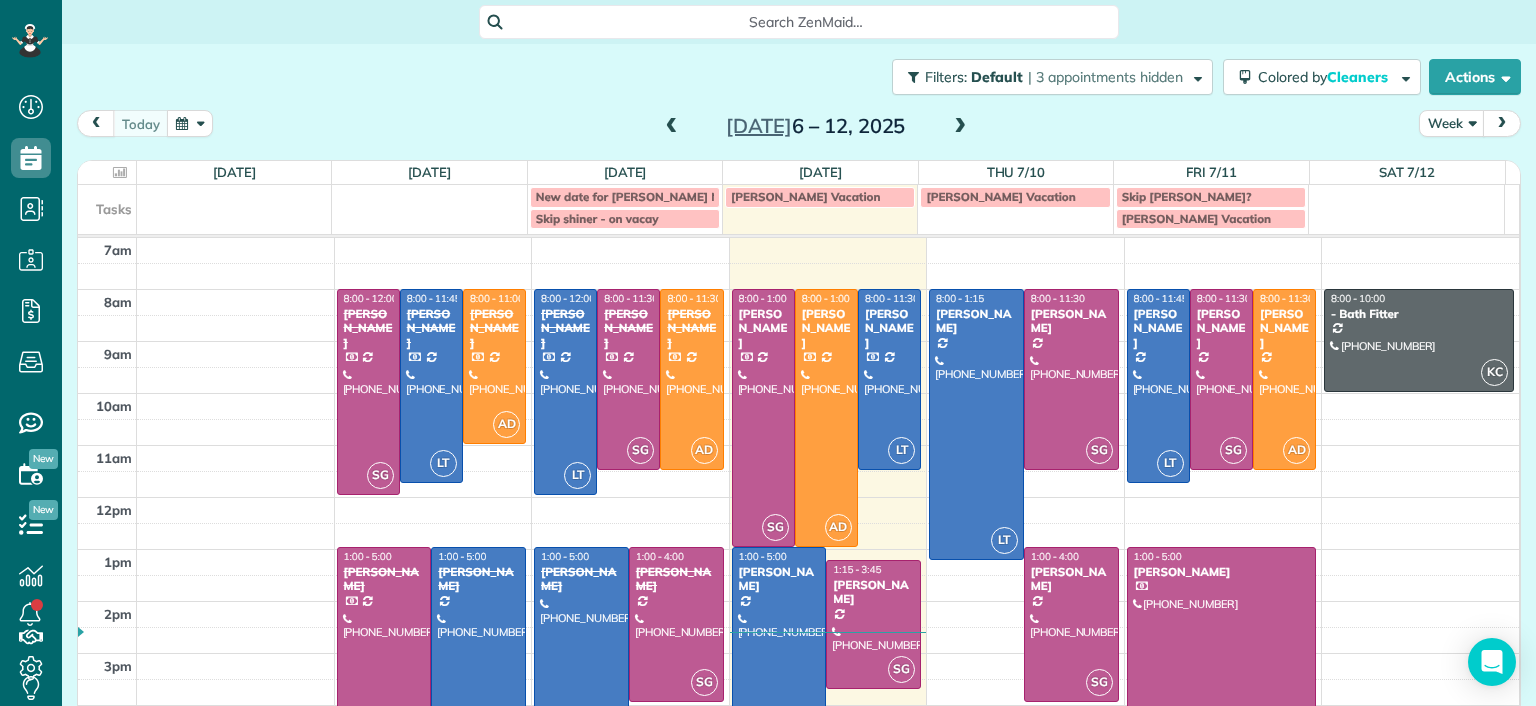 click at bounding box center (960, 127) 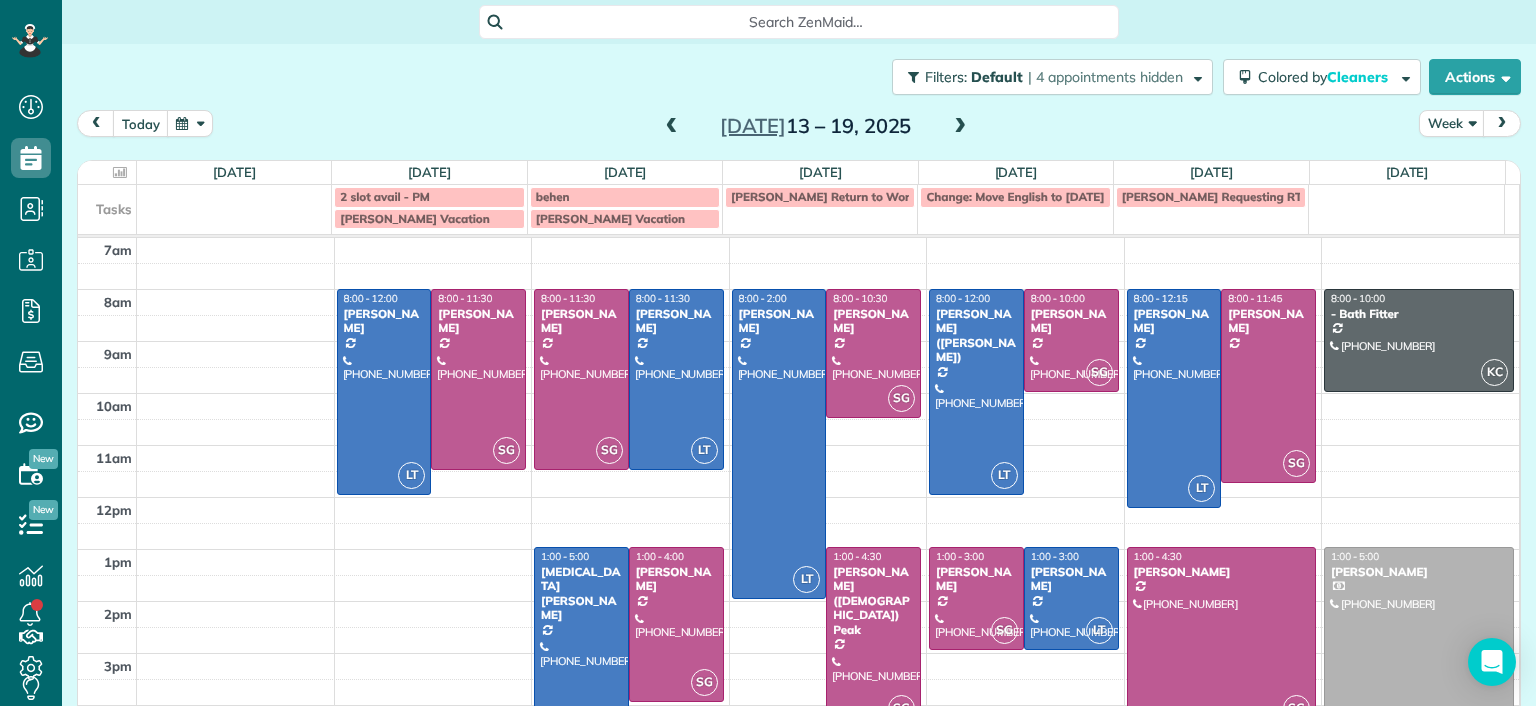 click at bounding box center [672, 127] 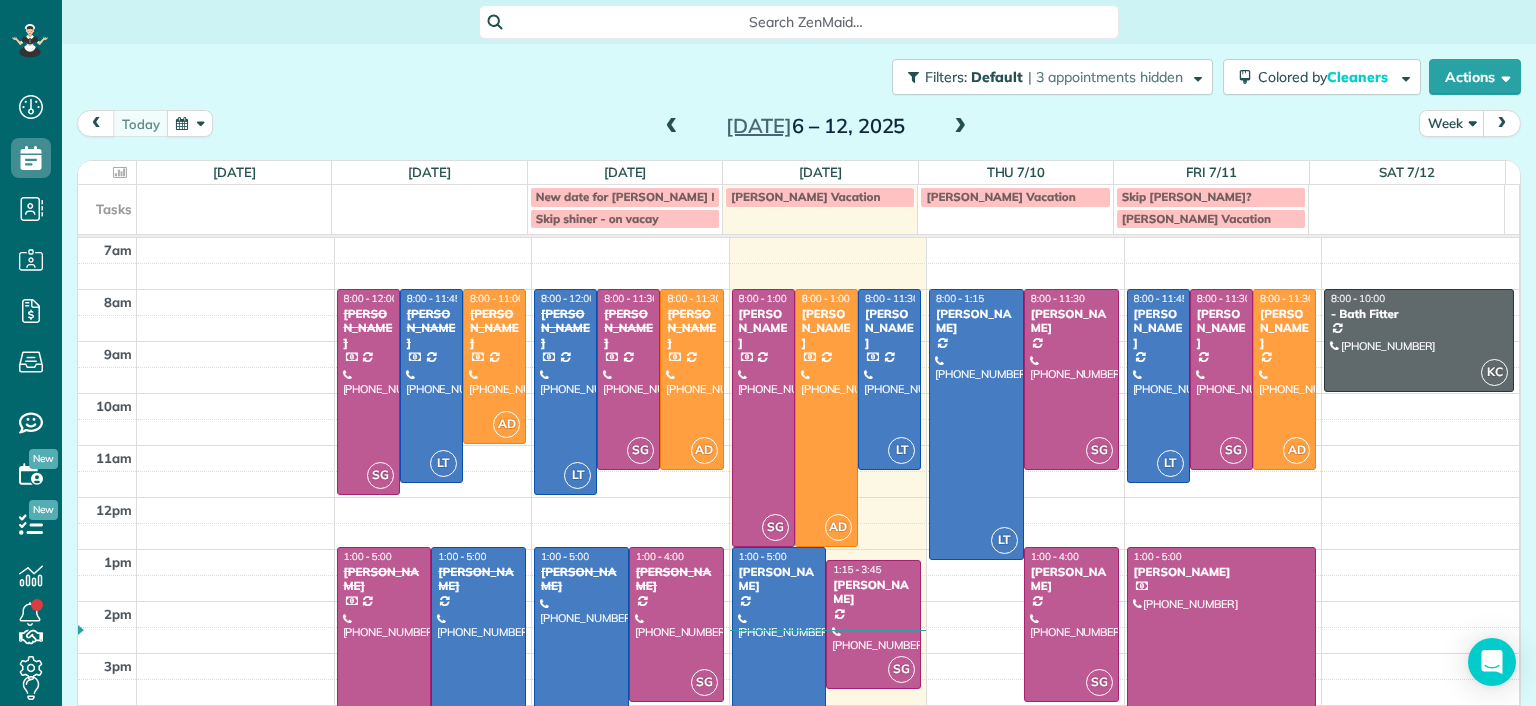 click at bounding box center [960, 127] 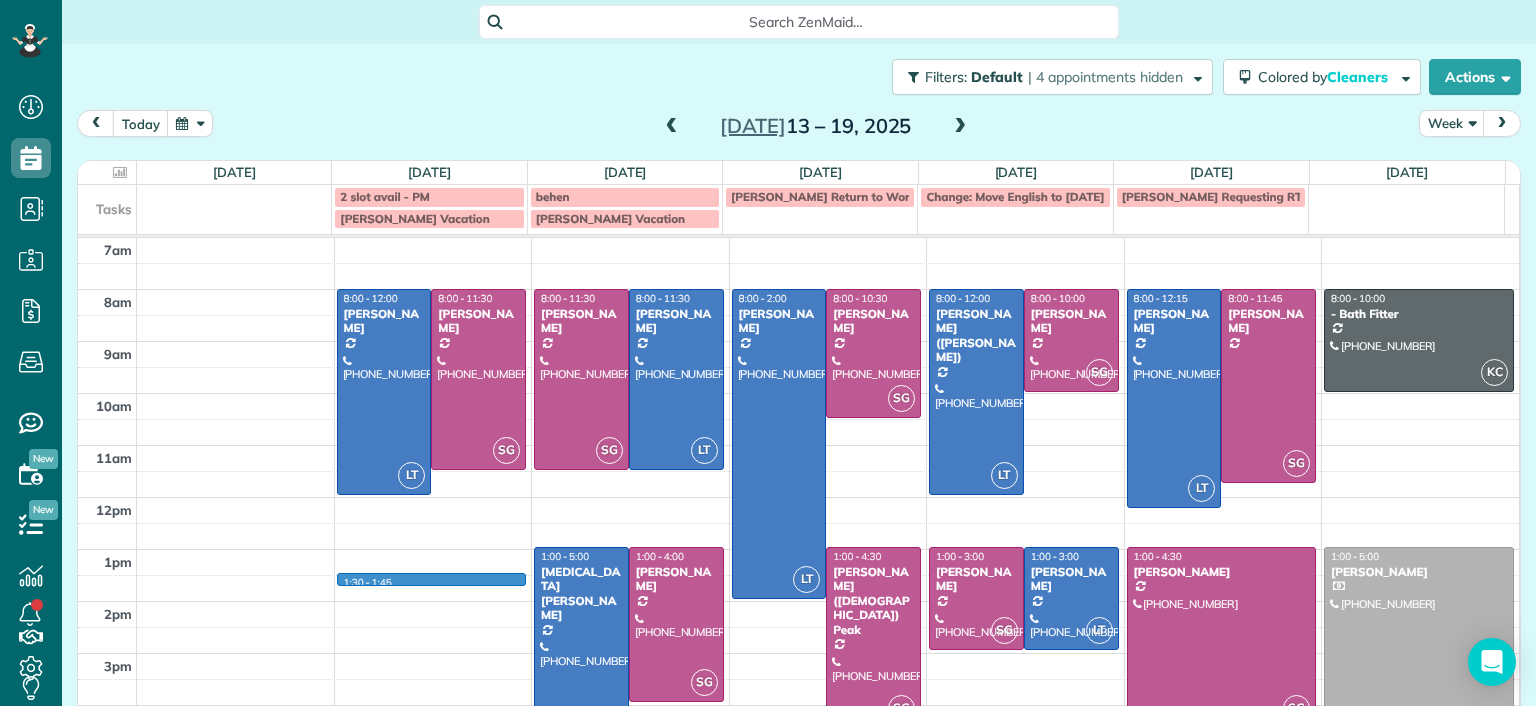 click on "7am 8am 9am 10am 11am 12pm 1pm 2pm 3pm 4pm 5pm 1:30 - 1:45 LT 8:00 - 12:00 Danielle Leek (616) 322-8093 3506 Enslow Avenue Richmond, VA 23222 SG 8:00 - 11:30 Imani Holmes (804) 245-9696 2816 North Avenue Richmond, VA 23222 SG 8:00 - 11:30 Jessica Knight (804) 514-1890 1815 Floyd Avenue Richmond, VA 23220 LT 8:00 - 11:30 Galia Moran (703) 593-4027 5937 Kings Crest Drive Chesterfield, VA 23832 LT 1:00 - 5:00 Alli Robbins (651) 792-6217 2410 Bryan Park Avenue Richmond, VA 23228 SG 1:00 - 4:00 Tracy Jones (703) 231-6094 301 Virginia Street Richmond, VA 23219 LT 8:00 - 2:00 Julie Weissend (804) 370-8320 2710 Monument Avenue Richmond, VA 23220 SG 8:00 - 10:30 Tiffany Stark (804) 855-7663 12351 Dutton Road Midlothian, VA 23113 SG 1:00 - 4:30 Paige (Gay) Peak (804) 319-5916 1017 Horsepen Road Richmond, VA 23229 LT 8:00 - 12:00 Chris Ludwig (Harrison) (804) 878-2272 19444 Running Cedar Lane Maidens, VA 23102 SG 8:00 - 10:00 Ann Whitlow (804) 337-2320 619 Roseneath Road Richmond, VA 23221 SG 1:00 - 3:00 Deborah Bassett" at bounding box center [798, 523] 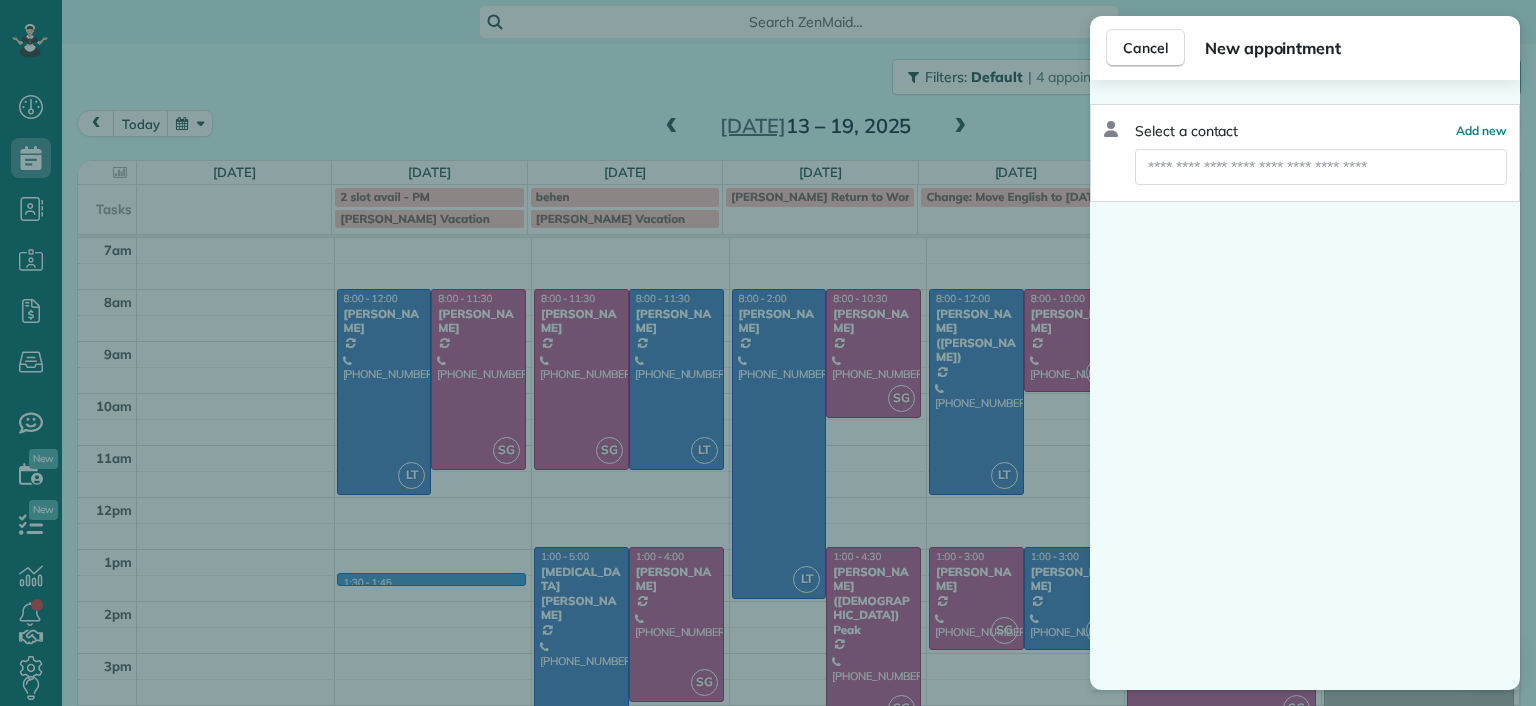 click on "Cancel New appointment Select a contact Add new" at bounding box center [768, 353] 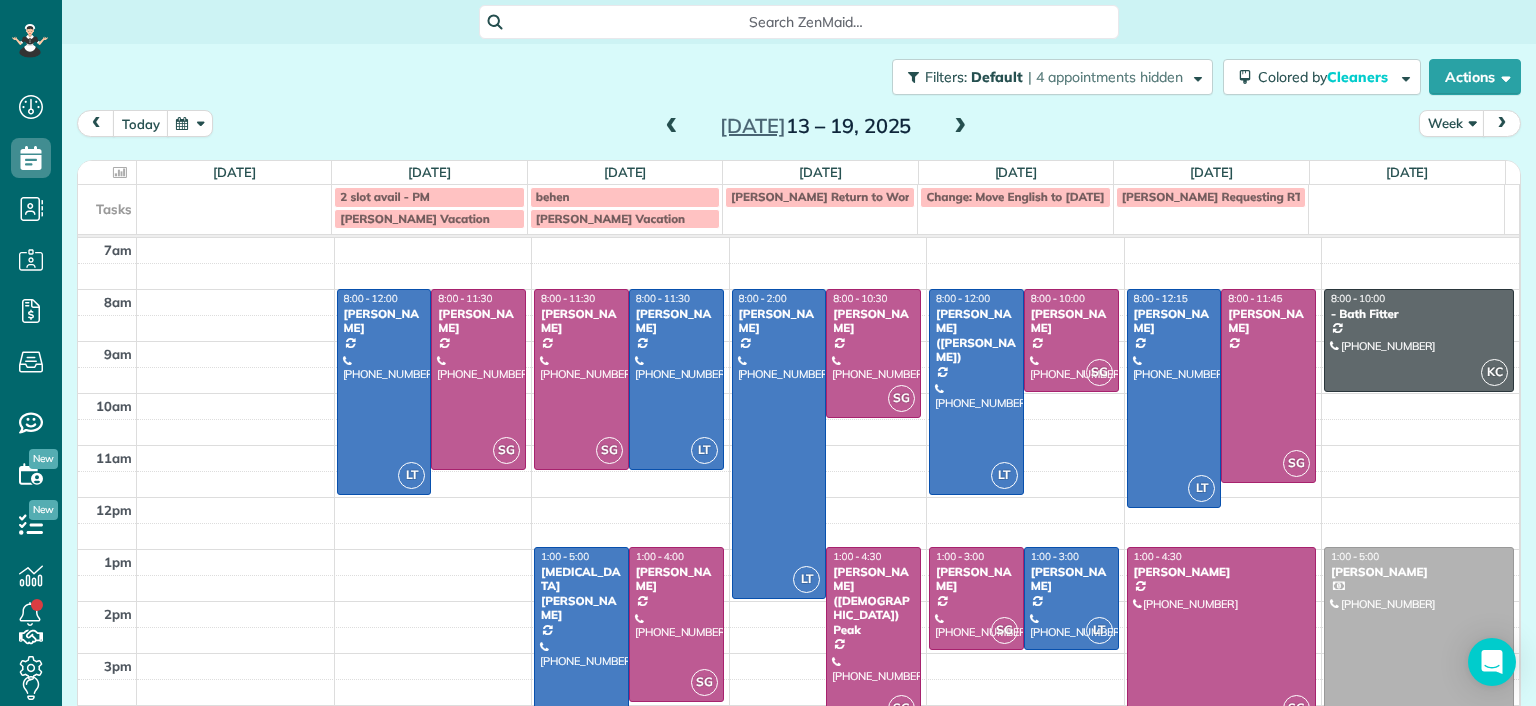 click at bounding box center [672, 127] 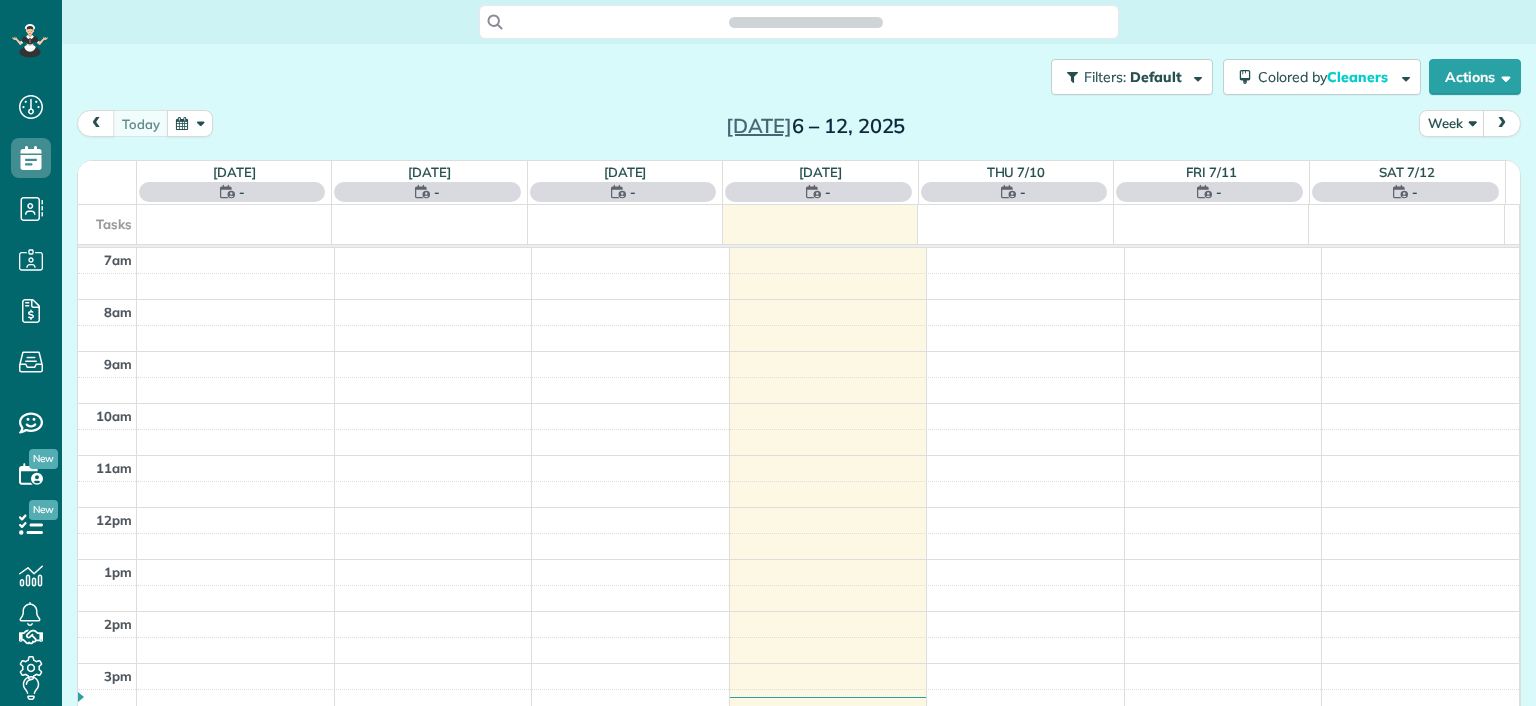 scroll, scrollTop: 0, scrollLeft: 0, axis: both 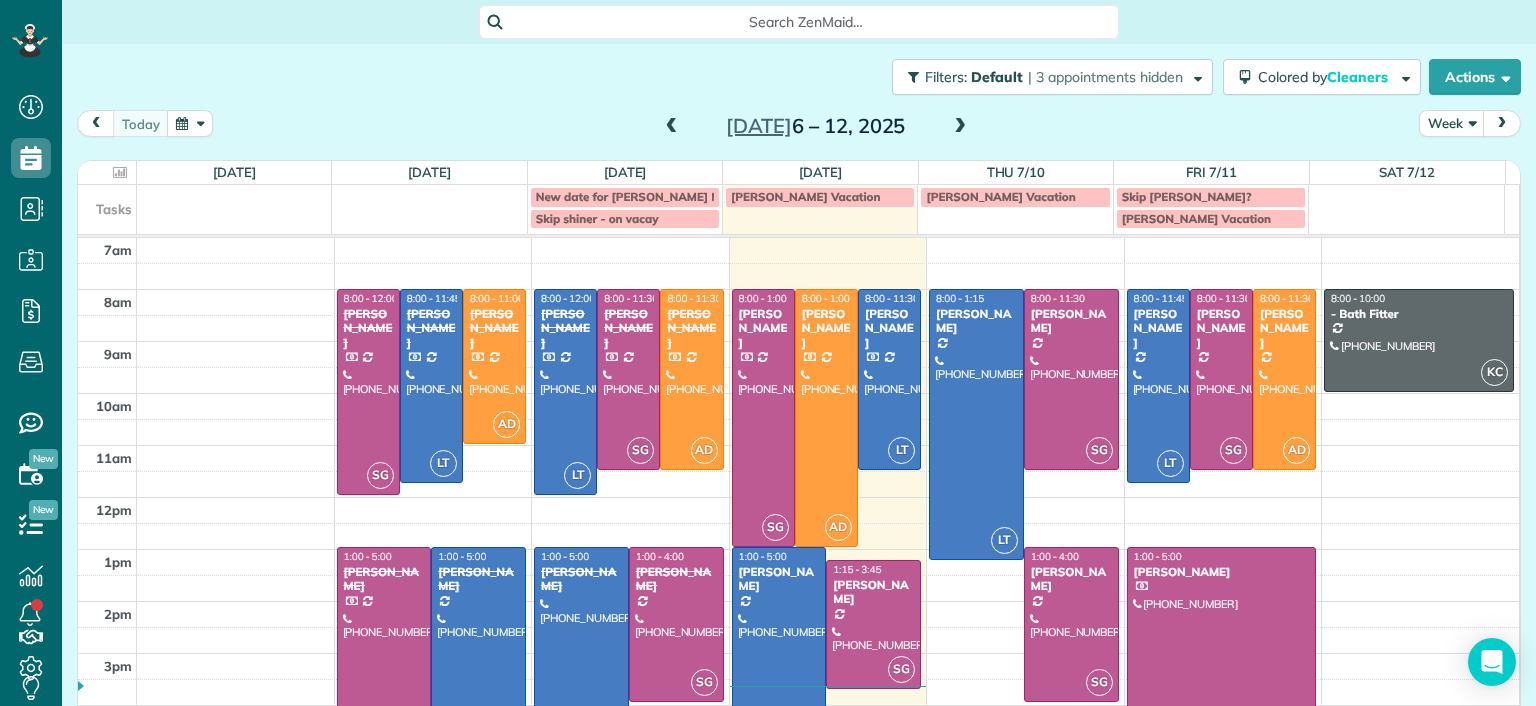 click at bounding box center (779, 650) 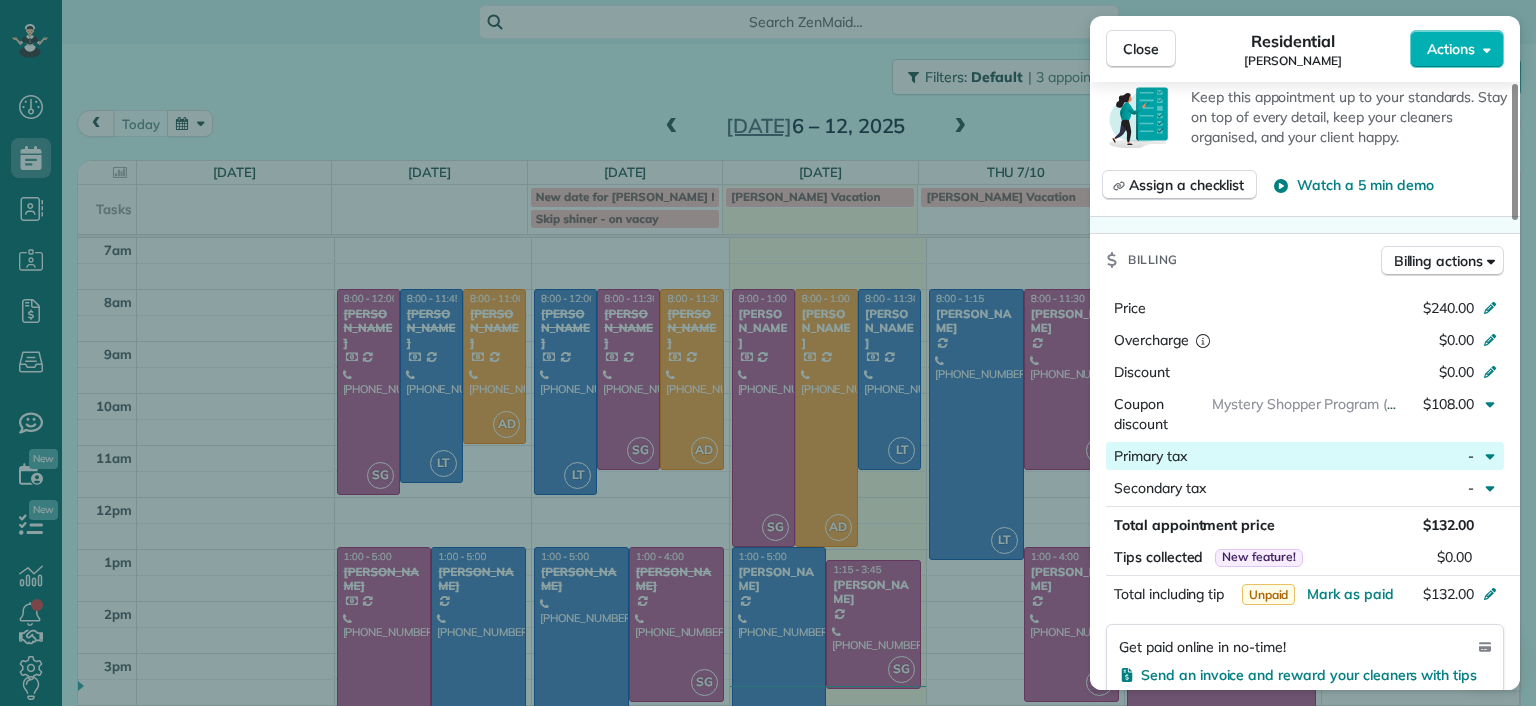 scroll, scrollTop: 800, scrollLeft: 0, axis: vertical 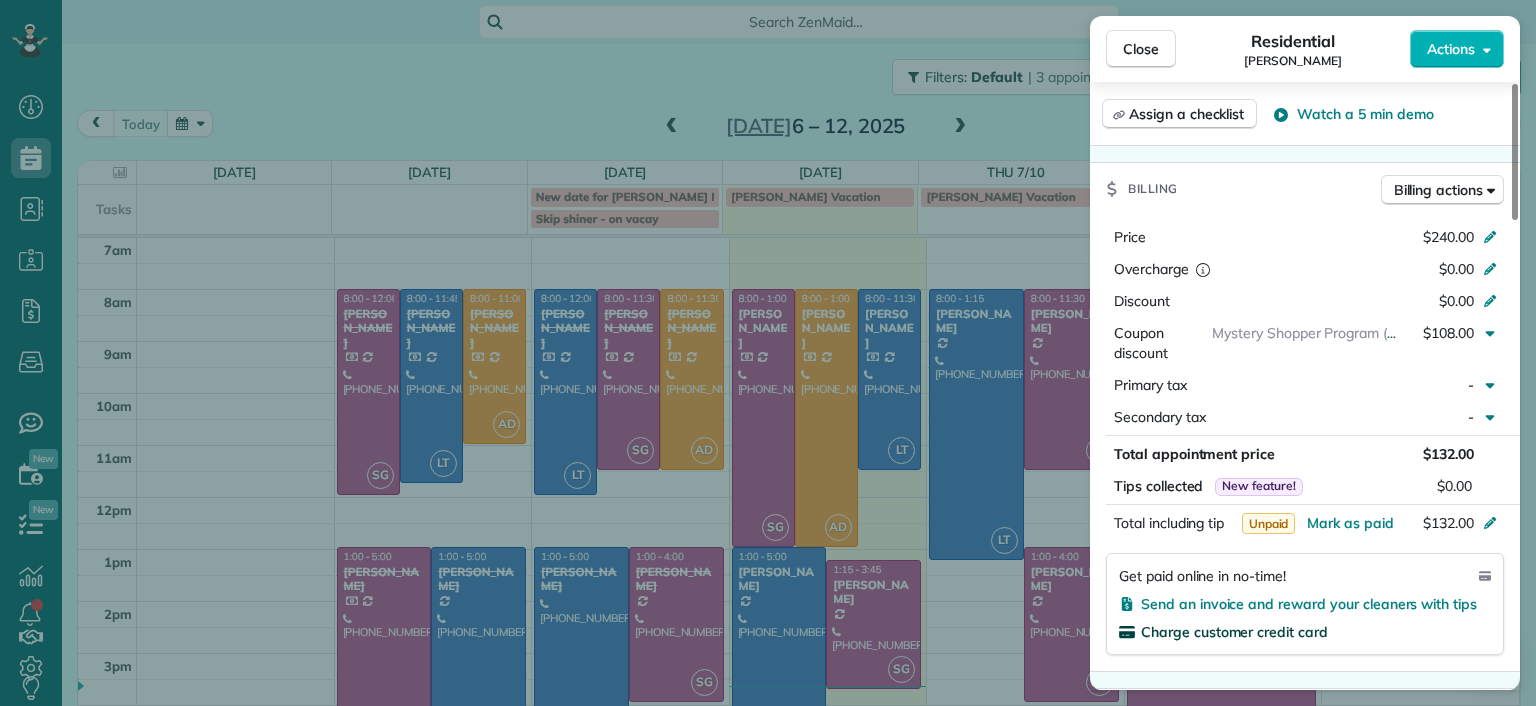 click on "Charge customer credit card" at bounding box center (1234, 632) 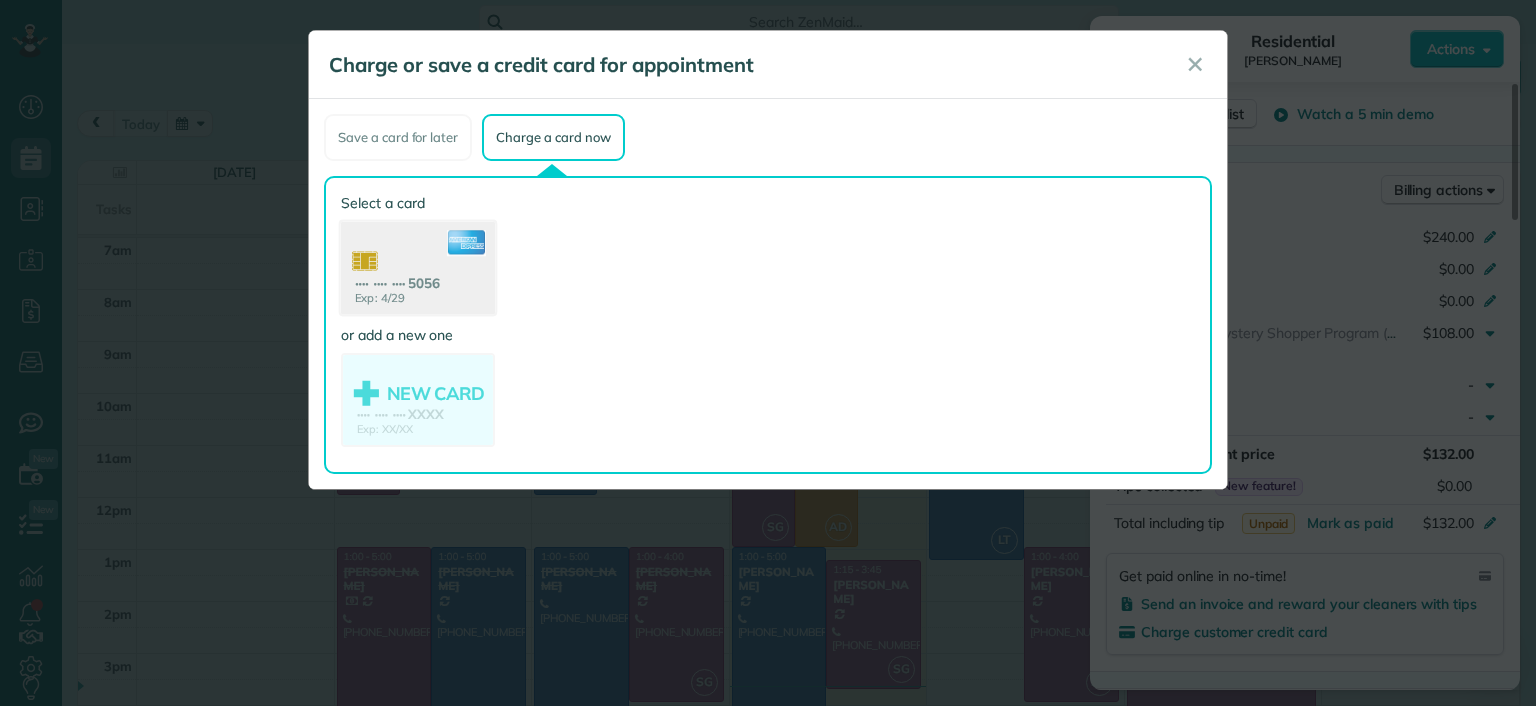 click 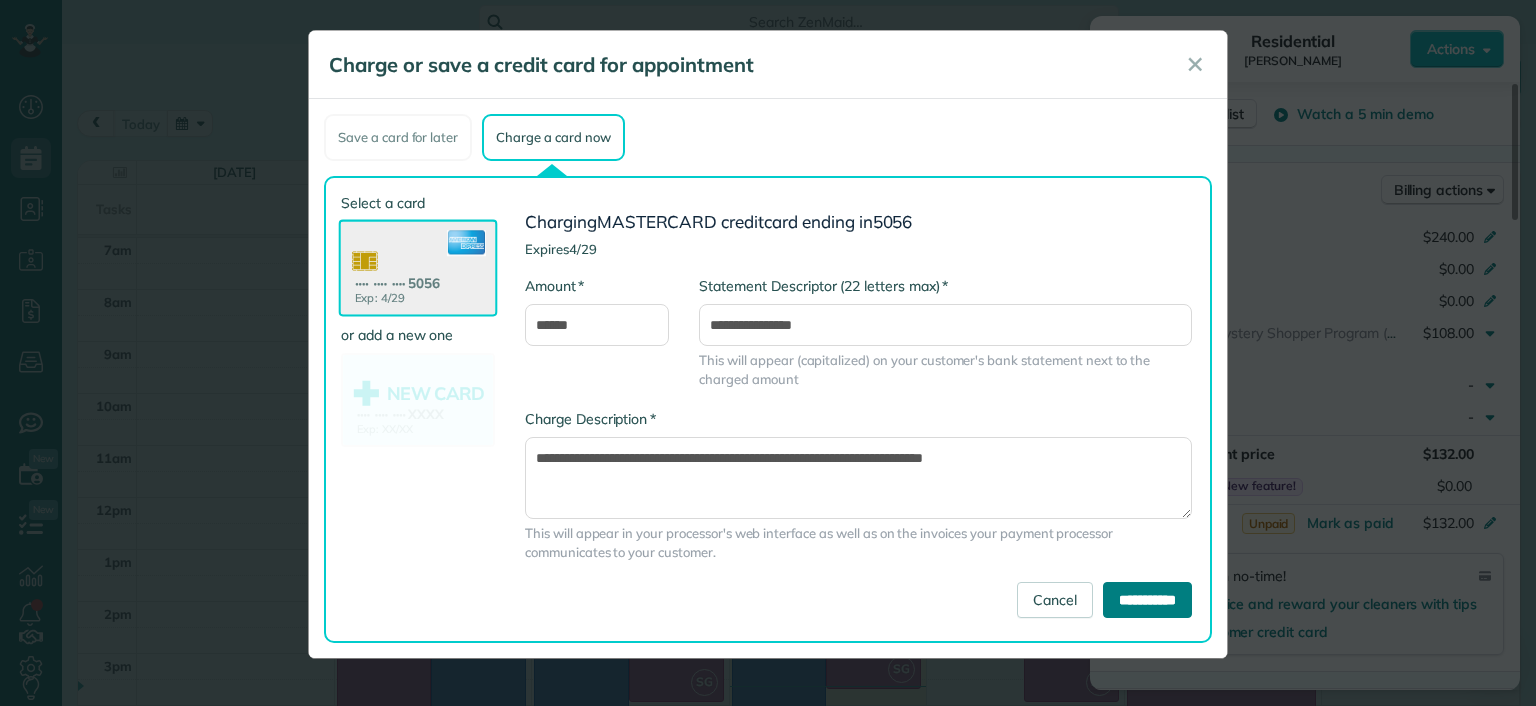 click on "**********" at bounding box center [1147, 600] 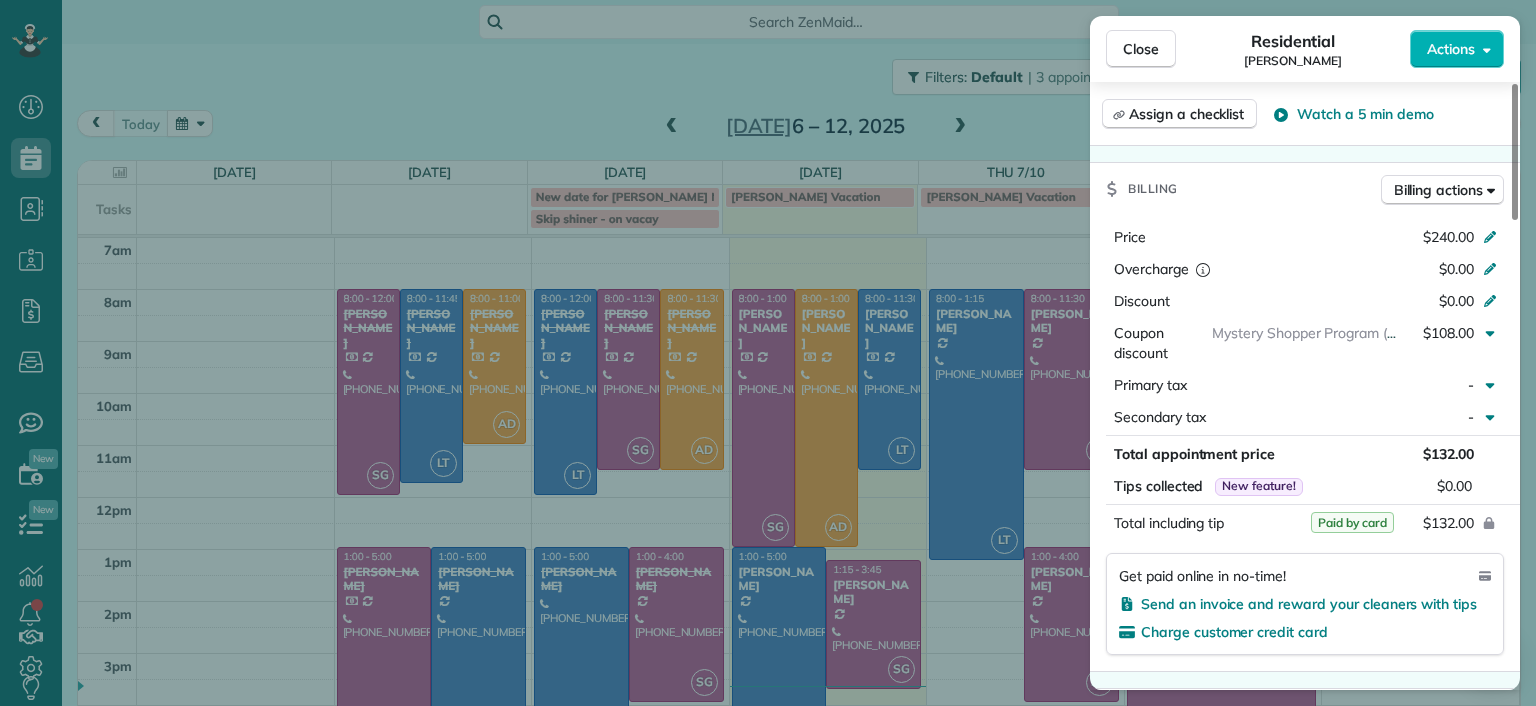 click on "Close Residential [PERSON_NAME] Actions Status Active [PERSON_NAME] · Open profile Mobile [PHONE_NUMBER] Copy [EMAIL_ADDRESS][DOMAIN_NAME] Copy View Details Residential [DATE] ( [DATE] ) 1:00 PM 5:00 PM 4 hours and 0 minutes Repeats every 2 weeks Edit recurring service Previous ([DATE]) Next ([DATE]) [STREET_ADDRESS][PERSON_NAME] Service was not rated yet Setup ratings Cleaners Time in and out Assign Invite Cleaners [PERSON_NAME] 1:00 PM 5:00 PM Checklist Try Now Keep this appointment up to your standards. Stay on top of every detail, keep your cleaners organised, and your client happy. Assign a checklist Watch a 5 min demo Billing Billing actions Price $240.00 Overcharge $0.00 Discount $0.00 Coupon discount Mystery Shopper Program (45%) $108.00 Primary tax - Secondary tax - Total appointment price $132.00 Tips collected New feature! $0.00 Paid by card Total including tip $132.00 Get paid online in no-time! Send an invoice and reward your cleaners with tips Charge customer credit card - 2" at bounding box center (768, 353) 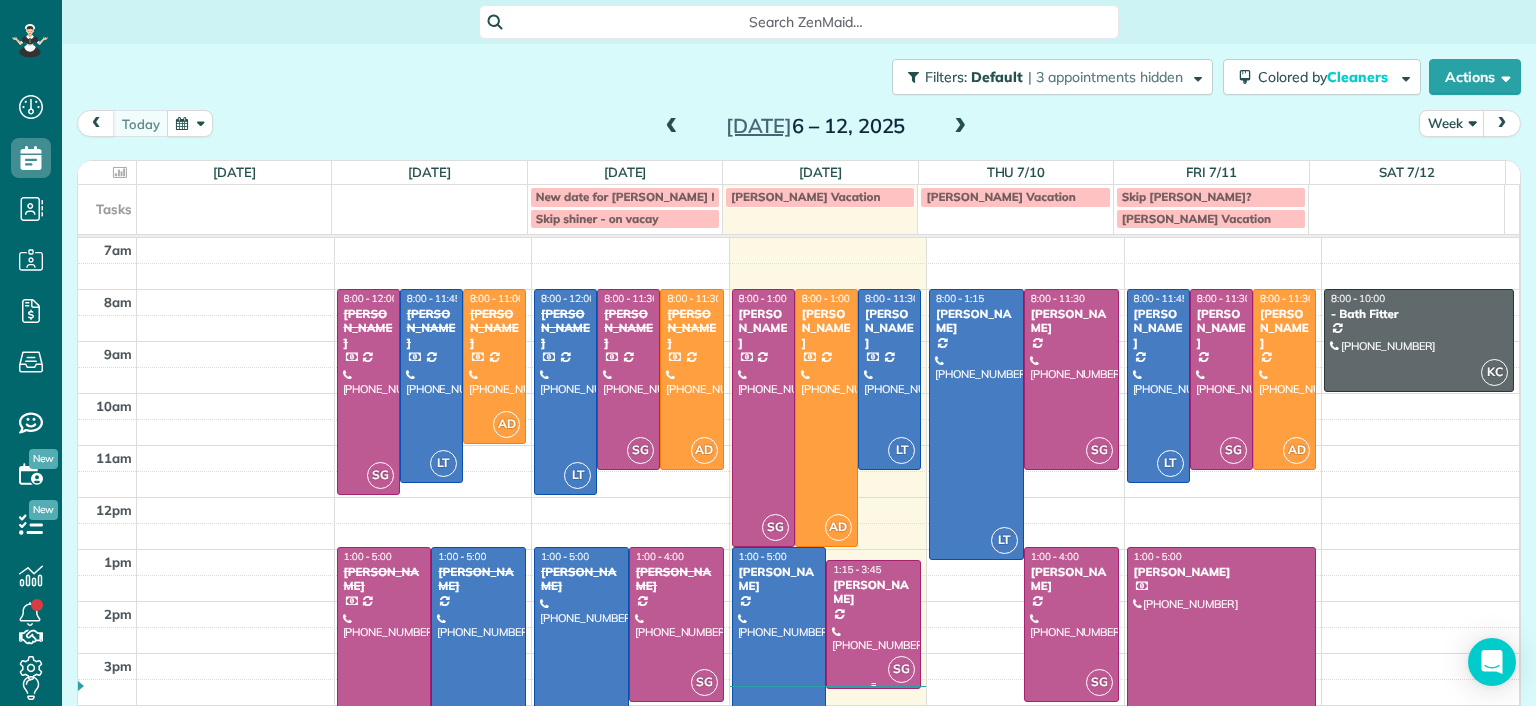 click at bounding box center (873, 624) 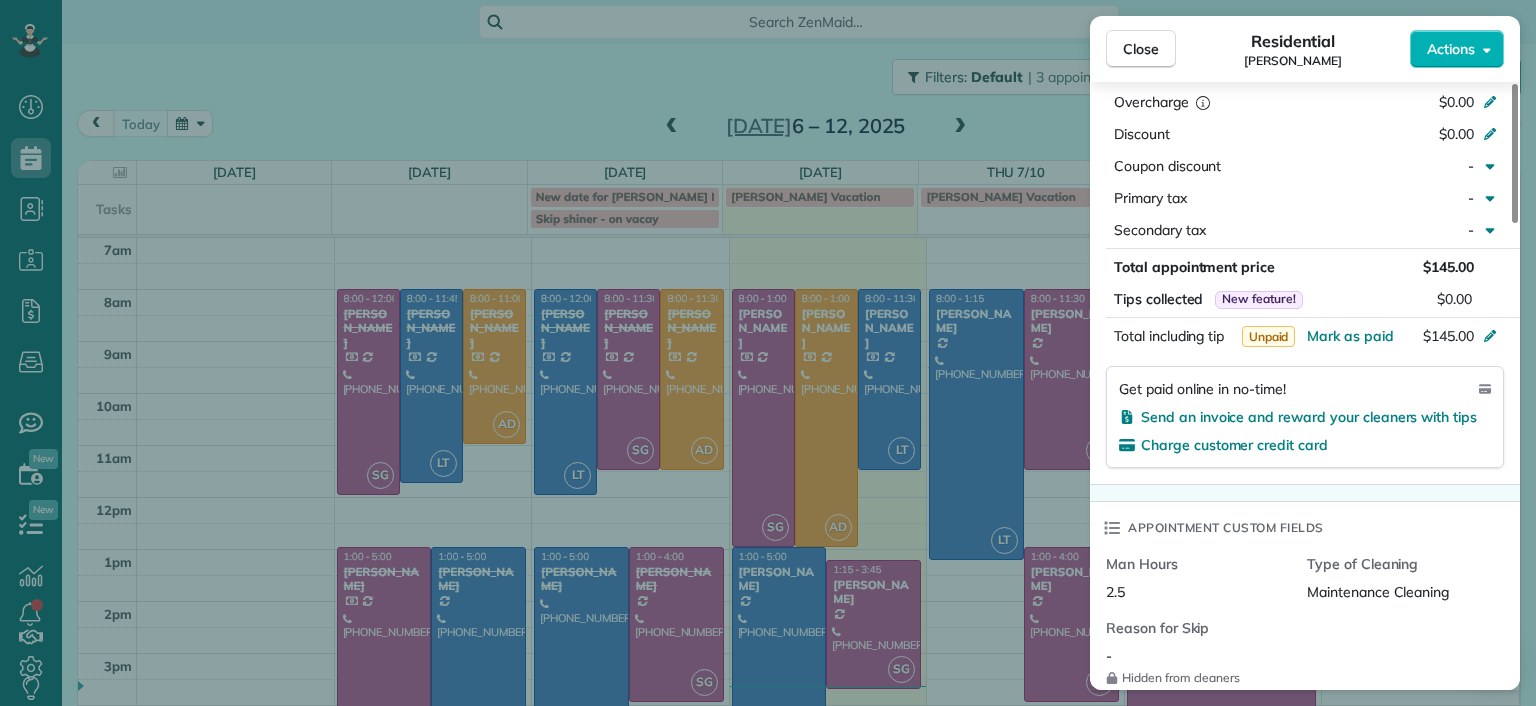 scroll, scrollTop: 1000, scrollLeft: 0, axis: vertical 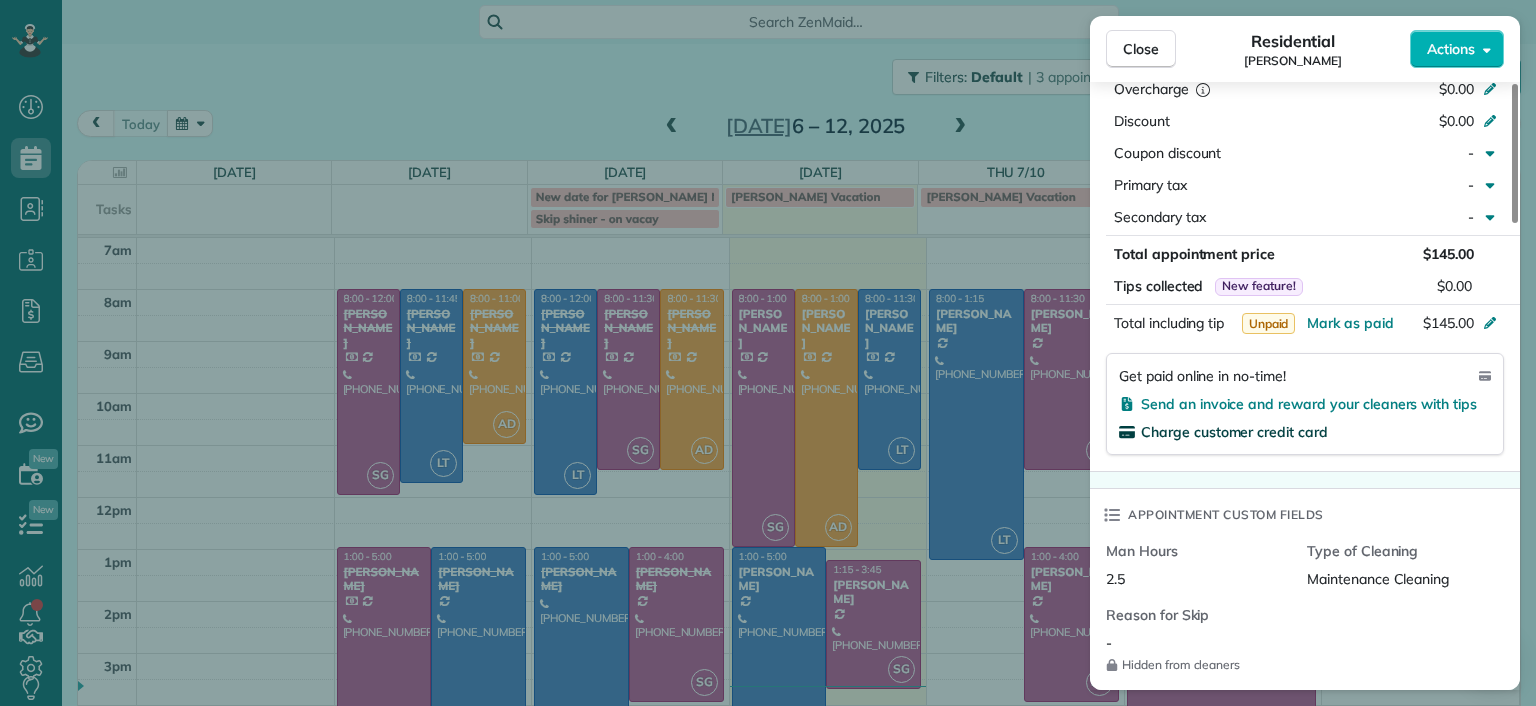 click on "Charge customer credit card" at bounding box center [1234, 432] 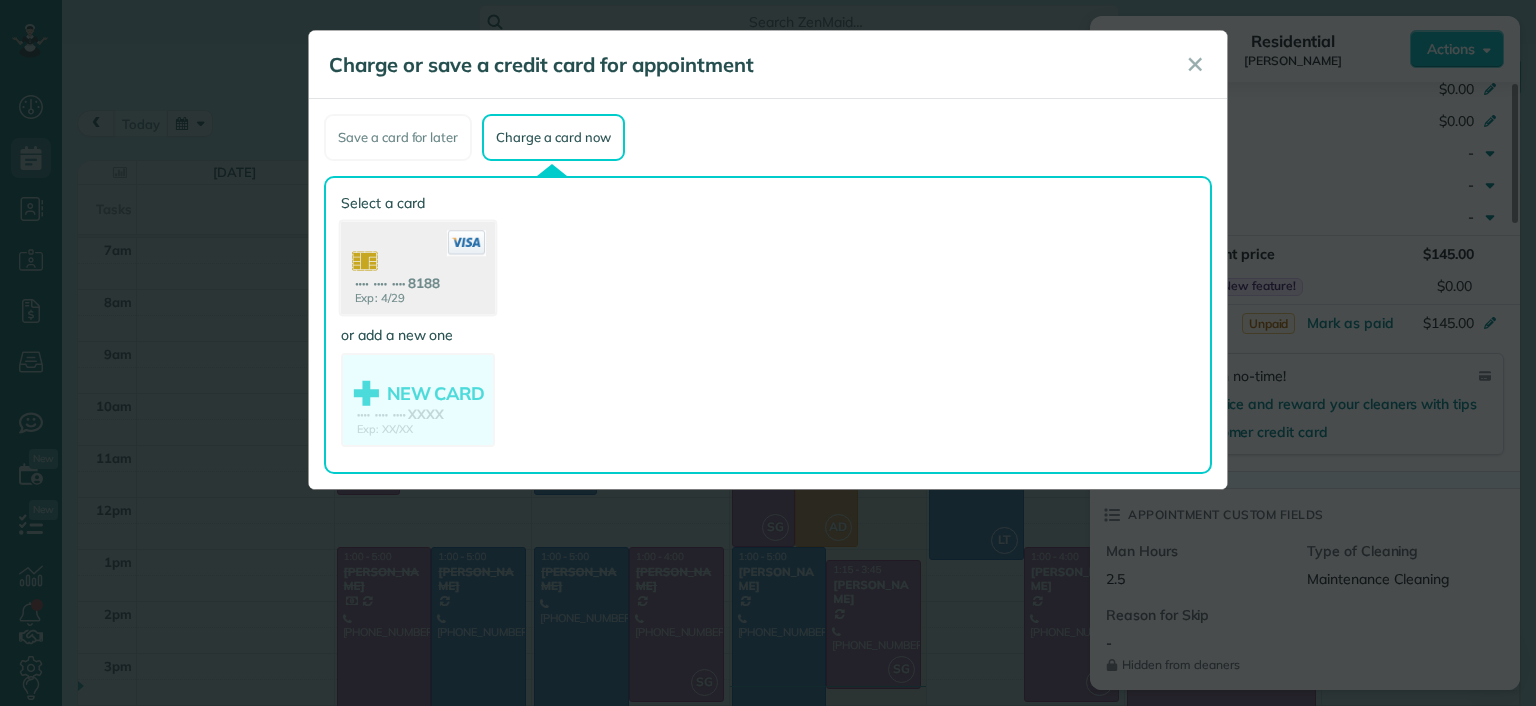 click 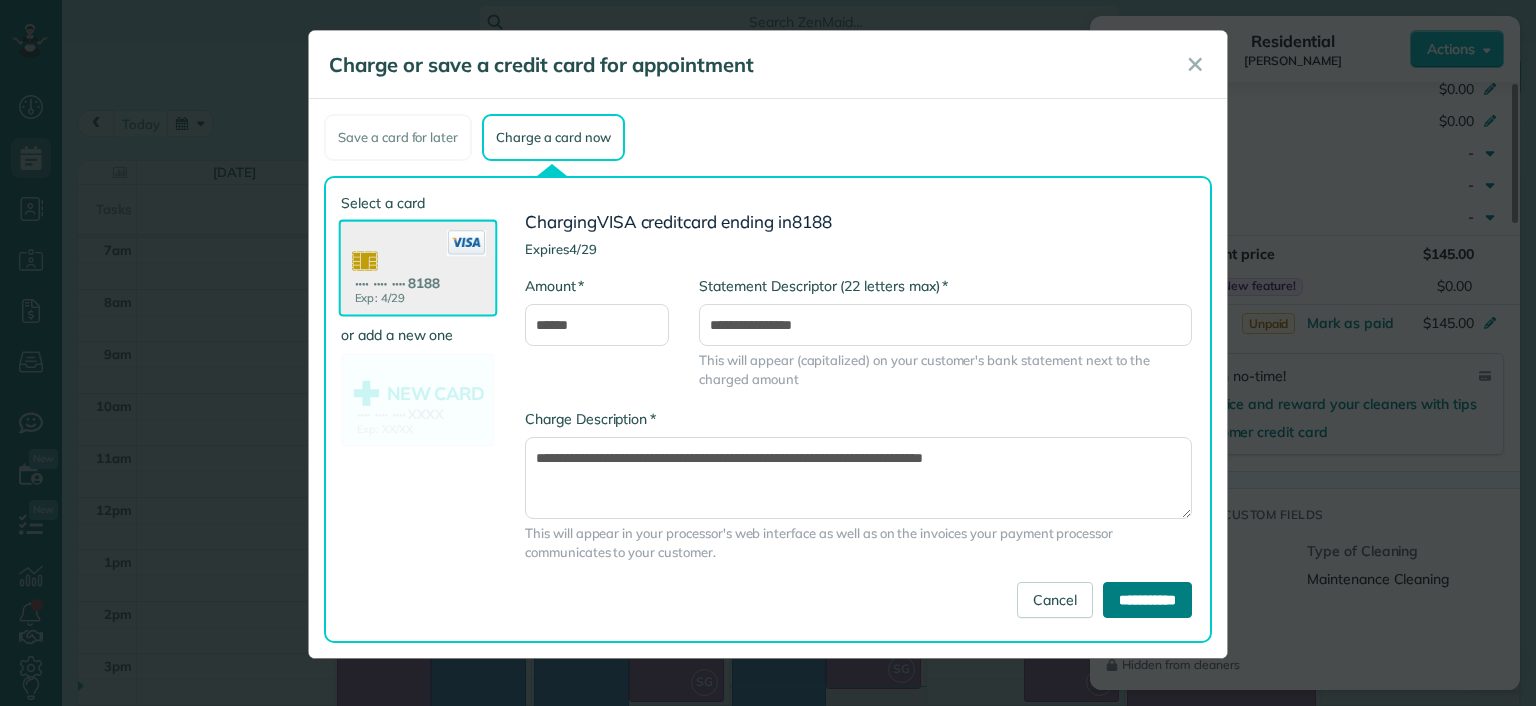 click on "**********" at bounding box center (1147, 600) 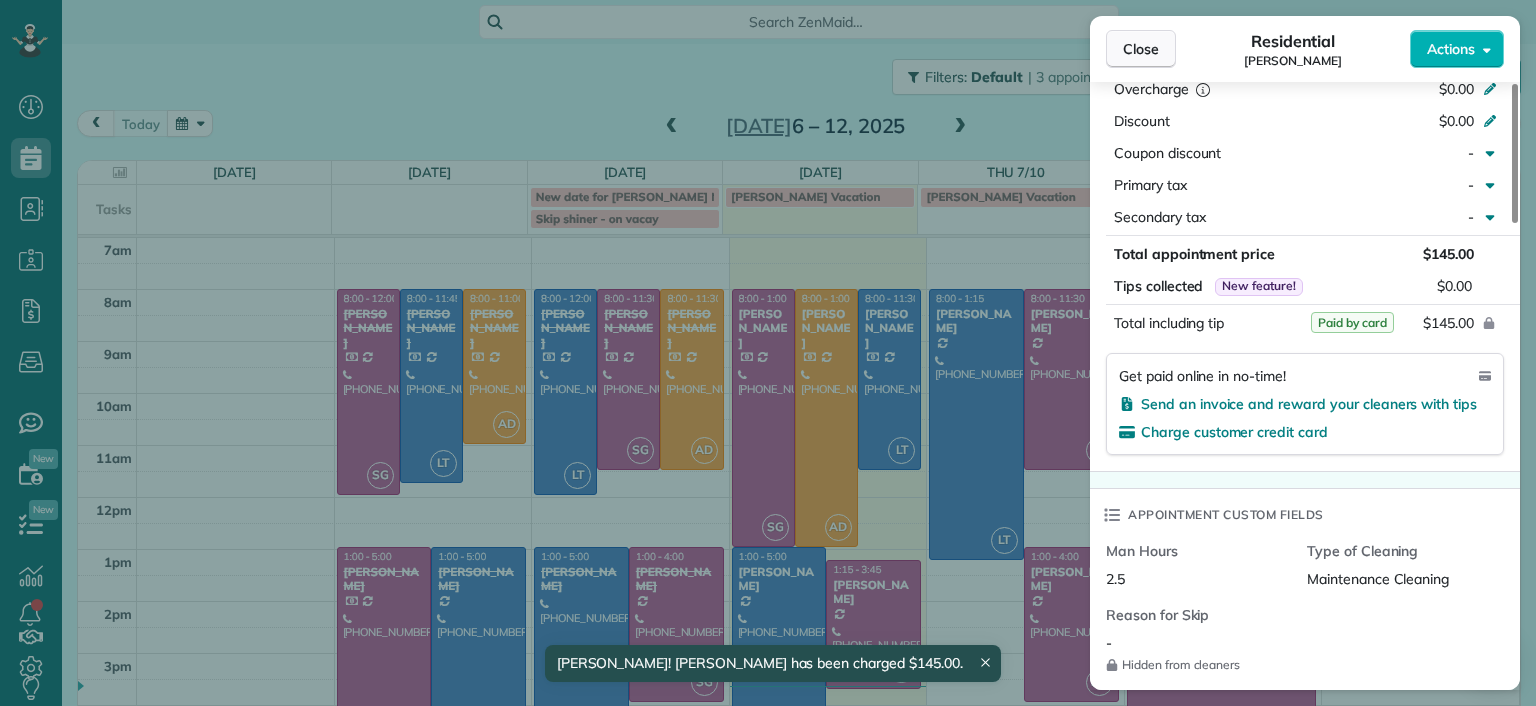 click on "Close" at bounding box center [1141, 49] 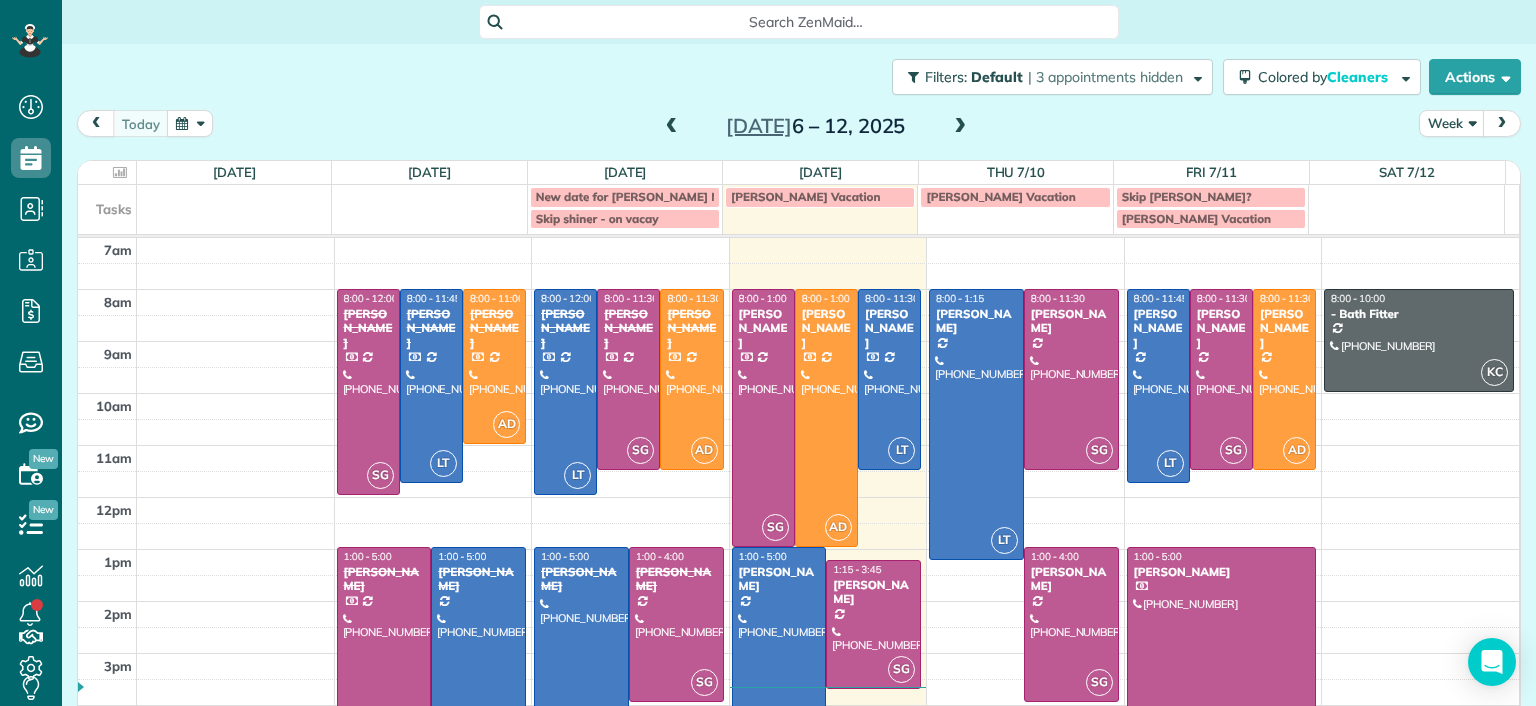 click on "Filters:   Default
|  3 appointments hidden
Colored by  Cleaners
Color by Cleaner
Color by Team
Color by Status
Color by Recurrence
Color by Paid/Unpaid
Filters  Default
Schedule Changes
Actions
Create Appointment
Create Task
Clock In/Out
Send Work Orders
Print Route Sheets
[DATE] Emails/Texts
View Metrics" at bounding box center (799, 77) 